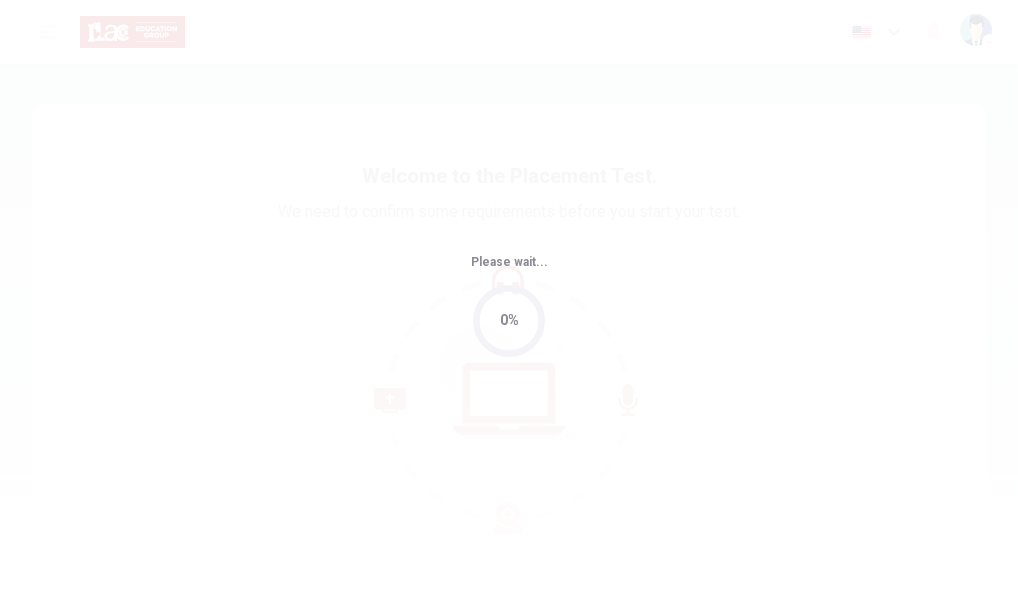 scroll, scrollTop: 0, scrollLeft: 0, axis: both 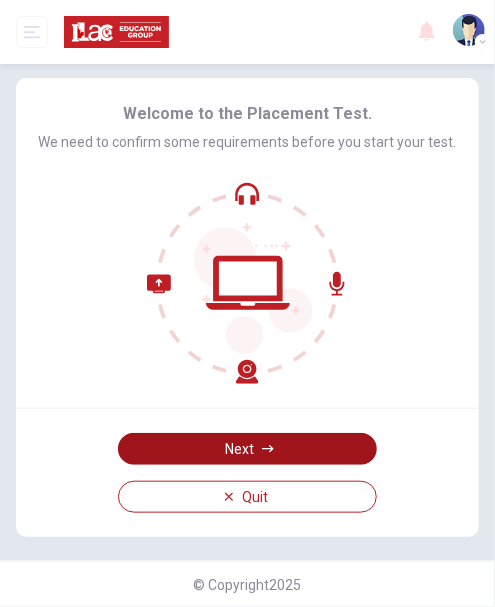 click on "Next" at bounding box center (247, 449) 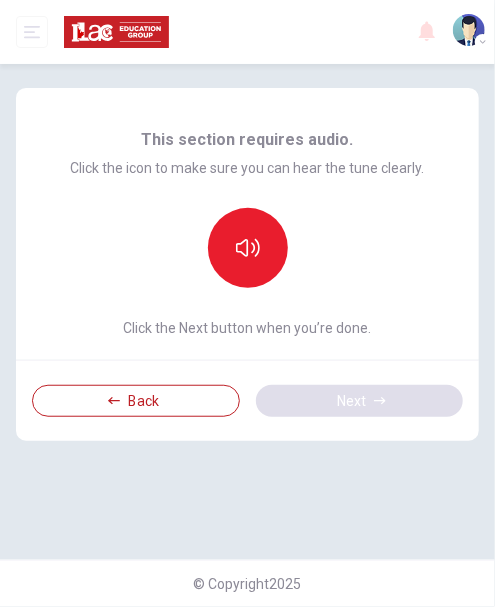 scroll, scrollTop: 0, scrollLeft: 0, axis: both 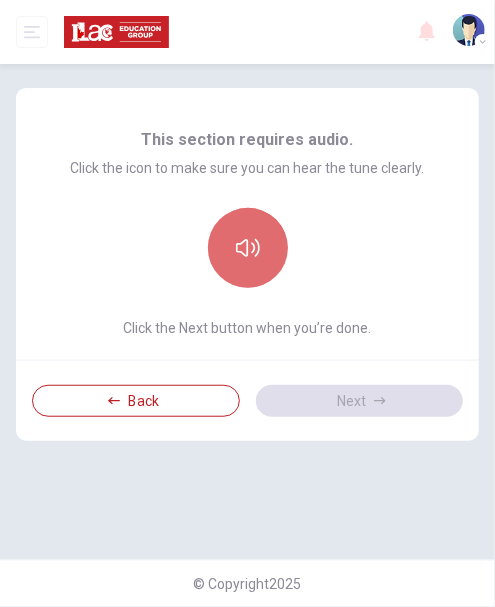 click 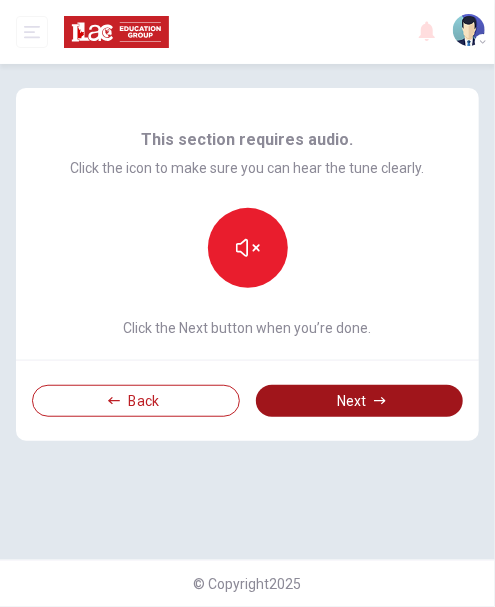 click on "Next" at bounding box center [359, 401] 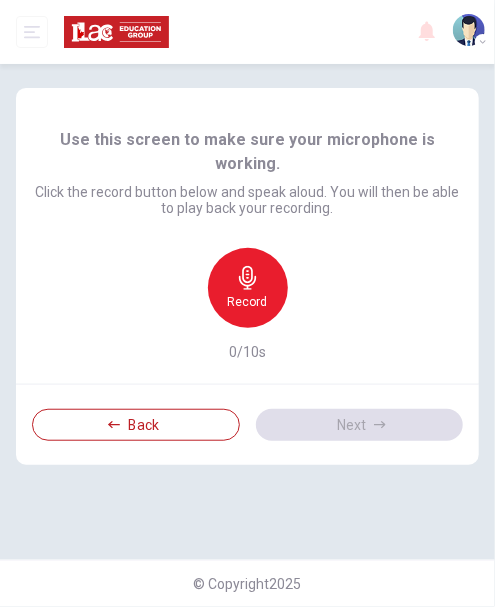 click 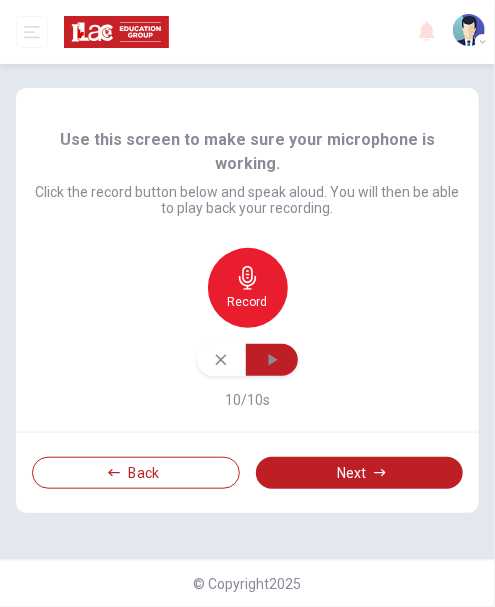 click 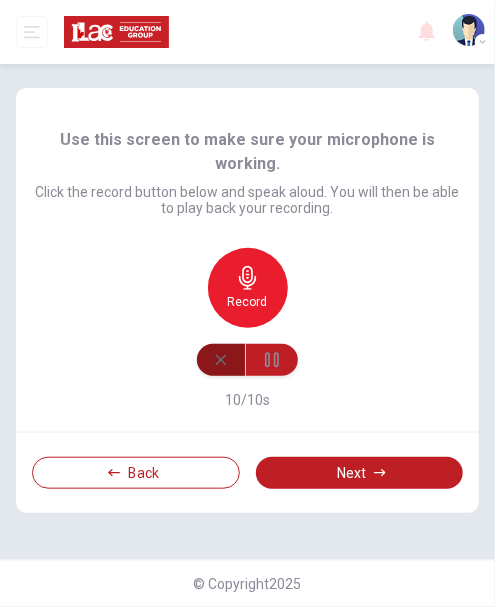click at bounding box center (221, 360) 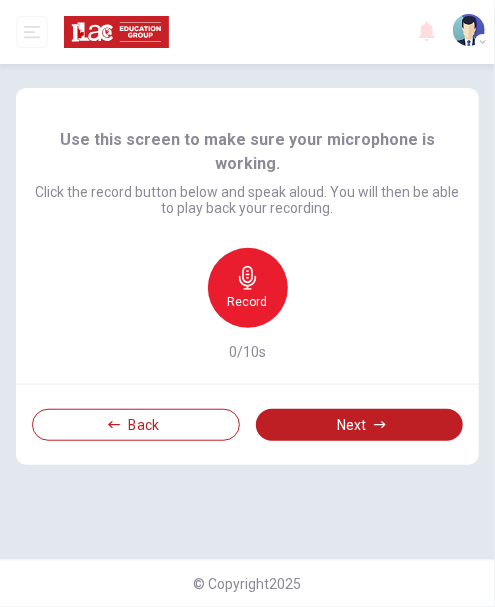 click on "Record" at bounding box center (248, 302) 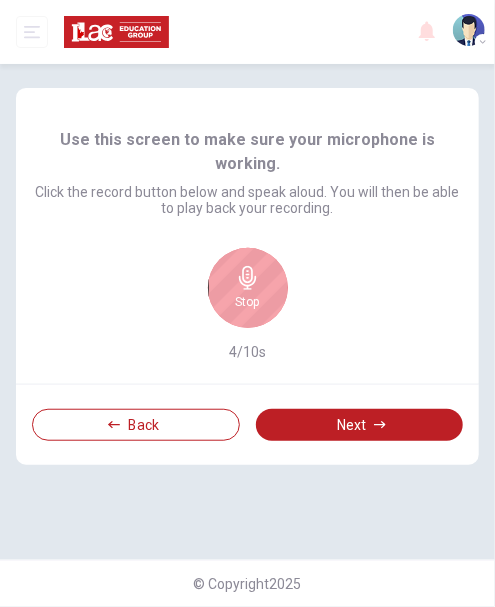 click on "Stop" at bounding box center [248, 288] 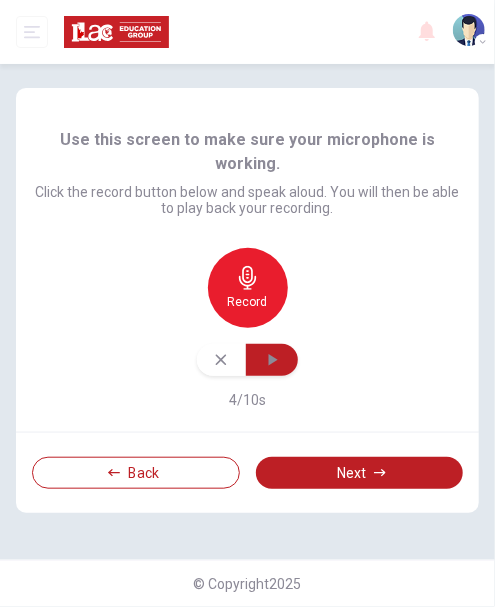 click at bounding box center [272, 360] 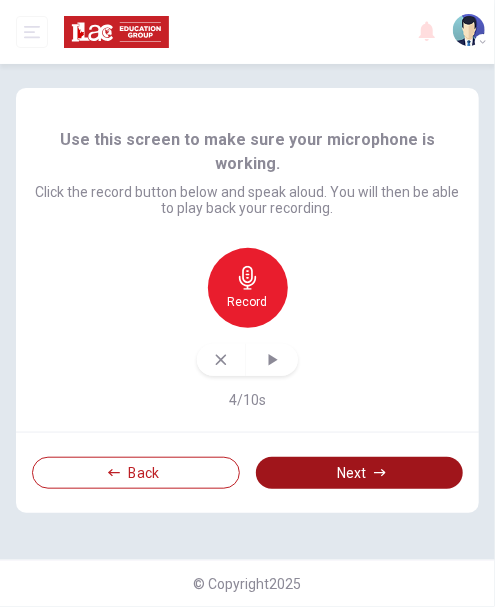 click on "Next" at bounding box center [359, 473] 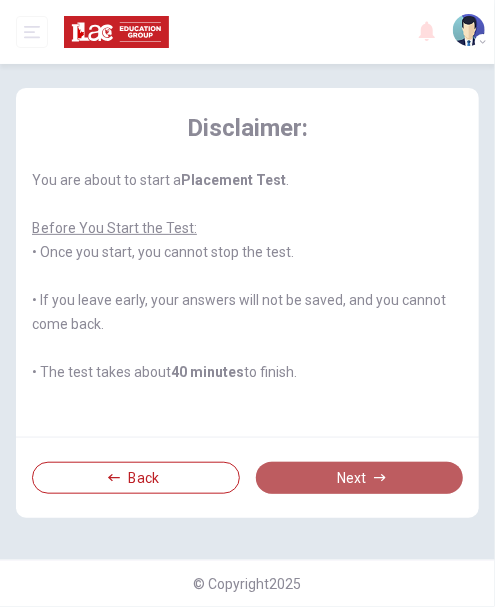 click on "Next" at bounding box center (359, 478) 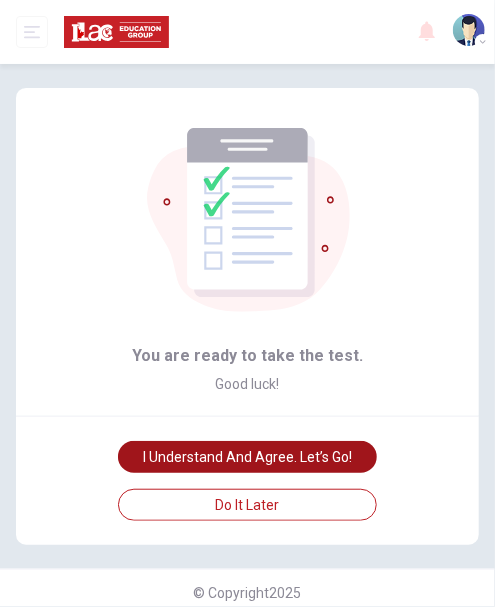 click on "I understand and agree. Let’s go!" at bounding box center (247, 457) 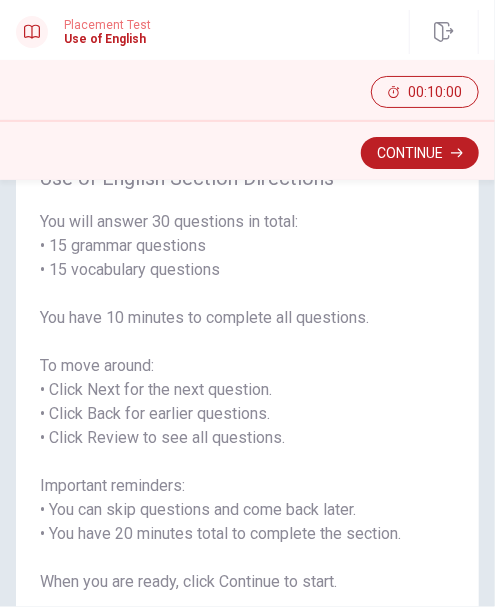 scroll, scrollTop: 148, scrollLeft: 0, axis: vertical 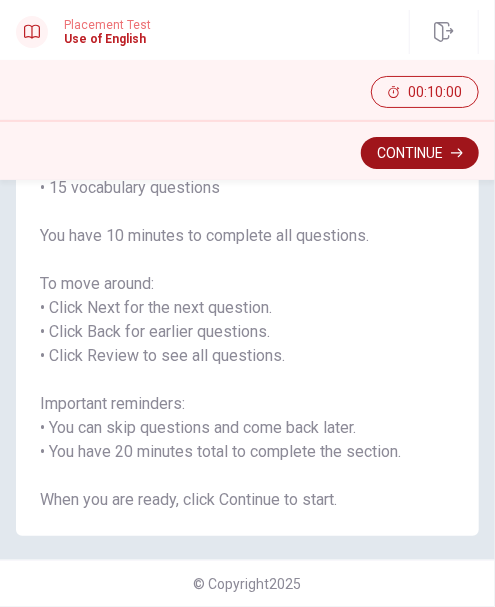 click on "Continue" at bounding box center (420, 153) 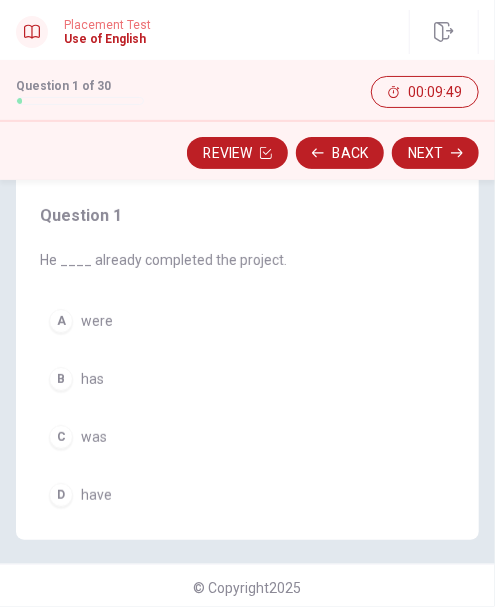 scroll, scrollTop: 75, scrollLeft: 0, axis: vertical 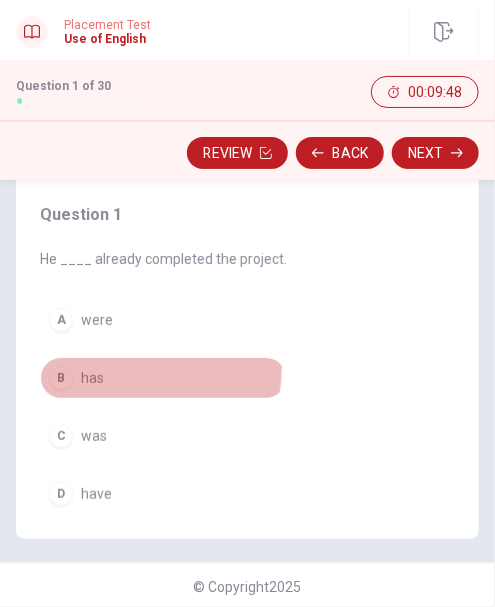 click on "B has" at bounding box center (163, 378) 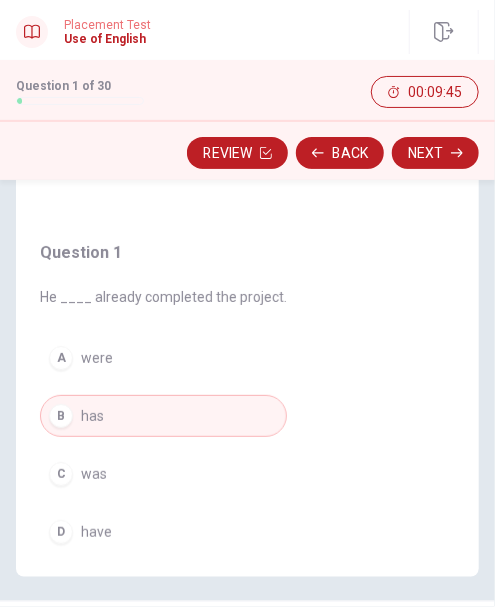 scroll, scrollTop: 0, scrollLeft: 0, axis: both 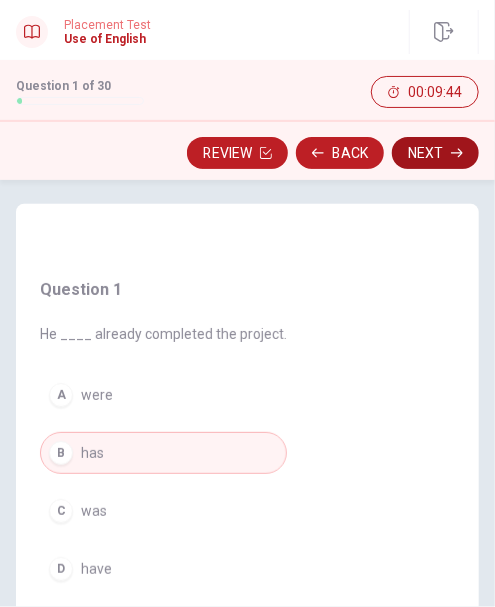 click on "Next" at bounding box center [435, 153] 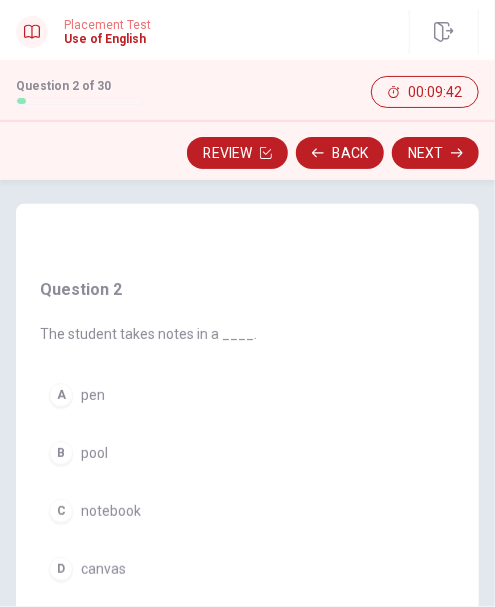 scroll, scrollTop: 75, scrollLeft: 0, axis: vertical 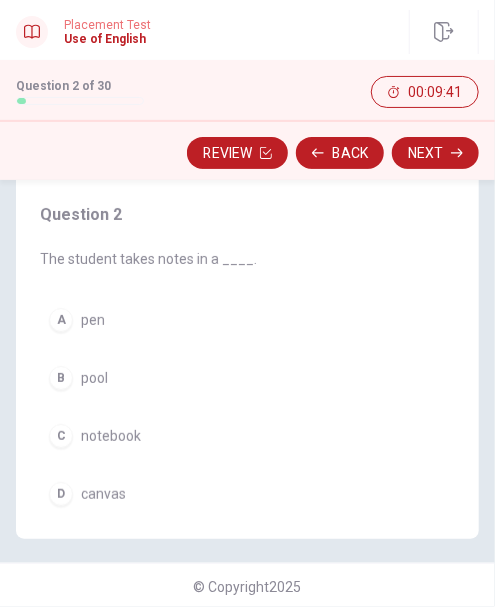 click on "notebook" at bounding box center [111, 436] 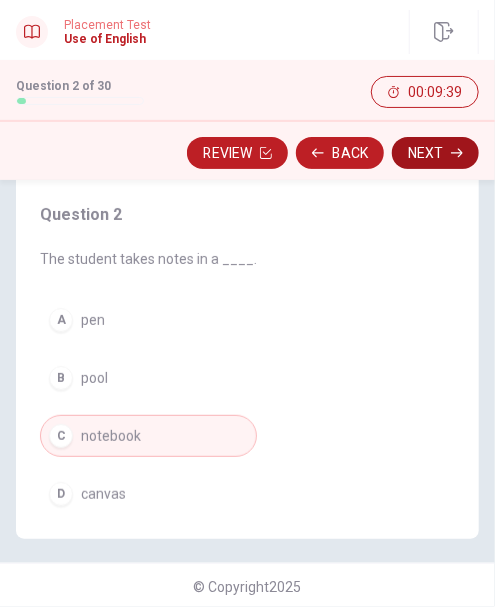 click on "Next" at bounding box center (435, 153) 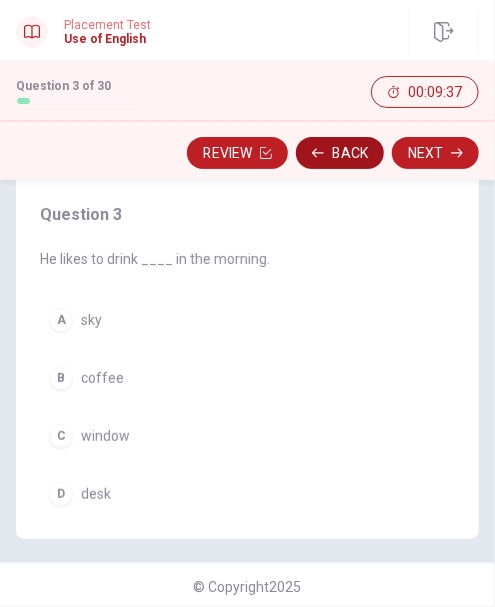 click on "Back" at bounding box center [340, 153] 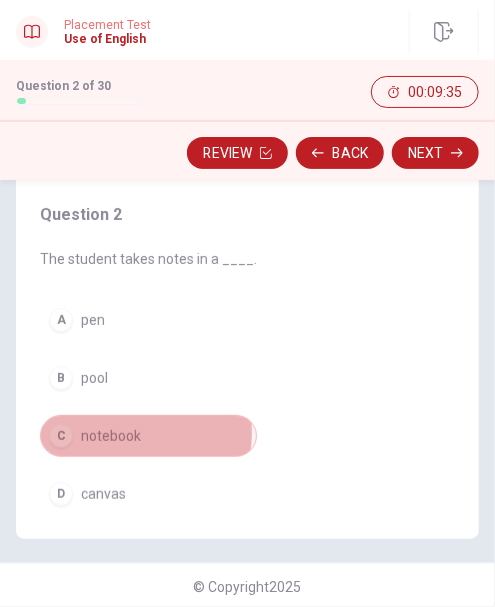 click on "notebook" at bounding box center (111, 436) 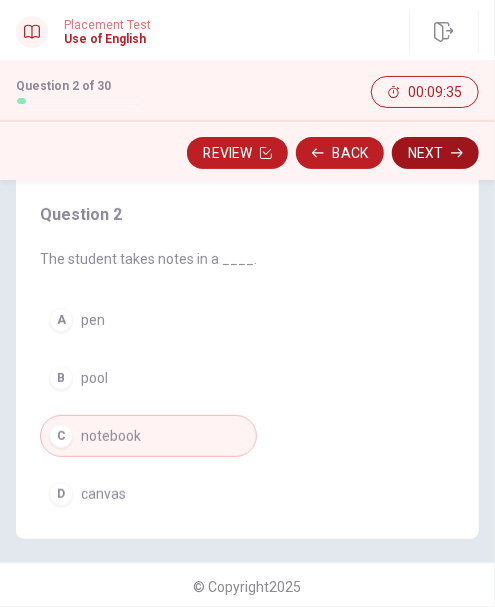 click on "Next" at bounding box center [435, 153] 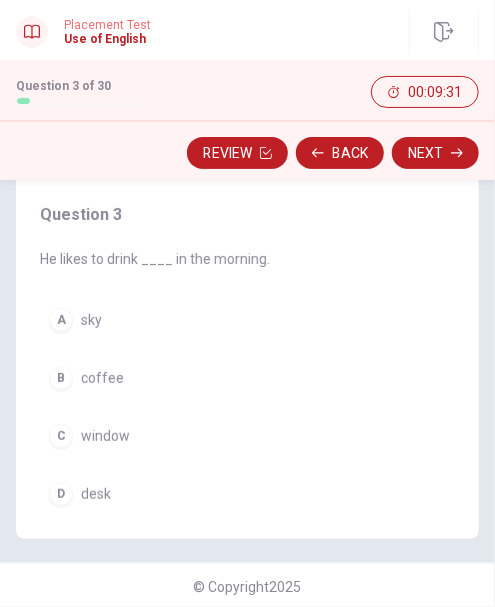 click on "B coffee" at bounding box center [155, 378] 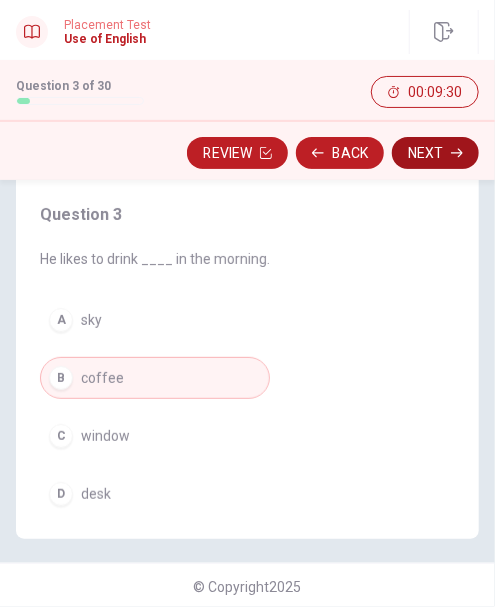 click on "Next" at bounding box center [435, 153] 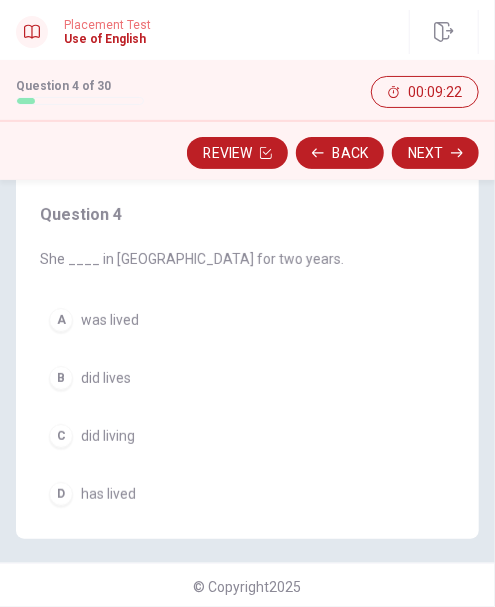 click on "was lived" at bounding box center (110, 320) 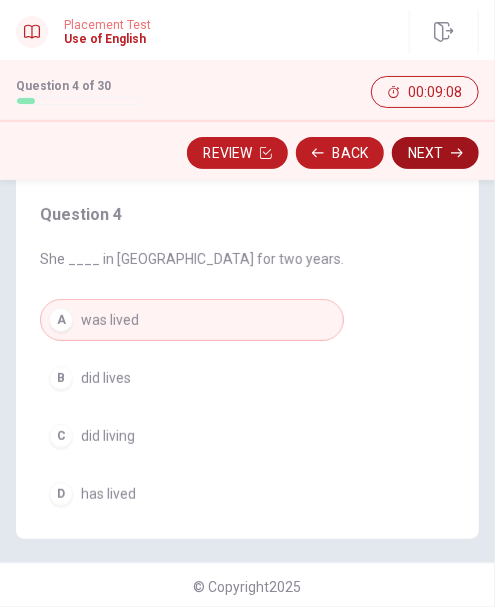 click on "Next" at bounding box center [435, 153] 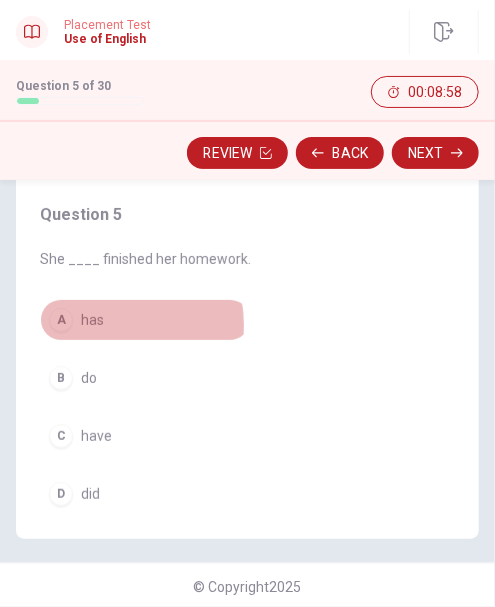 click on "has" at bounding box center (92, 320) 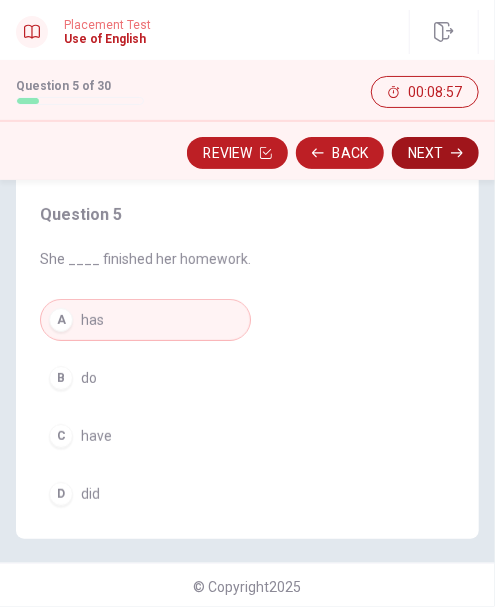click on "Next" at bounding box center (435, 153) 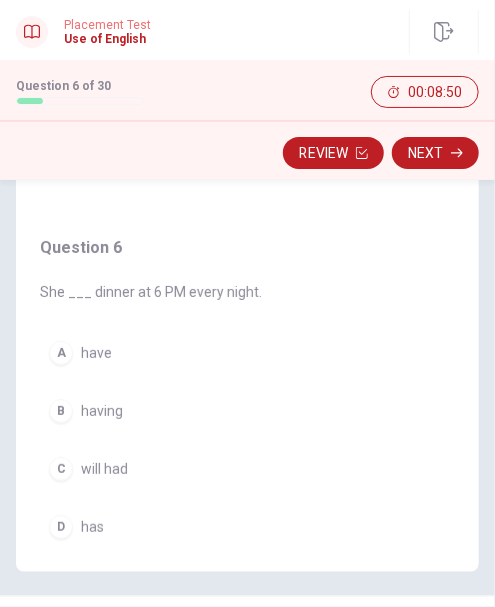 scroll, scrollTop: 75, scrollLeft: 0, axis: vertical 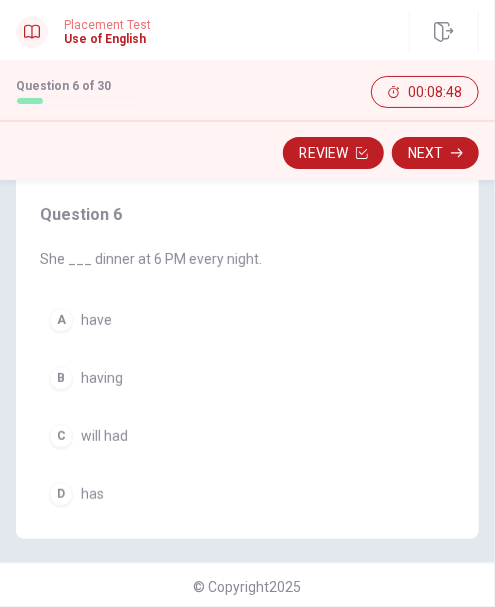 click on "A have" at bounding box center (151, 320) 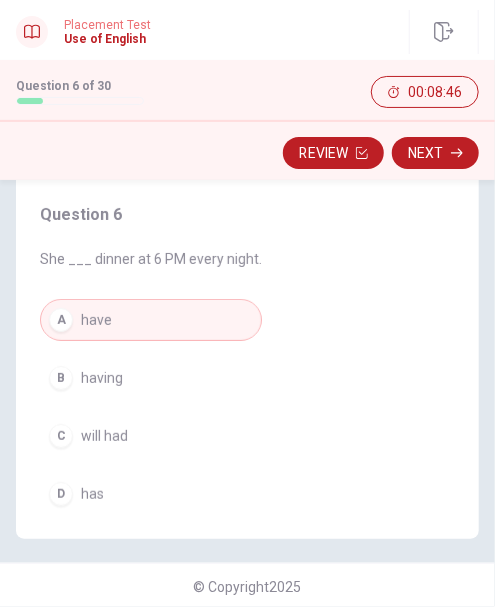 click on "A have B having C will had D has" at bounding box center [151, 407] 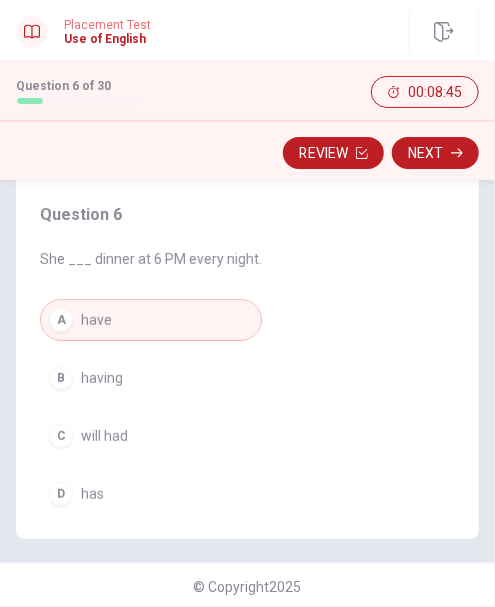click on "A have B having C will had D has" at bounding box center (151, 407) 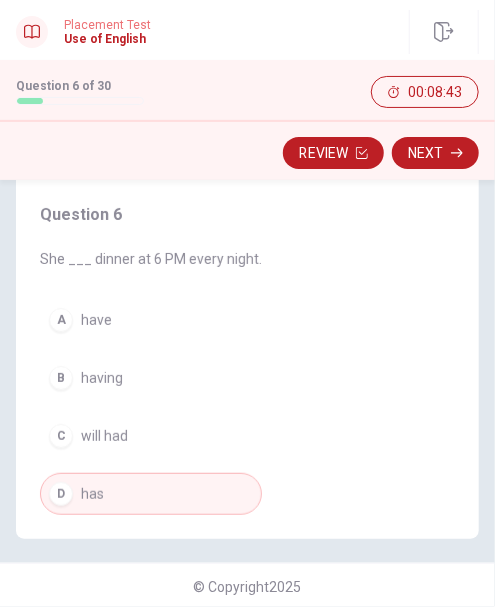 click on "Review Next" at bounding box center [247, 153] 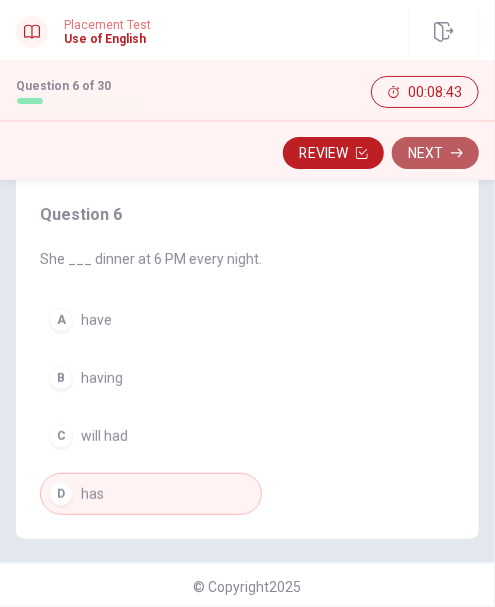 click on "Next" at bounding box center [435, 153] 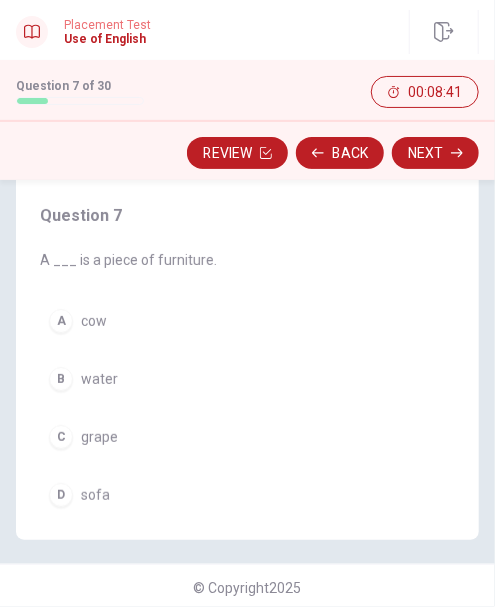 scroll, scrollTop: 75, scrollLeft: 0, axis: vertical 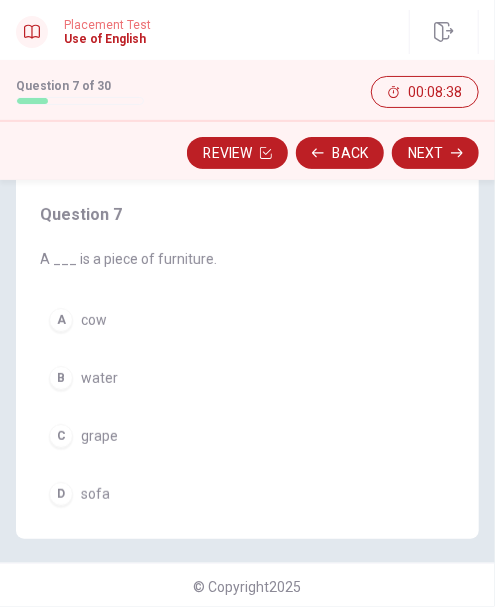 click on "D sofa" at bounding box center (128, 494) 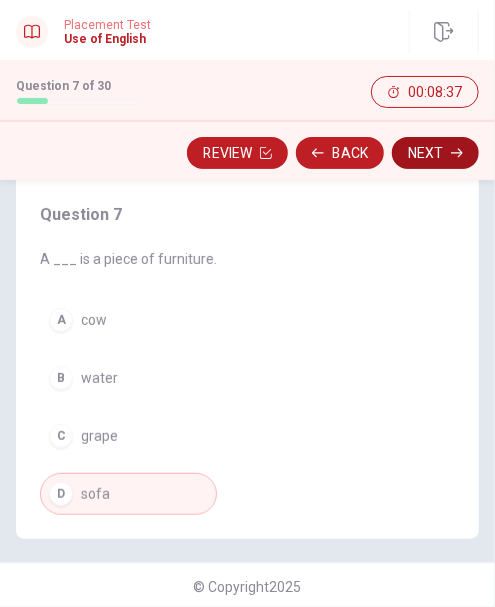 click on "Next" at bounding box center [435, 153] 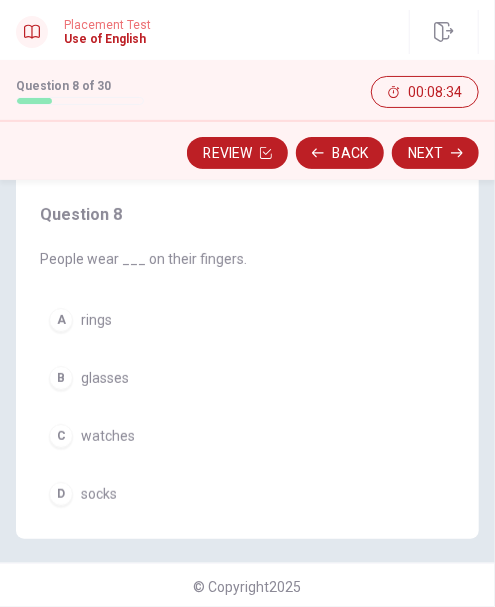 click on "A rings" at bounding box center (143, 320) 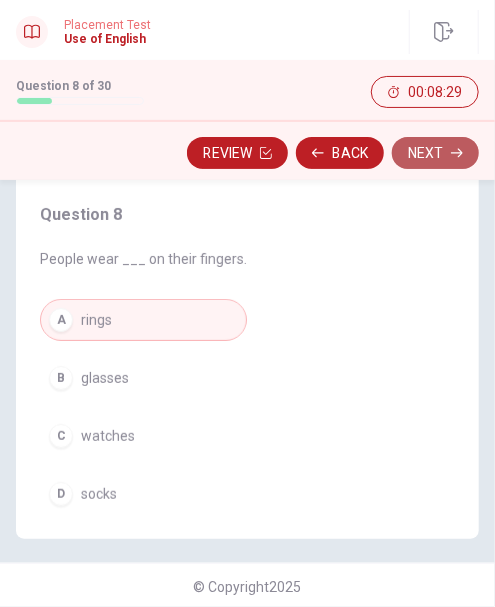 click on "Next" at bounding box center [435, 153] 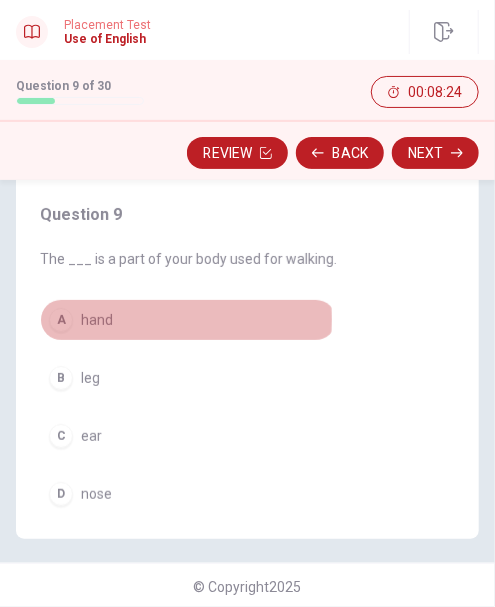 click on "A hand" at bounding box center (188, 320) 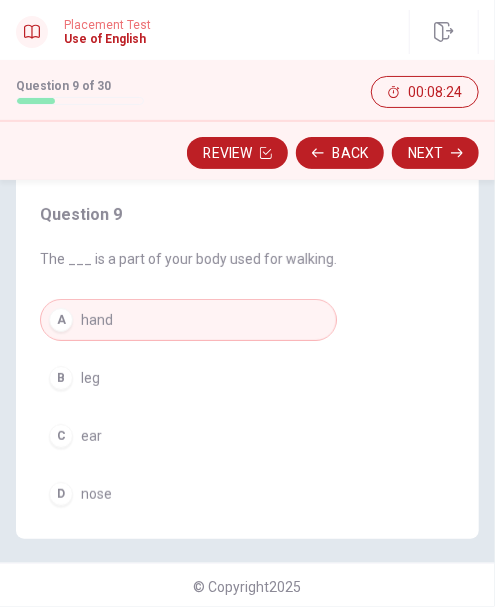 click on "B leg" at bounding box center (188, 378) 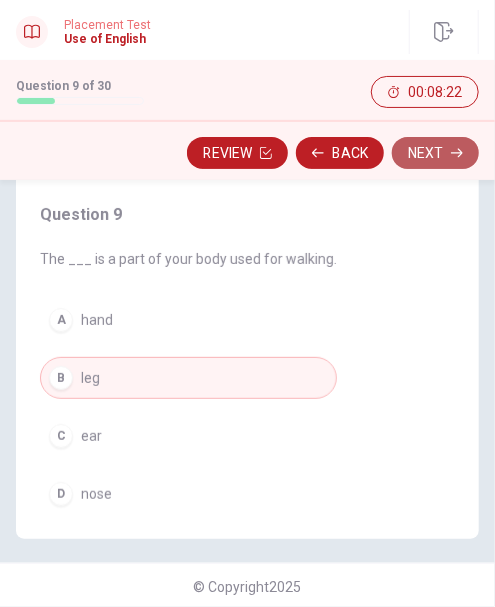 click on "Next" at bounding box center [435, 153] 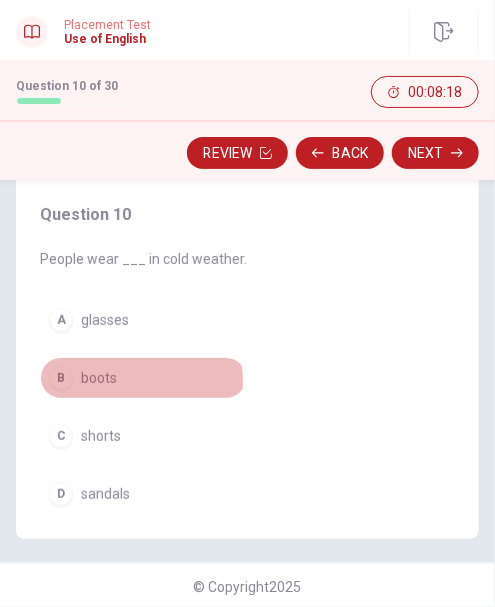 click on "boots" at bounding box center (99, 378) 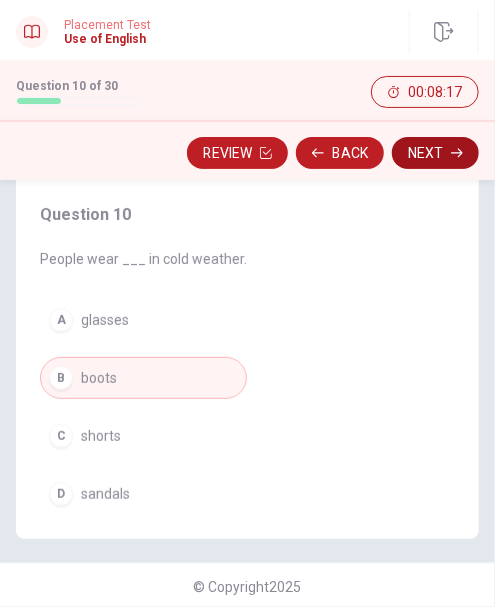 click on "Next" at bounding box center [435, 153] 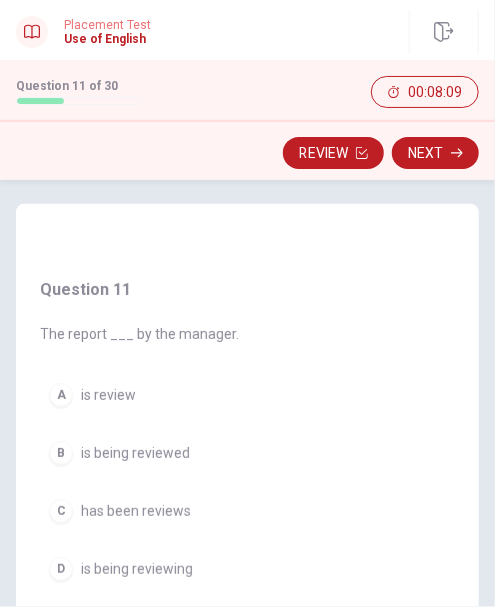 scroll, scrollTop: 75, scrollLeft: 0, axis: vertical 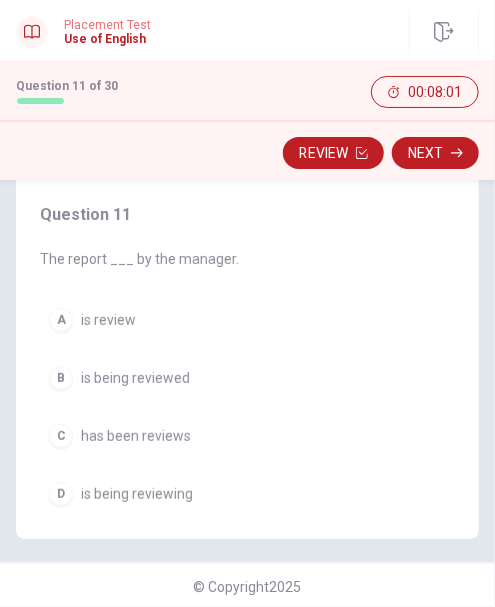 click on "is being reviewed" at bounding box center [135, 378] 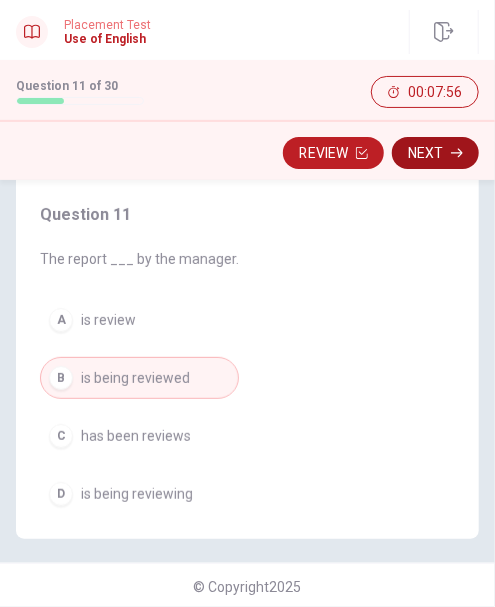click on "Next" at bounding box center (435, 153) 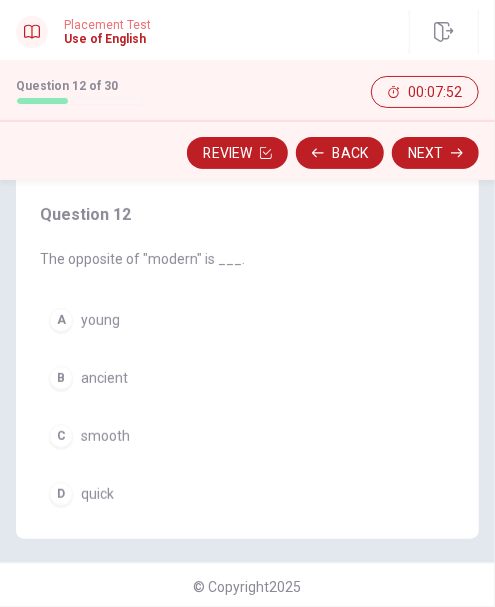 click on "ancient" at bounding box center [104, 378] 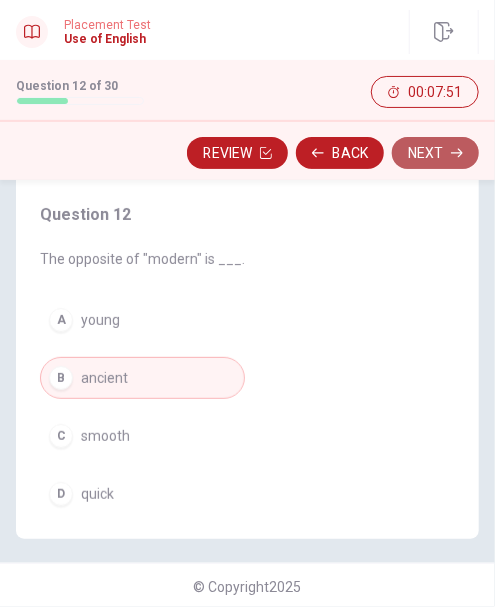 click 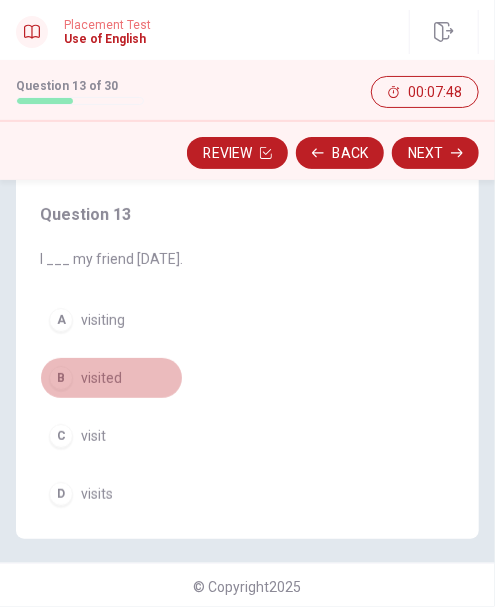 click on "B visited" at bounding box center (111, 378) 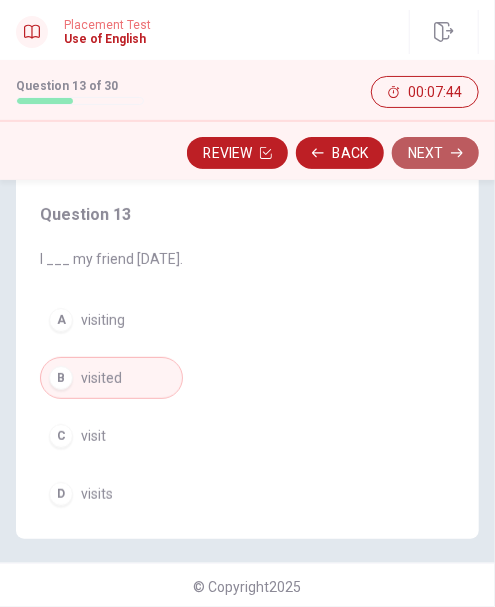 click on "Next" at bounding box center (435, 153) 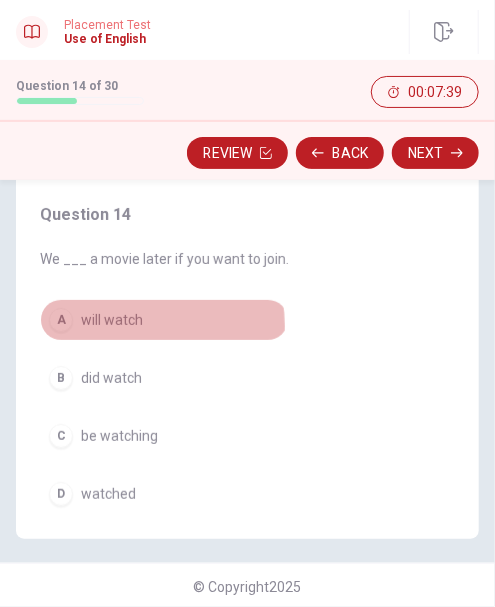 click on "will watch" at bounding box center (112, 320) 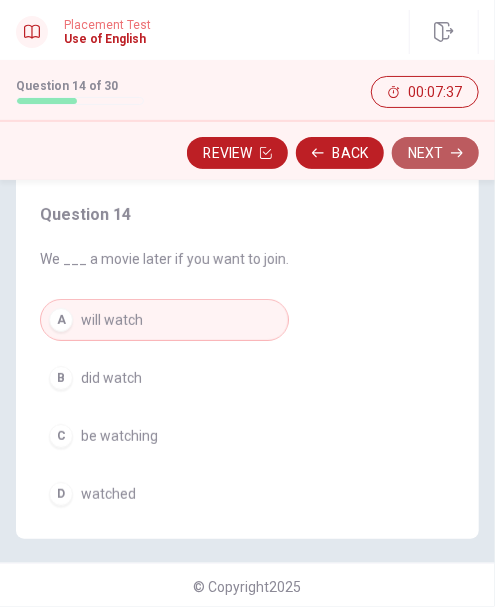 click on "Next" at bounding box center (435, 153) 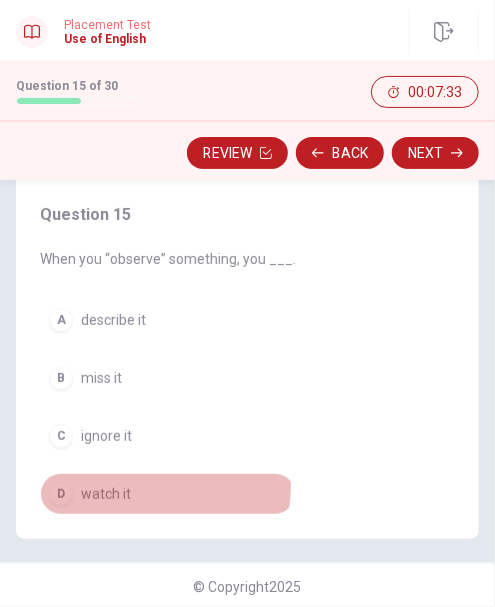 click on "D watch it" at bounding box center [168, 494] 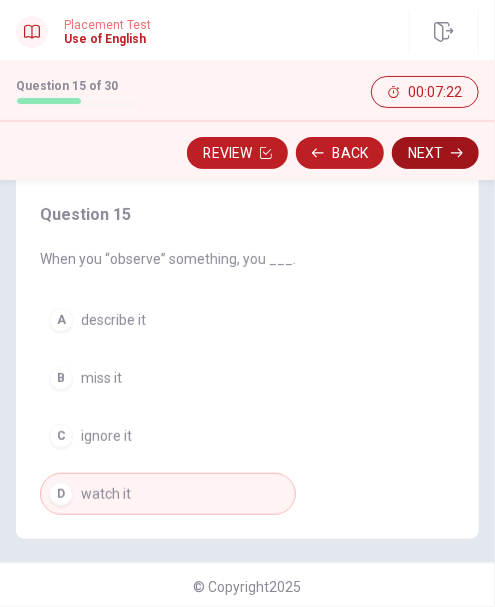 click on "Next" at bounding box center (435, 153) 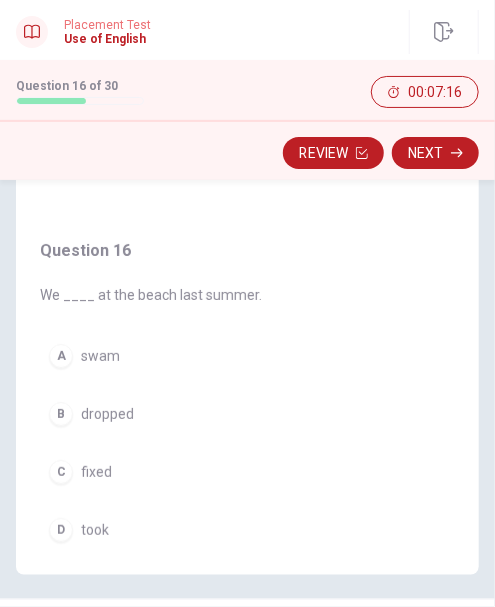 scroll, scrollTop: 75, scrollLeft: 0, axis: vertical 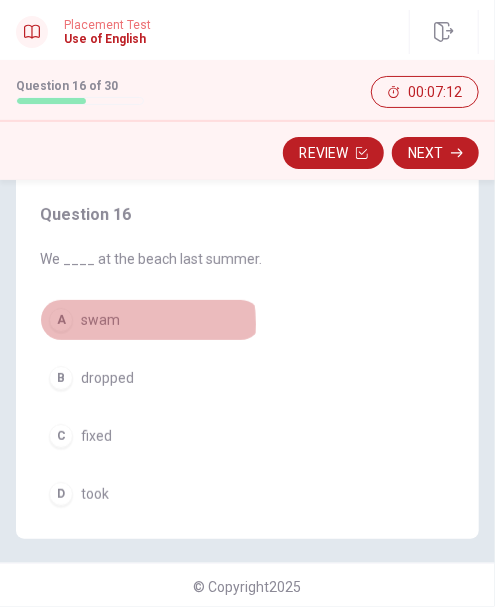 click on "swam" at bounding box center [100, 320] 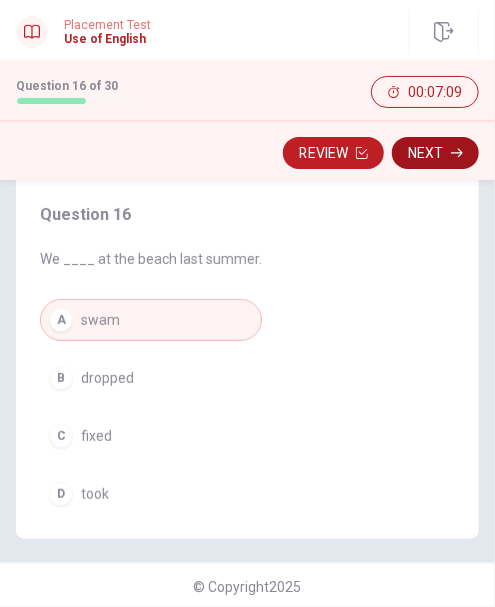 click on "Next" at bounding box center [435, 153] 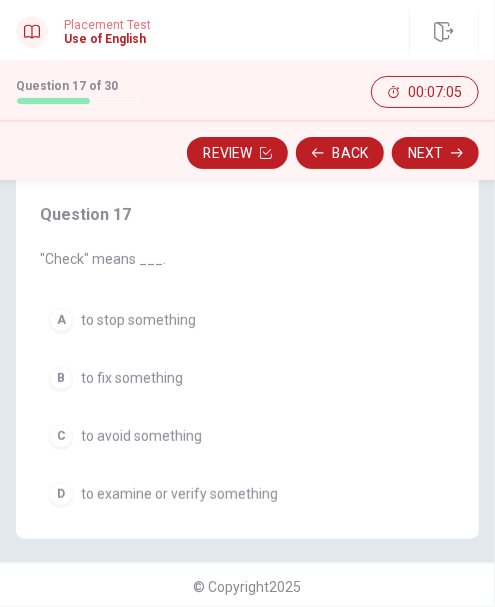 click on "to examine or verify something" at bounding box center [179, 494] 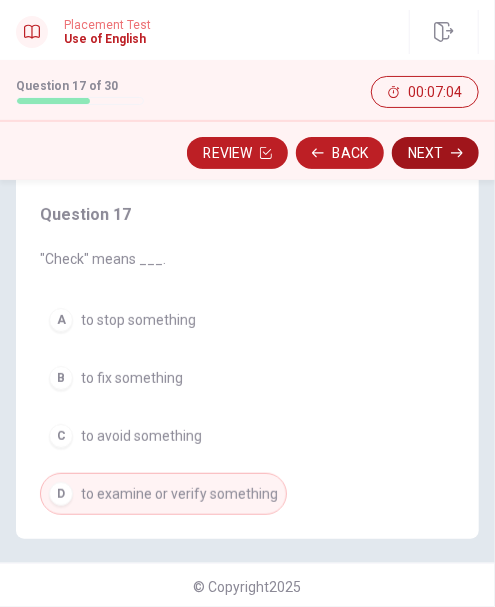 click on "Next" at bounding box center [435, 153] 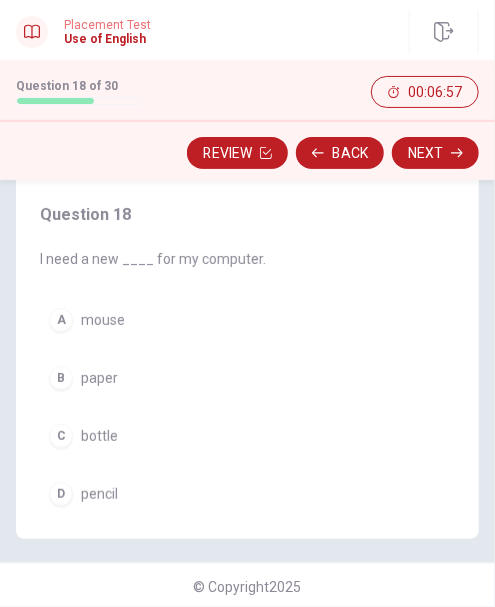 click on "mouse" at bounding box center (103, 320) 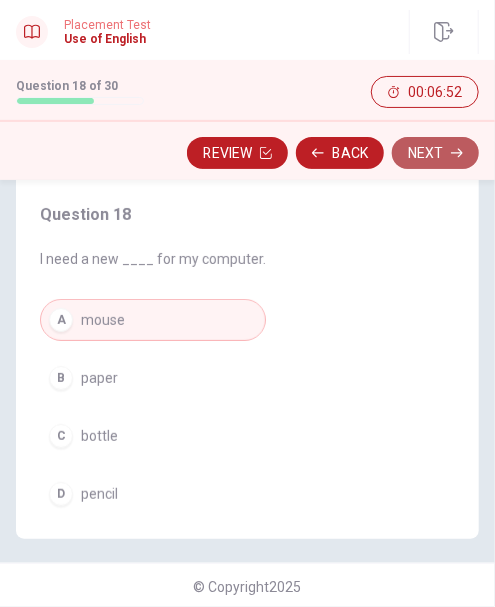 click on "Next" at bounding box center [435, 153] 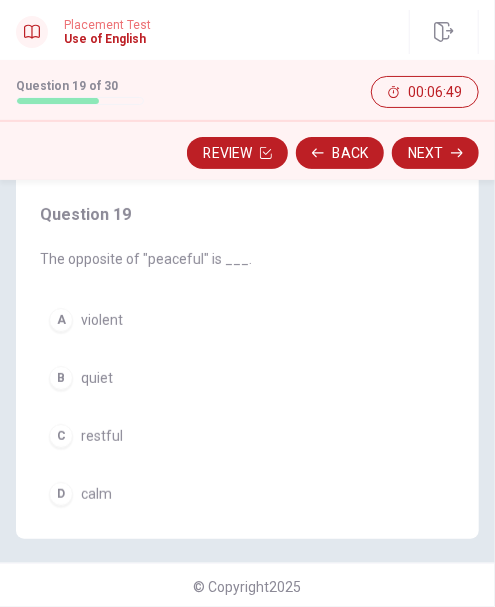 click on "violent" at bounding box center [102, 320] 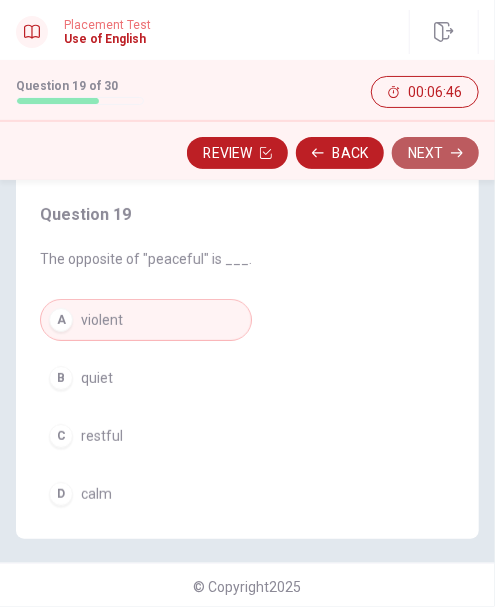 click on "Next" at bounding box center (435, 153) 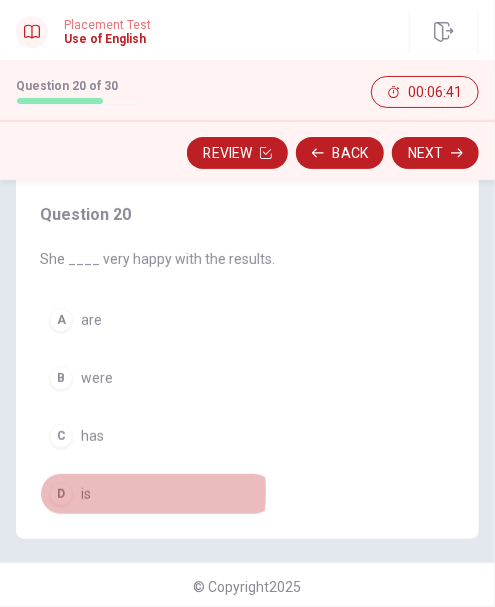 click on "is" at bounding box center [86, 494] 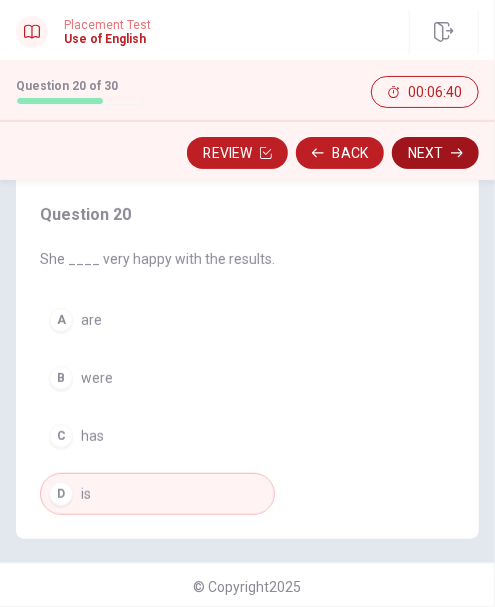 click on "Next" at bounding box center [435, 153] 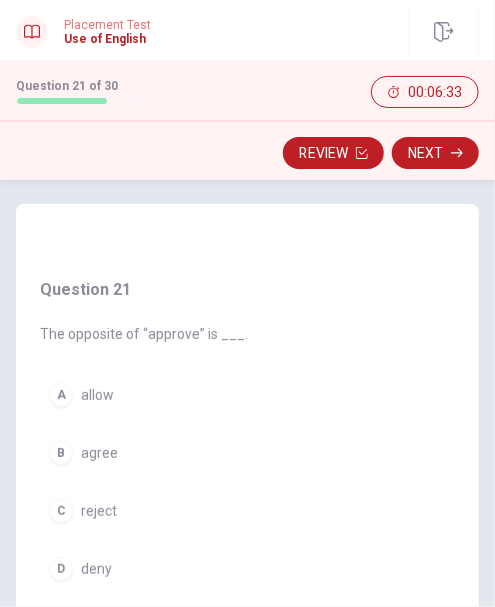 scroll, scrollTop: 75, scrollLeft: 0, axis: vertical 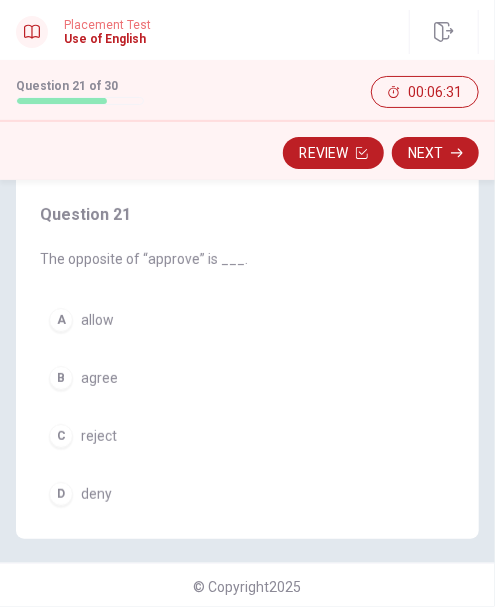 click on "reject" at bounding box center (99, 436) 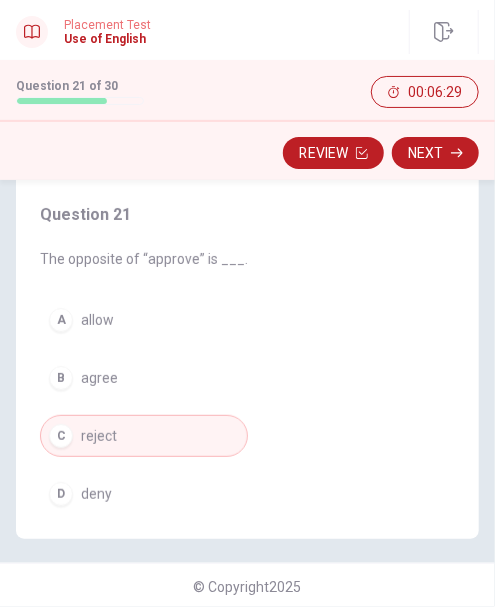 click on "deny" at bounding box center [96, 494] 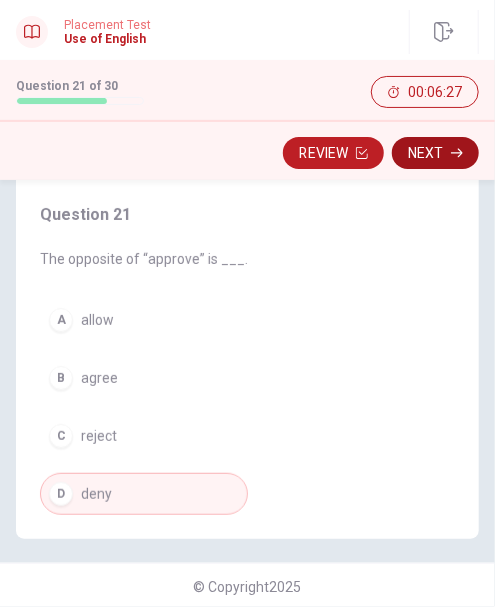 click on "Next" at bounding box center [435, 153] 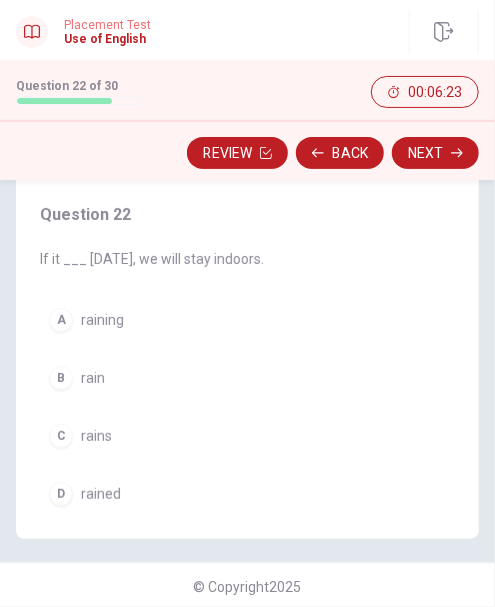 click on "A raining" at bounding box center [152, 320] 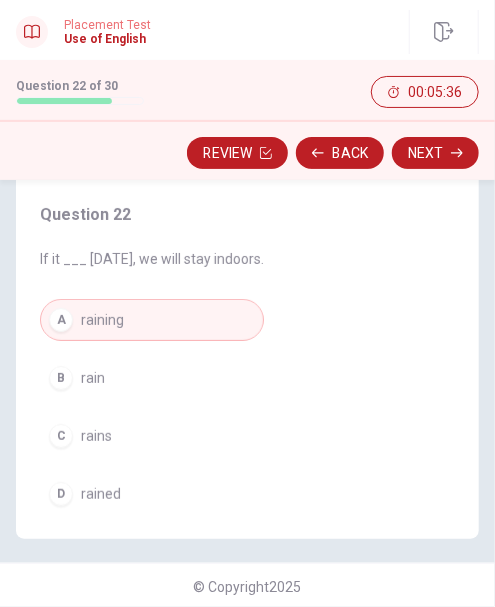 click on "rains" at bounding box center [96, 436] 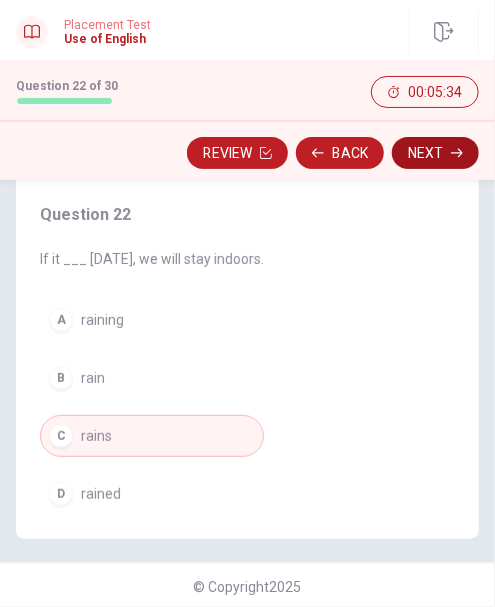 click on "Next" at bounding box center [435, 153] 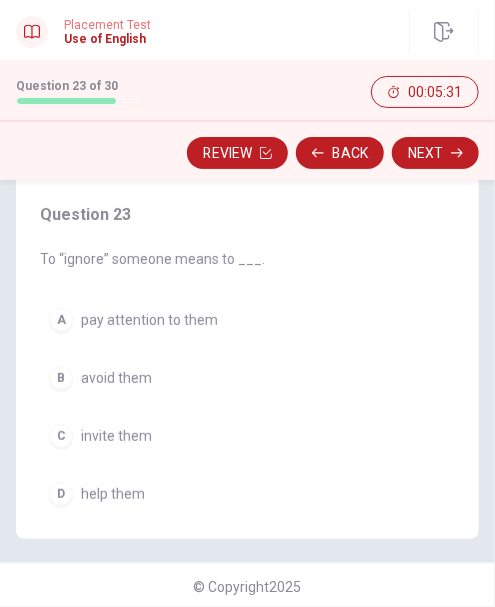 click on "B avoid them" at bounding box center (152, 378) 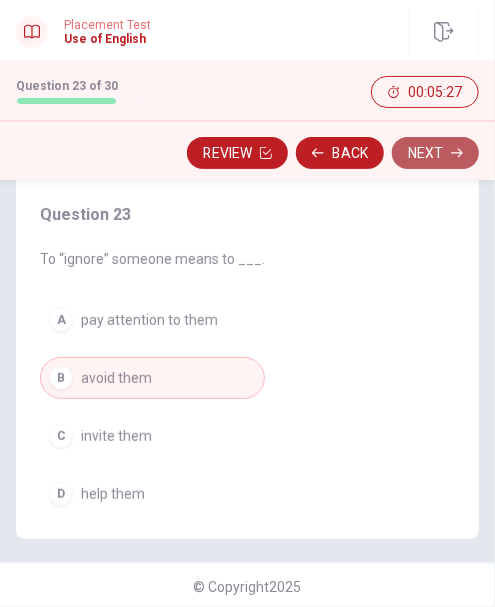 click on "Next" at bounding box center [435, 153] 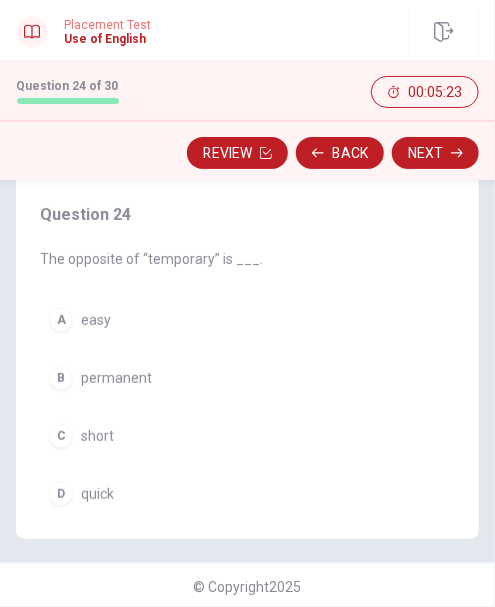 click on "permanent" at bounding box center (116, 378) 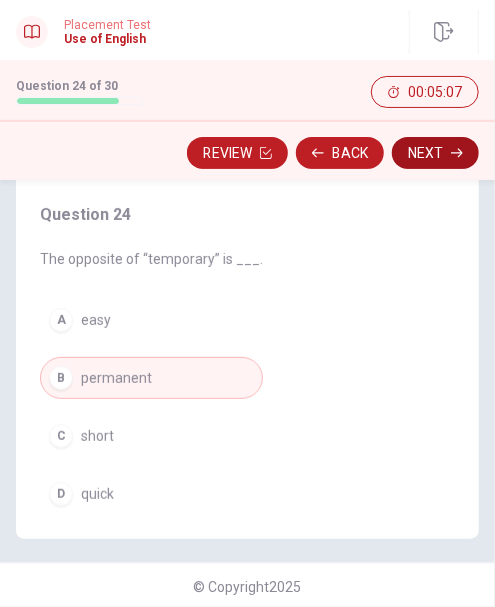 click on "Next" at bounding box center [435, 153] 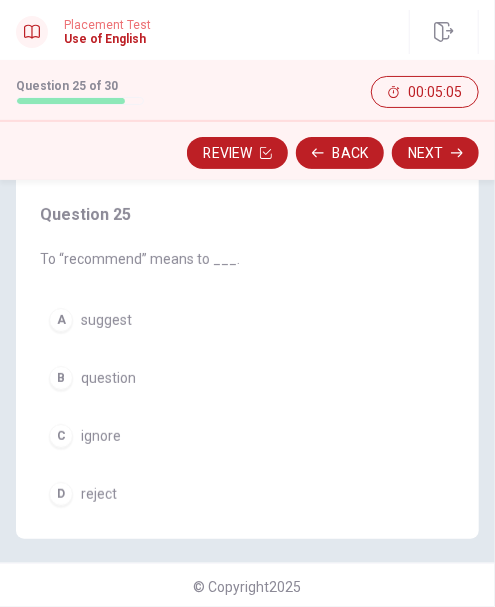 click on "suggest" at bounding box center (106, 320) 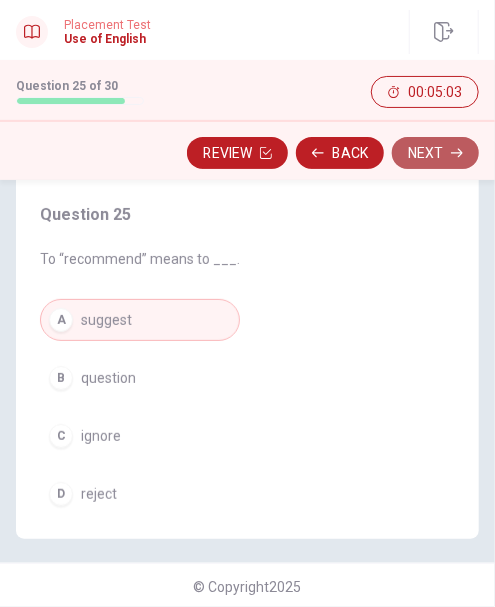 click on "Next" at bounding box center (435, 153) 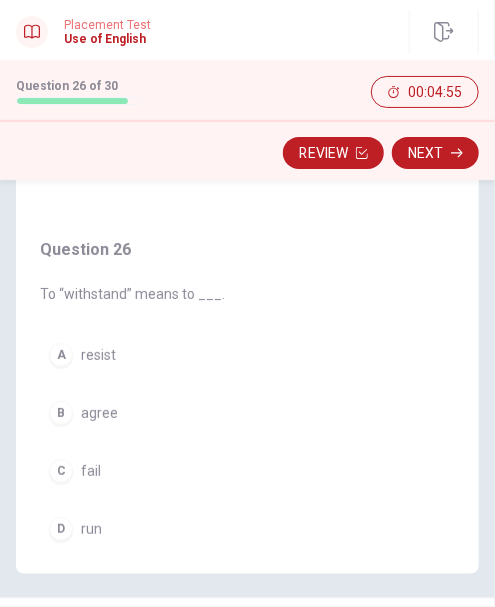 scroll, scrollTop: 75, scrollLeft: 0, axis: vertical 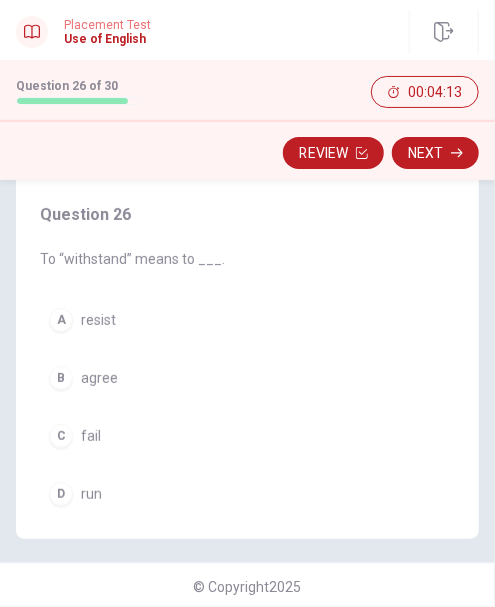 click on "resist" at bounding box center (98, 320) 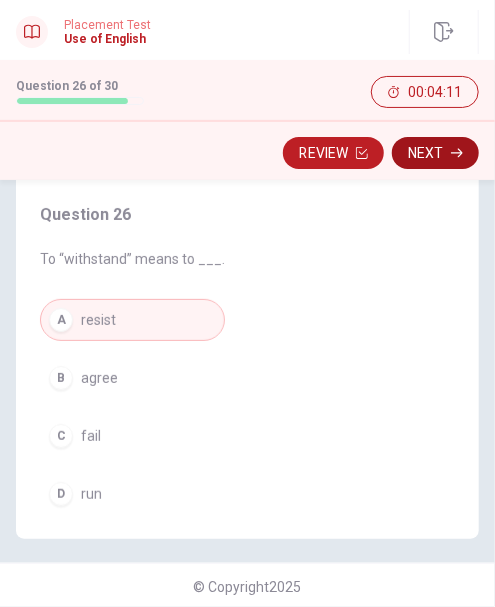 click on "Next" at bounding box center (435, 153) 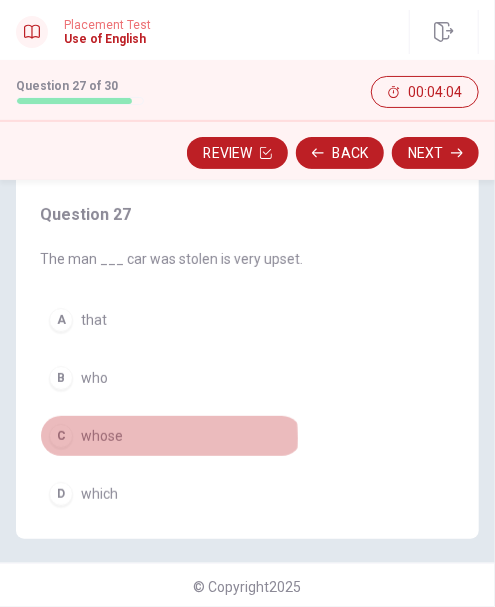 click on "whose" at bounding box center (102, 436) 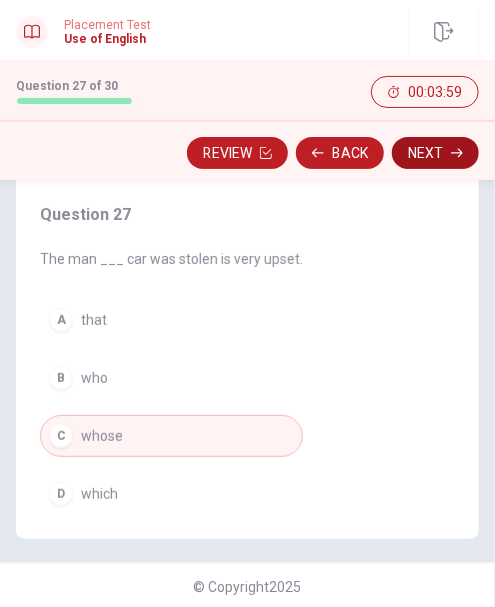 click on "Next" at bounding box center (435, 153) 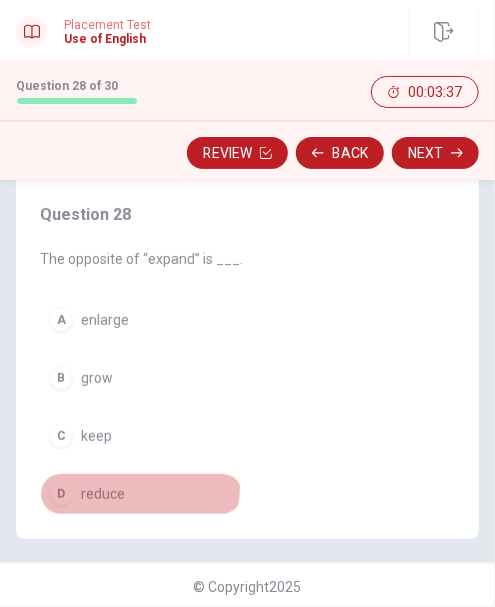 click on "reduce" at bounding box center (103, 494) 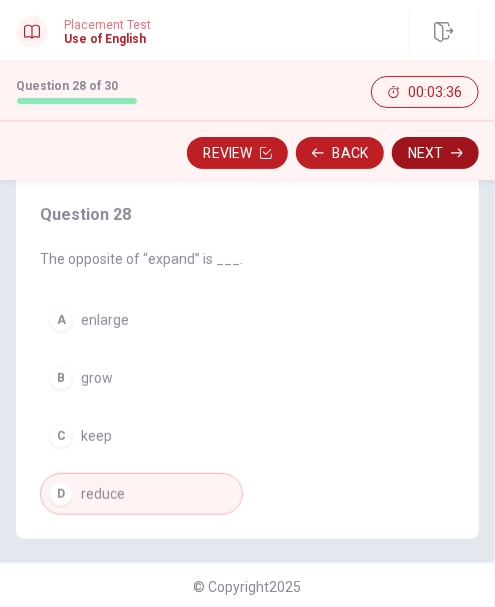 click on "Next" at bounding box center (435, 153) 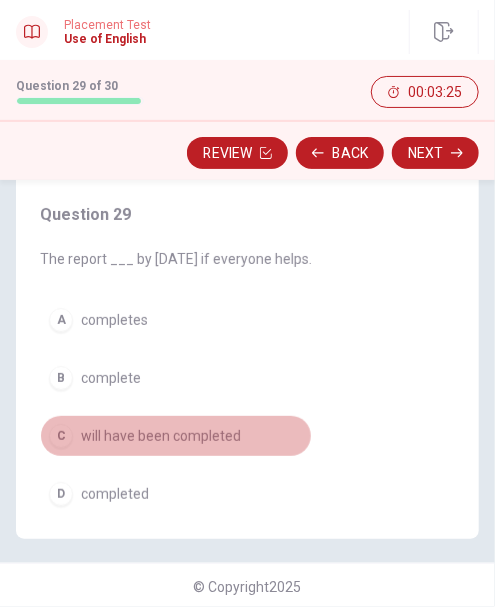 click on "will have been completed" at bounding box center (161, 436) 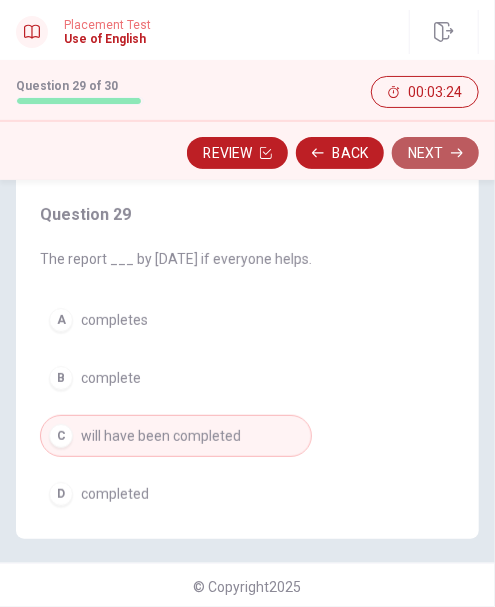 click 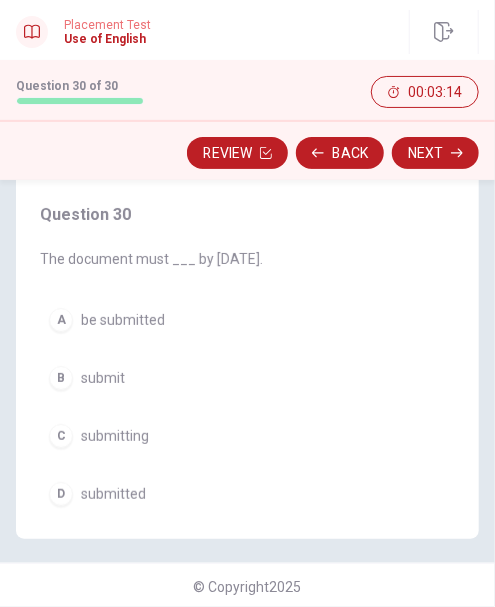 click on "submitted" at bounding box center [113, 494] 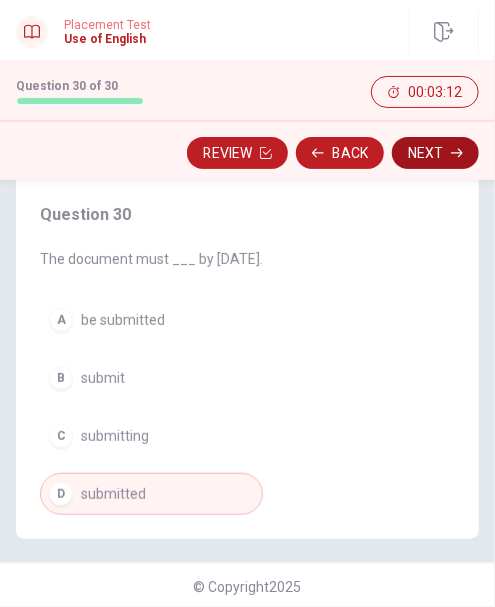 click on "Next" at bounding box center (435, 153) 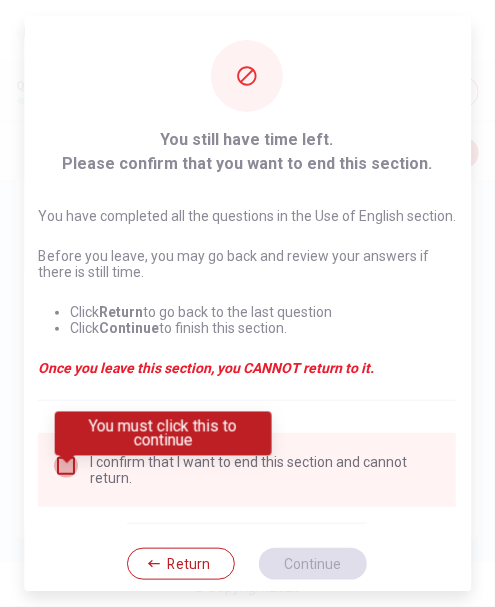 click at bounding box center [67, 466] 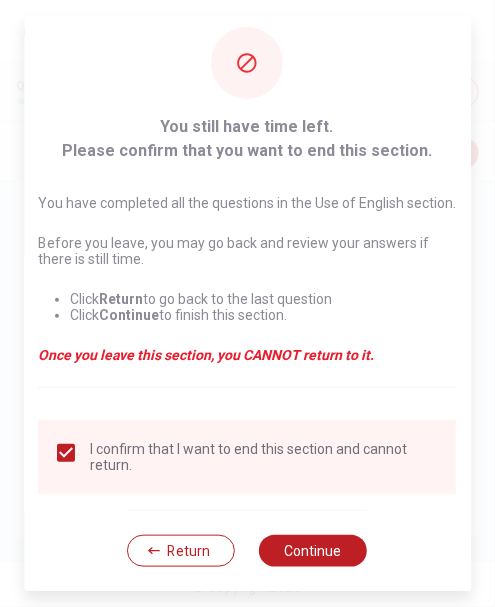 scroll, scrollTop: 29, scrollLeft: 0, axis: vertical 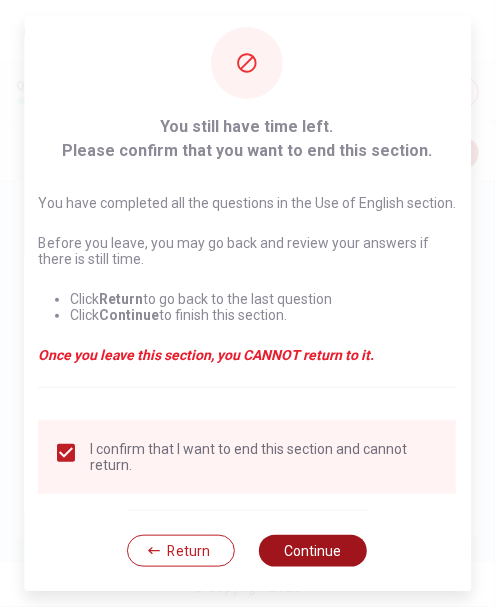 click on "Continue" at bounding box center [314, 551] 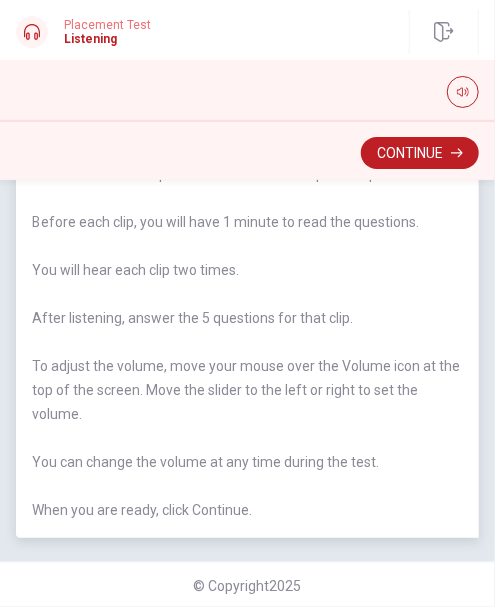 scroll, scrollTop: 116, scrollLeft: 0, axis: vertical 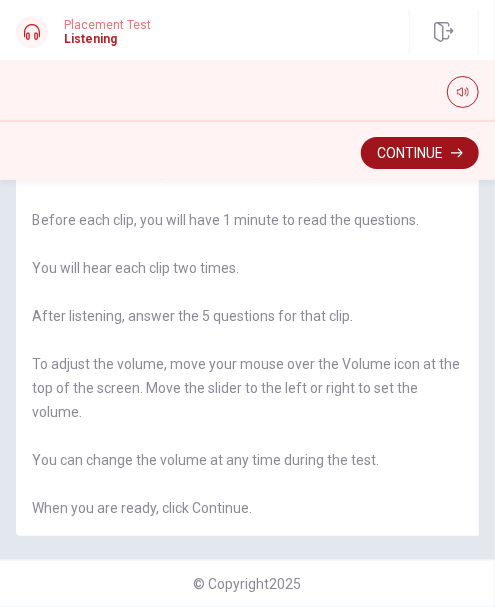 click on "Continue" at bounding box center [420, 153] 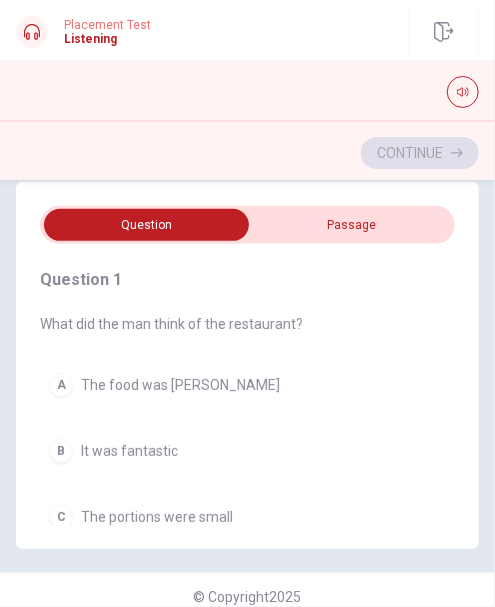 scroll, scrollTop: 0, scrollLeft: 0, axis: both 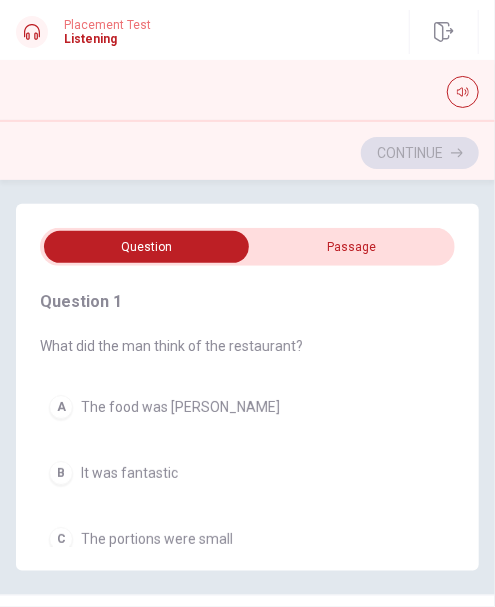 type on "12" 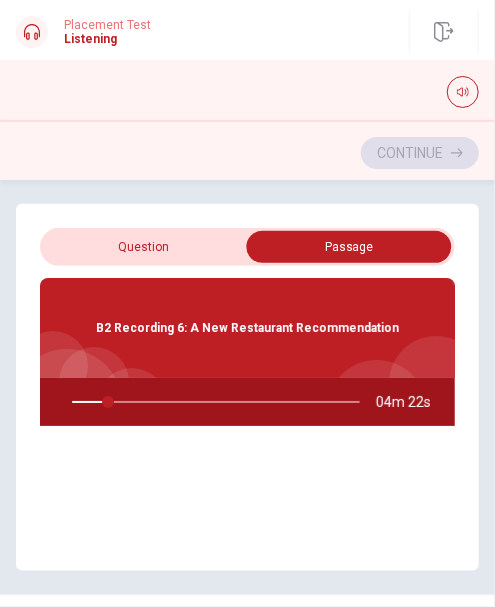 scroll, scrollTop: 0, scrollLeft: 0, axis: both 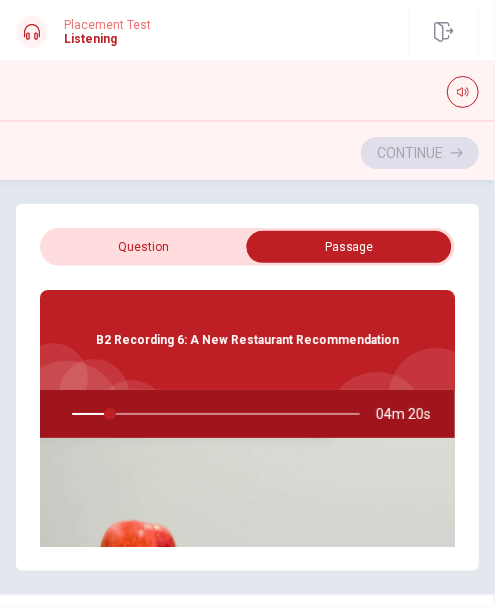 click at bounding box center [212, 414] 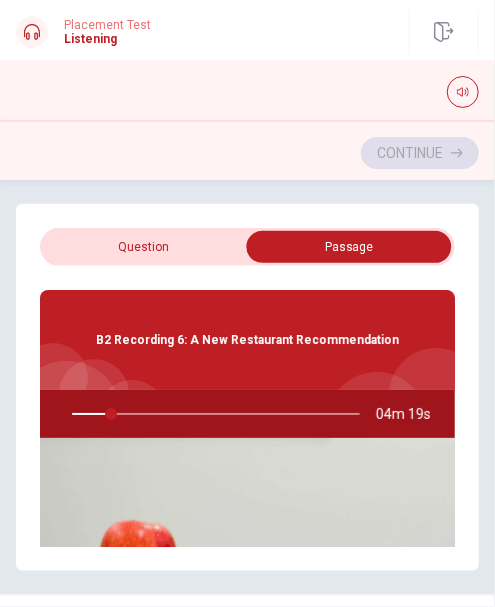 click at bounding box center [212, 414] 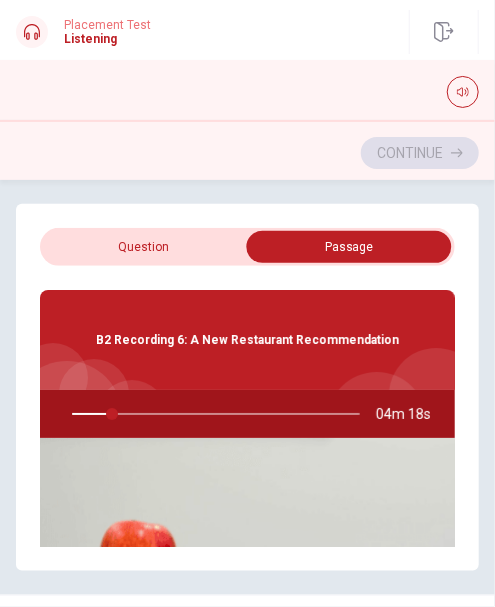 click at bounding box center [247, 247] 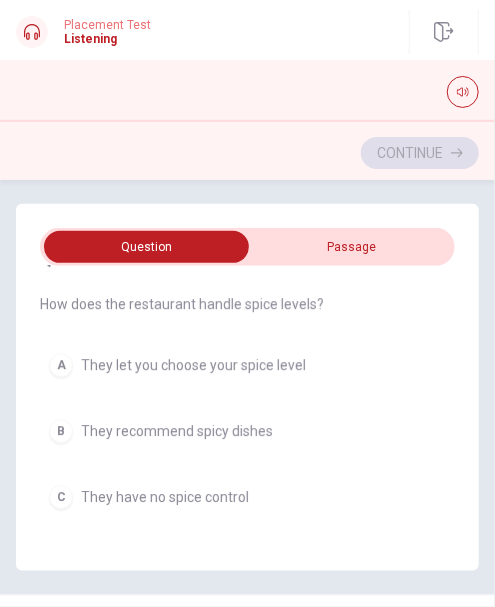 scroll, scrollTop: 1200, scrollLeft: 0, axis: vertical 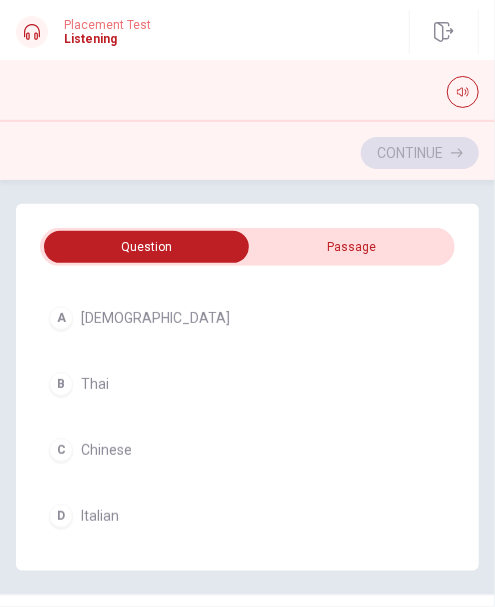 click on "Thai" at bounding box center [95, 384] 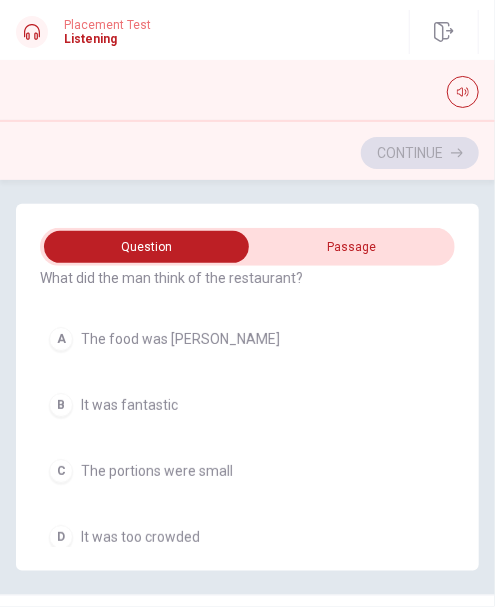scroll, scrollTop: 100, scrollLeft: 0, axis: vertical 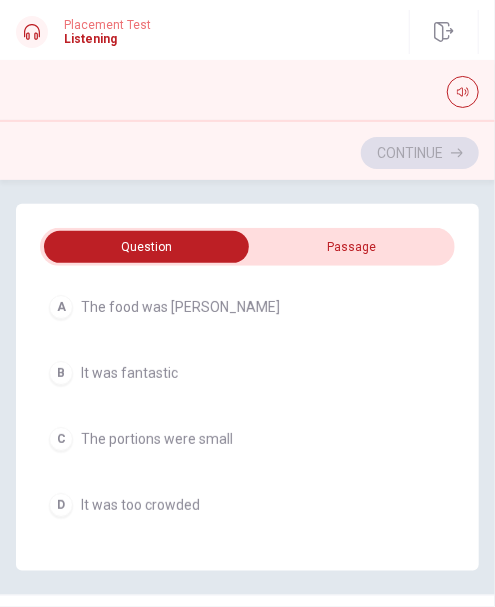 click on "B It was fantastic" at bounding box center (247, 373) 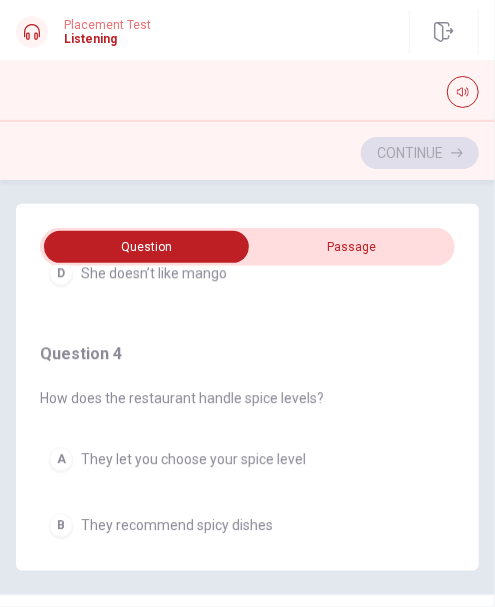 scroll, scrollTop: 1200, scrollLeft: 0, axis: vertical 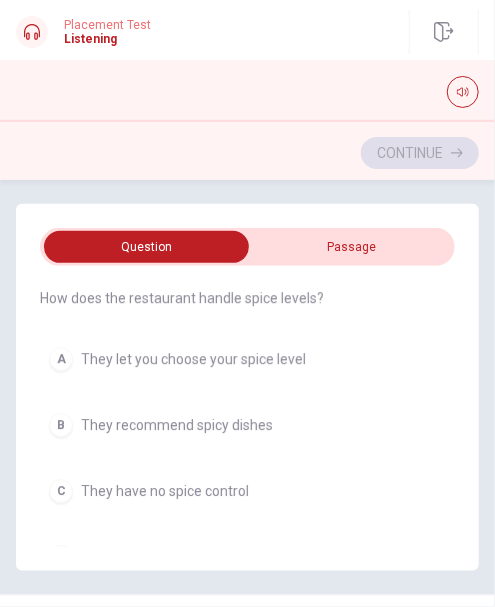 click on "A They let you choose your spice level" at bounding box center (247, 359) 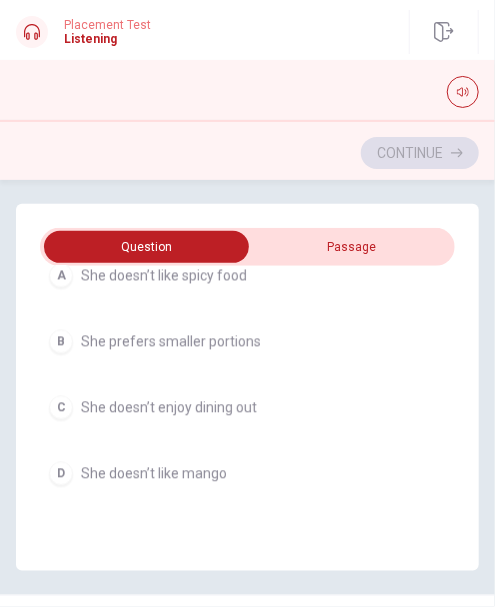 scroll, scrollTop: 800, scrollLeft: 0, axis: vertical 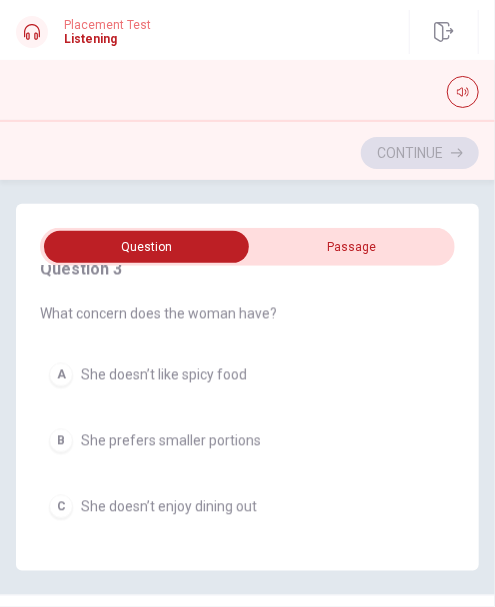 click on "She doesn’t like spicy food" at bounding box center [164, 375] 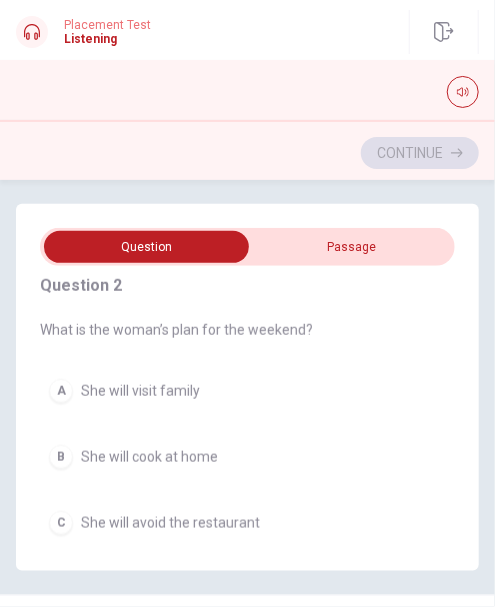 scroll, scrollTop: 500, scrollLeft: 0, axis: vertical 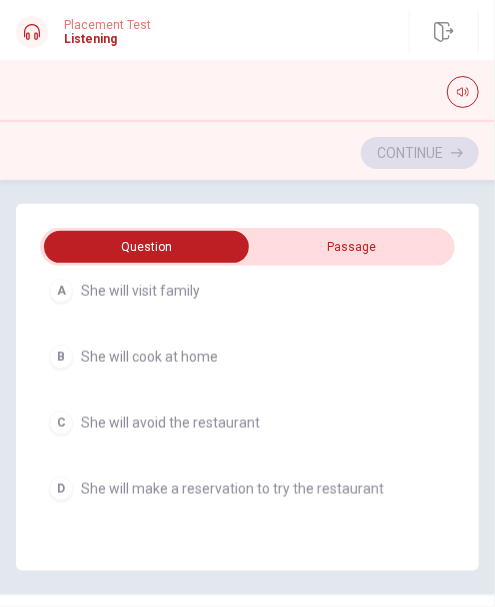 click on "She will make a reservation to try the restaurant" at bounding box center (232, 489) 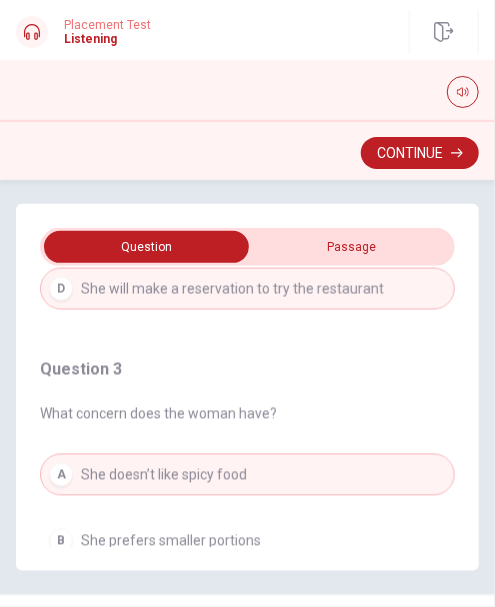 scroll, scrollTop: 800, scrollLeft: 0, axis: vertical 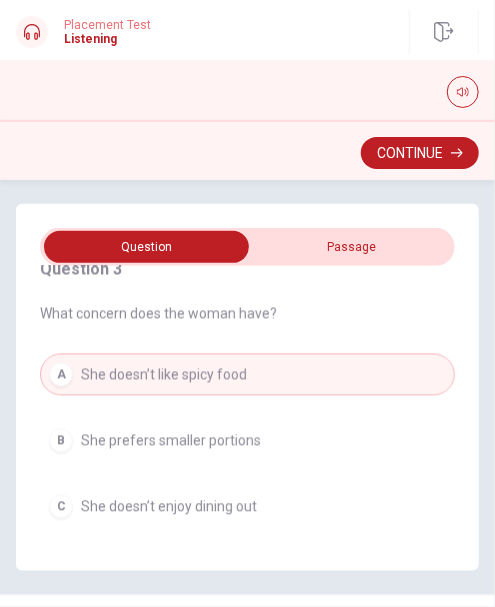 click on "Question 3 What concern does the woman have? A She doesn’t like spicy food B She prefers smaller portions C She doesn’t enjoy dining out D She doesn’t like mango" at bounding box center [247, 426] 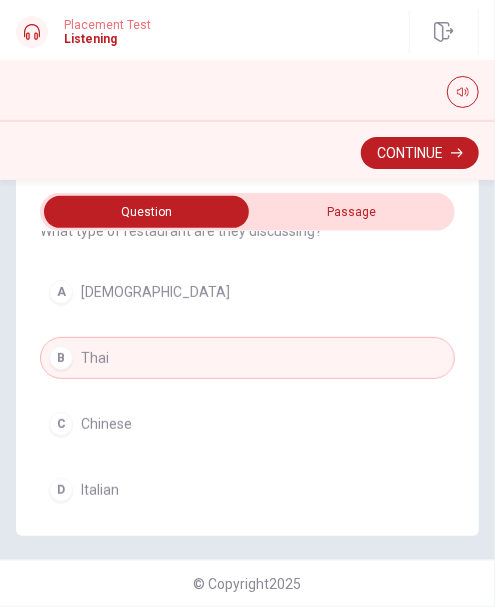 scroll, scrollTop: 1625, scrollLeft: 0, axis: vertical 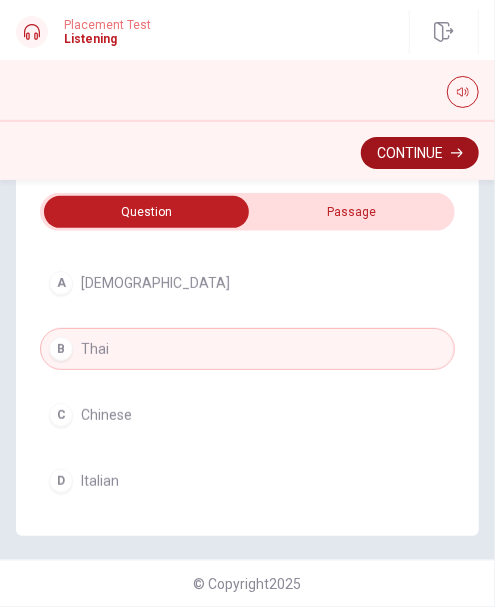click on "Continue" at bounding box center (420, 153) 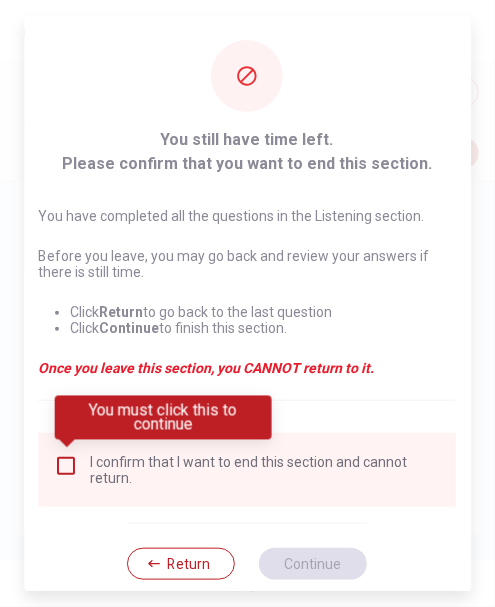 click at bounding box center (67, 466) 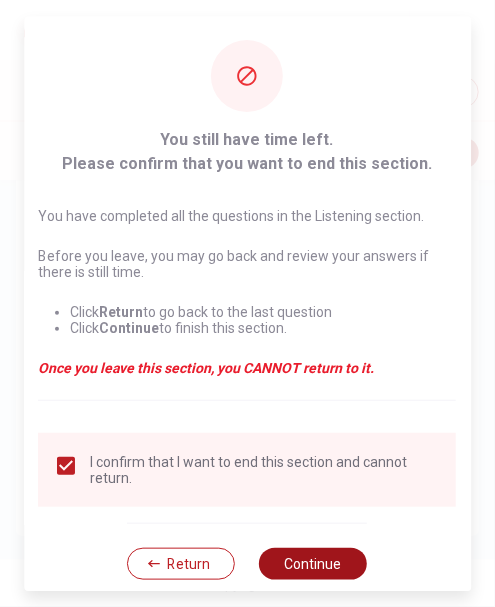 click on "Continue" at bounding box center (314, 564) 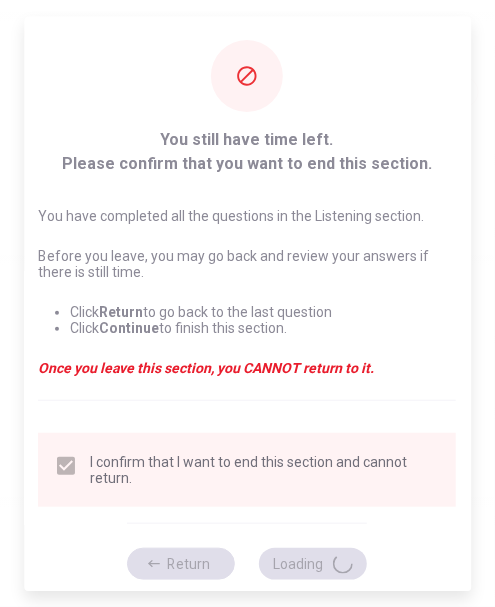 scroll, scrollTop: 0, scrollLeft: 0, axis: both 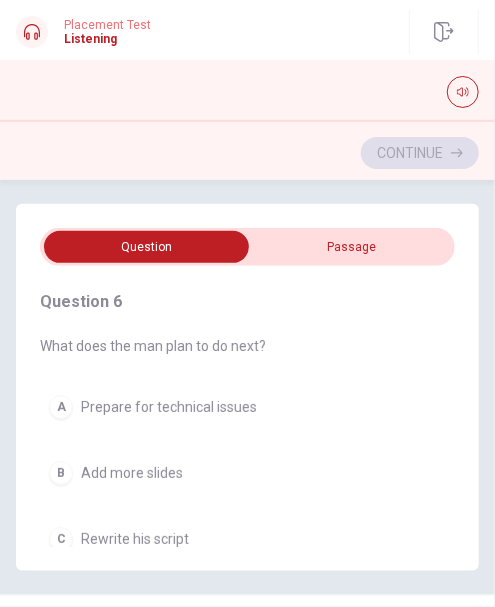 click at bounding box center [147, 247] 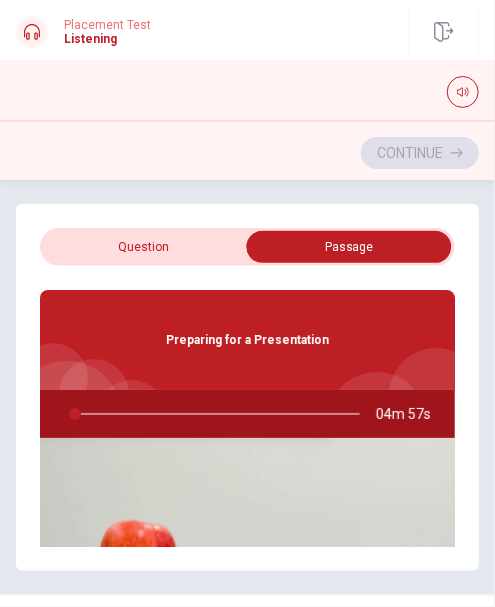 type on "1" 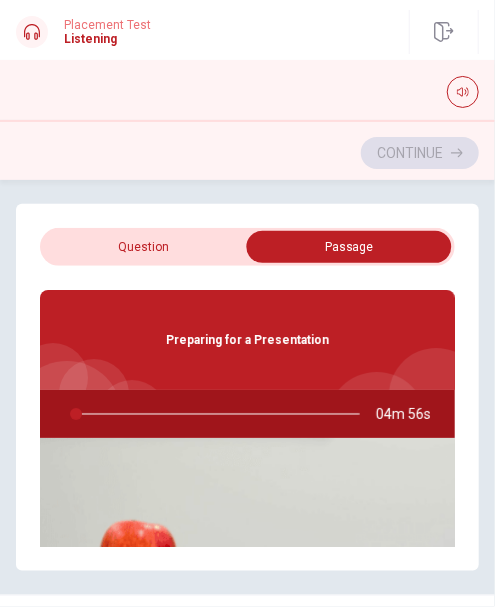 click at bounding box center [349, 247] 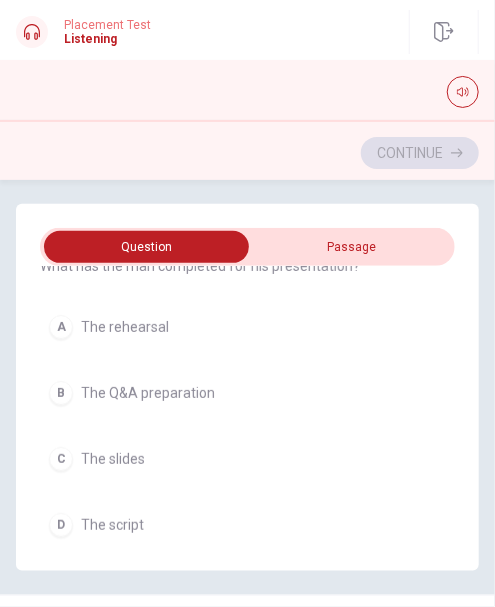 scroll, scrollTop: 1625, scrollLeft: 0, axis: vertical 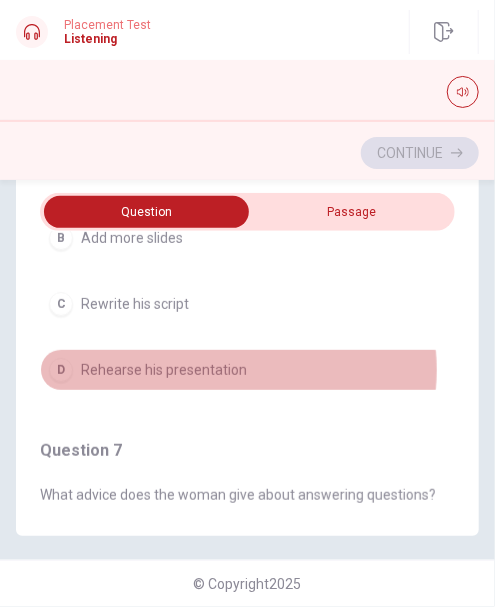click on "Rehearse his presentation" at bounding box center [164, 370] 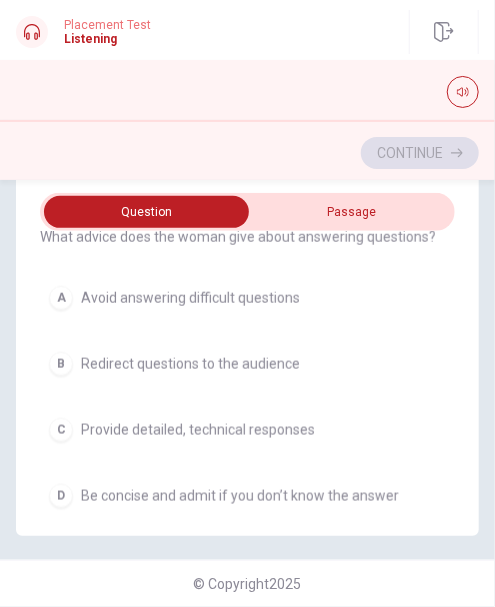 scroll, scrollTop: 500, scrollLeft: 0, axis: vertical 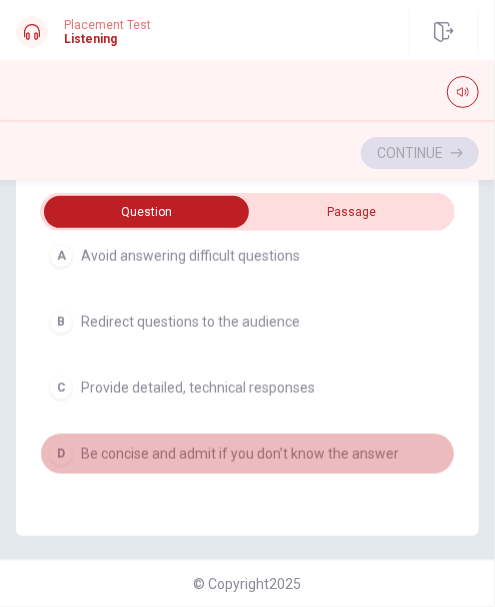 click on "Be concise and admit if you don’t know the answer" at bounding box center (240, 454) 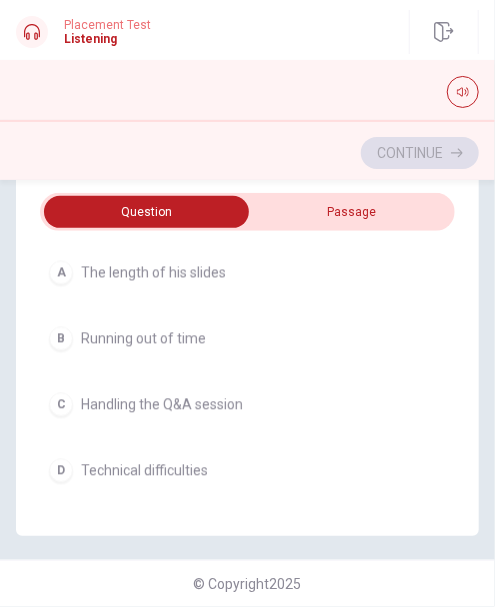 scroll, scrollTop: 900, scrollLeft: 0, axis: vertical 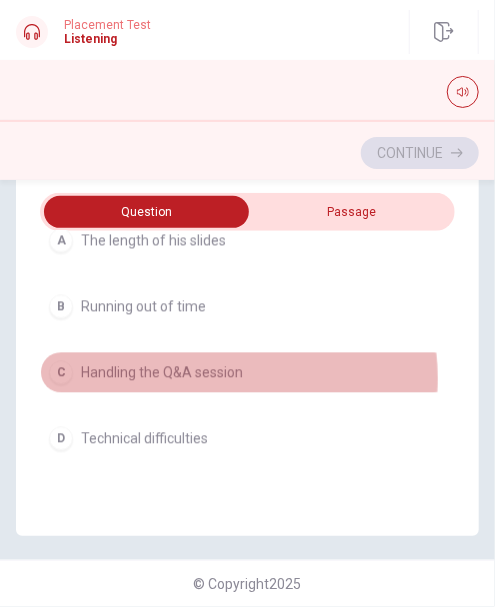 drag, startPoint x: 212, startPoint y: 371, endPoint x: 225, endPoint y: 373, distance: 13.152946 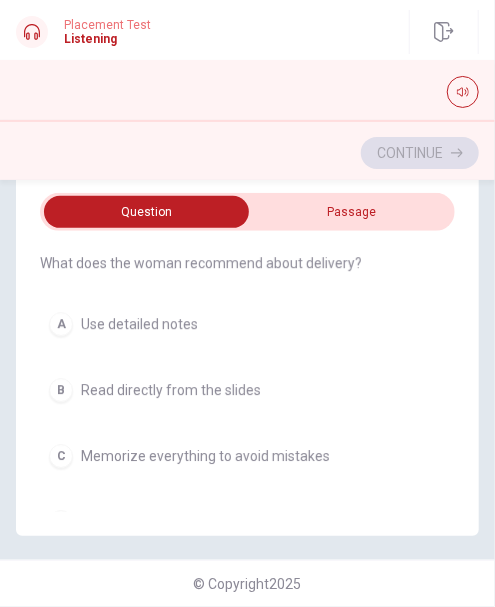 scroll, scrollTop: 1300, scrollLeft: 0, axis: vertical 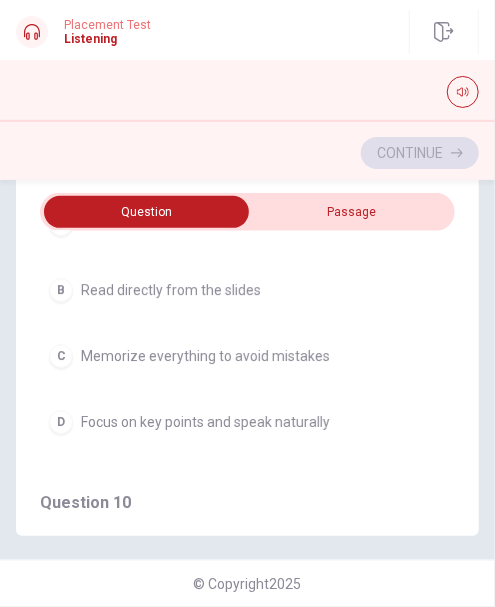 click on "Focus on key points and speak naturally" at bounding box center [205, 422] 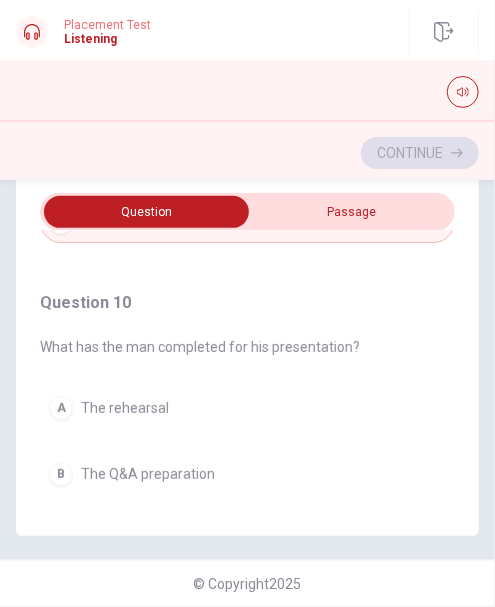 scroll, scrollTop: 1600, scrollLeft: 0, axis: vertical 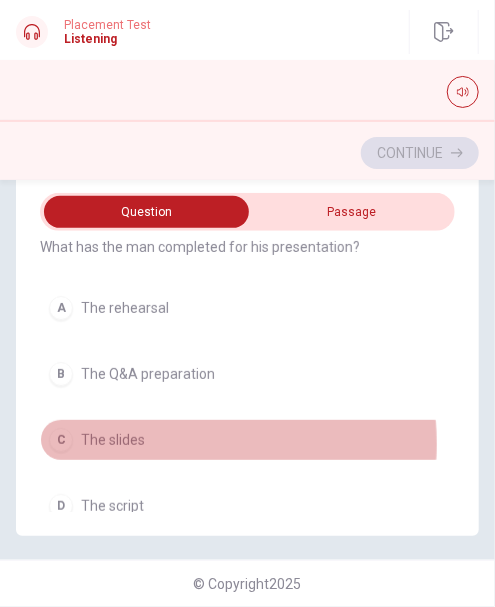click on "The slides" at bounding box center [113, 440] 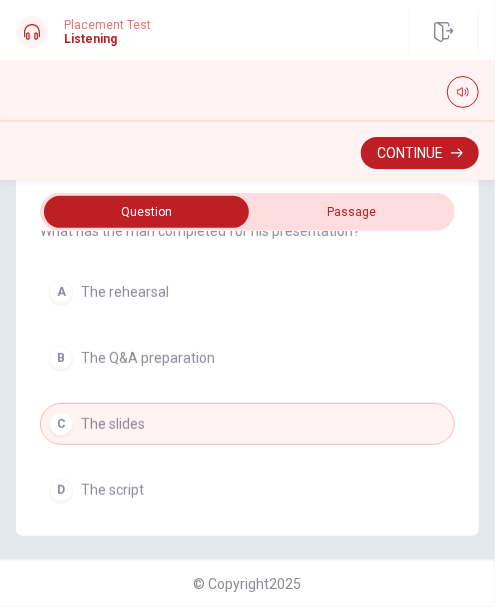 scroll, scrollTop: 1625, scrollLeft: 0, axis: vertical 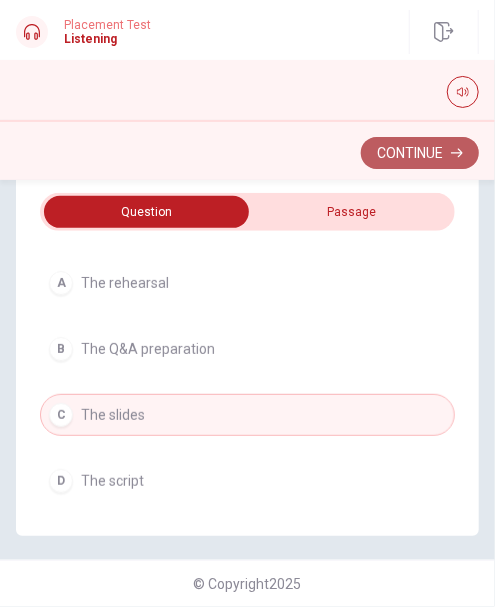 click on "Continue" at bounding box center (420, 153) 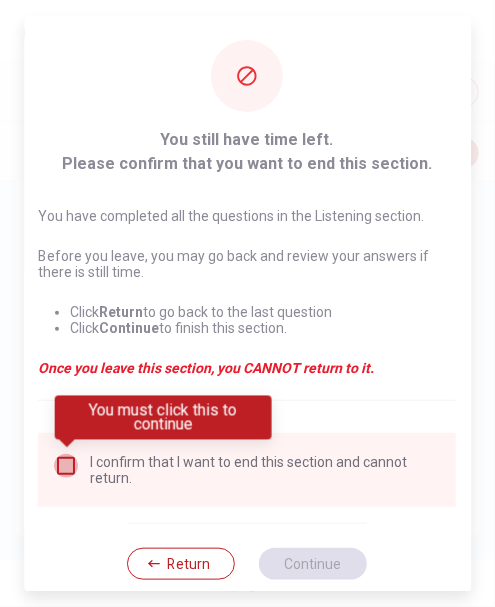 click at bounding box center [67, 466] 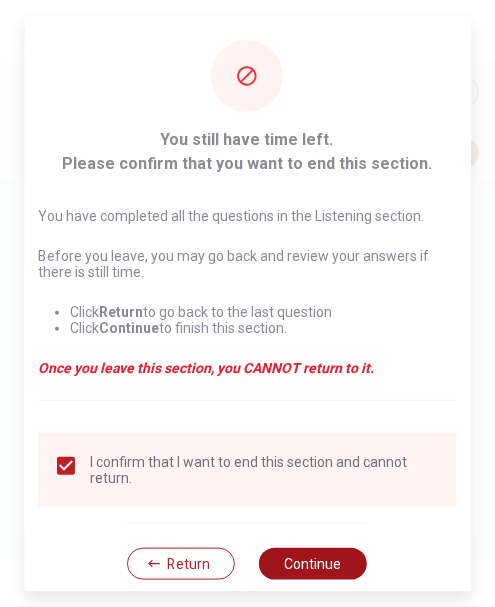 click on "Continue" at bounding box center (314, 564) 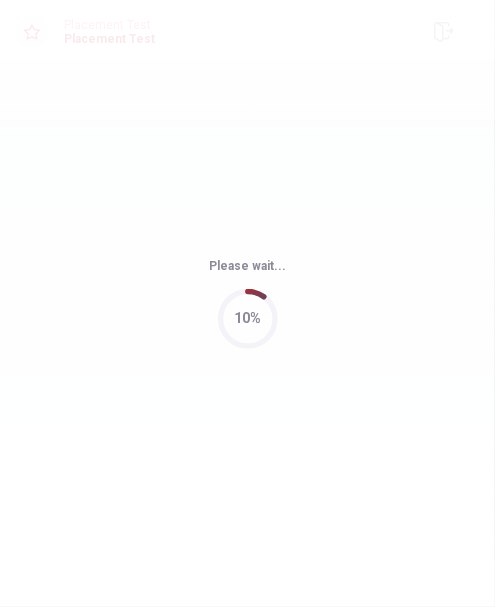 scroll, scrollTop: 0, scrollLeft: 0, axis: both 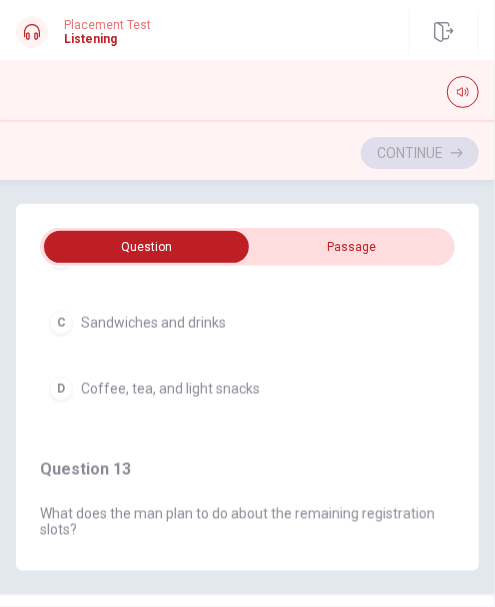 click on "Coffee, tea, and light snacks" at bounding box center (170, 389) 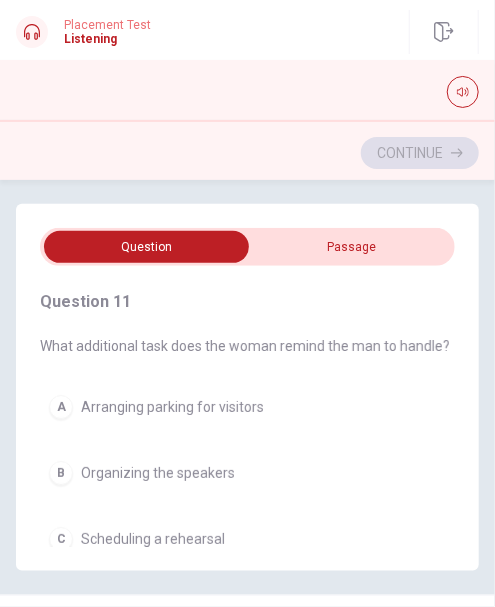 scroll, scrollTop: 100, scrollLeft: 0, axis: vertical 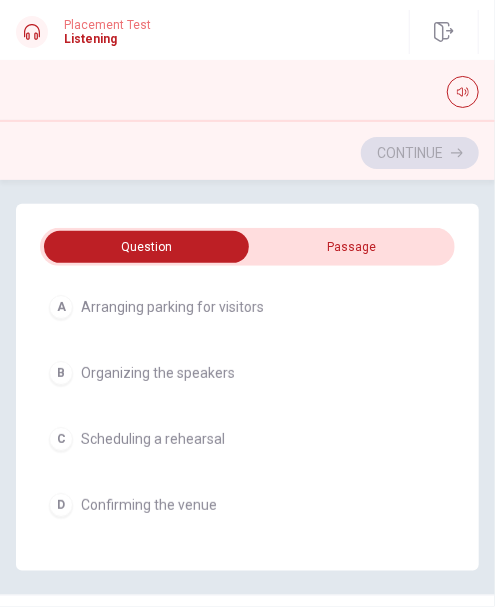click on "Organizing the speakers" at bounding box center (158, 373) 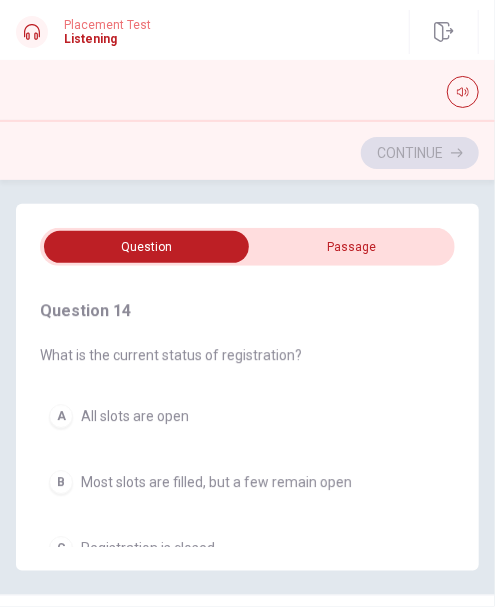 scroll, scrollTop: 1200, scrollLeft: 0, axis: vertical 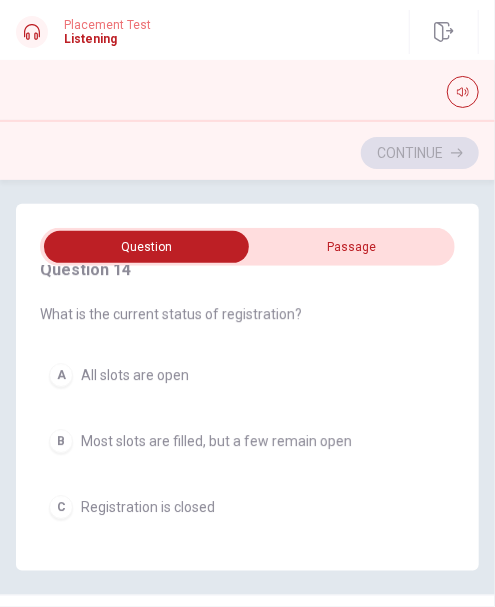 click on "Most slots are filled, but a few remain open" at bounding box center (216, 441) 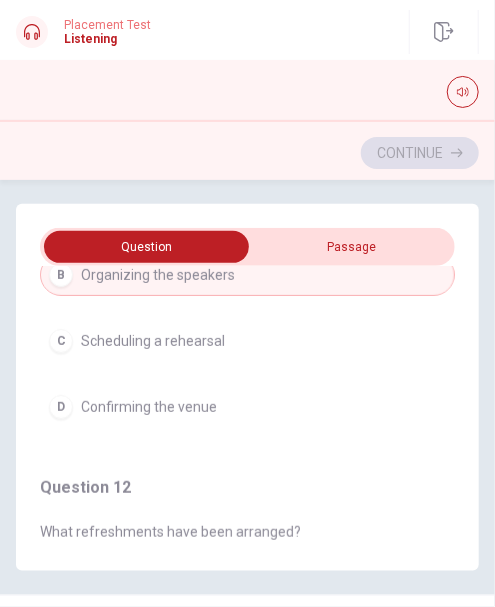scroll, scrollTop: 57, scrollLeft: 0, axis: vertical 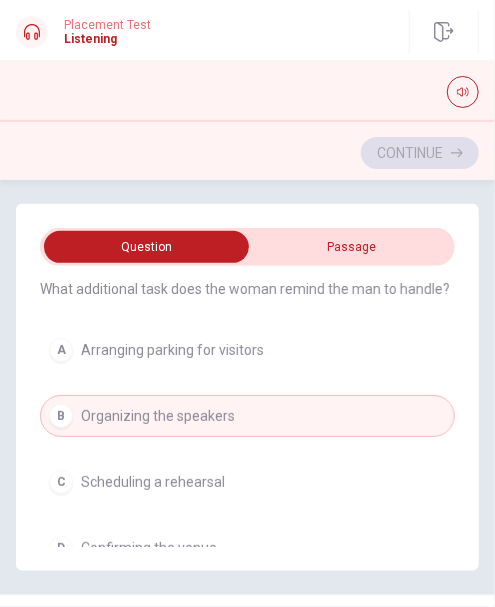 click on "A Arranging parking for visitors" at bounding box center [247, 350] 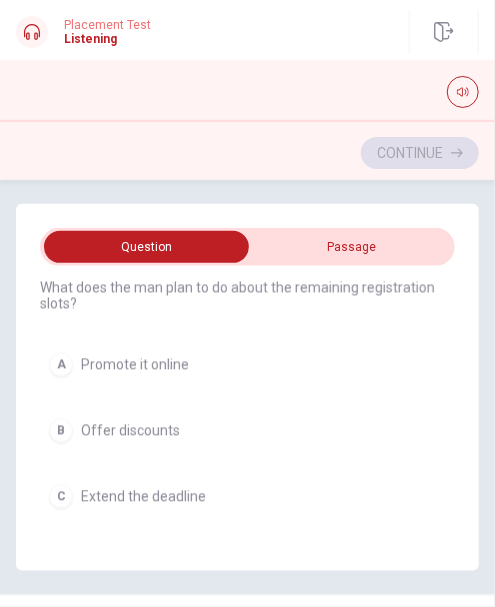 scroll, scrollTop: 857, scrollLeft: 0, axis: vertical 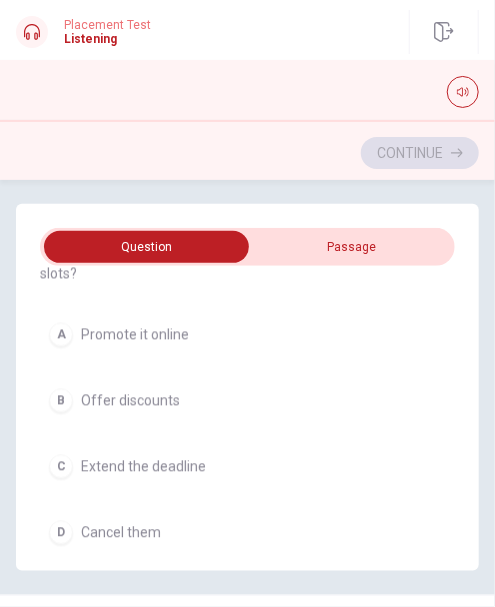 click on "A Promote it online" at bounding box center [247, 334] 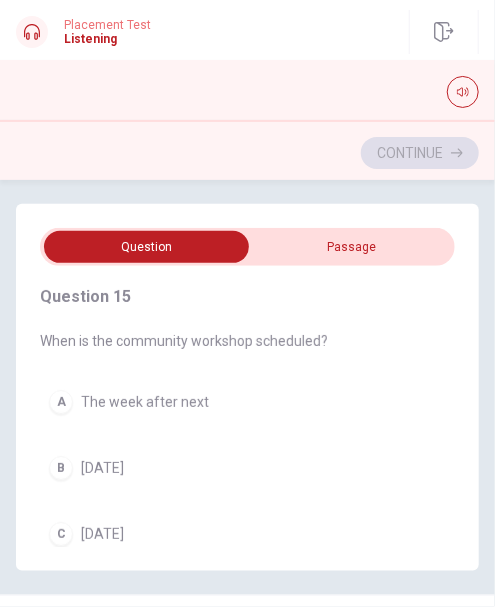 scroll, scrollTop: 1657, scrollLeft: 0, axis: vertical 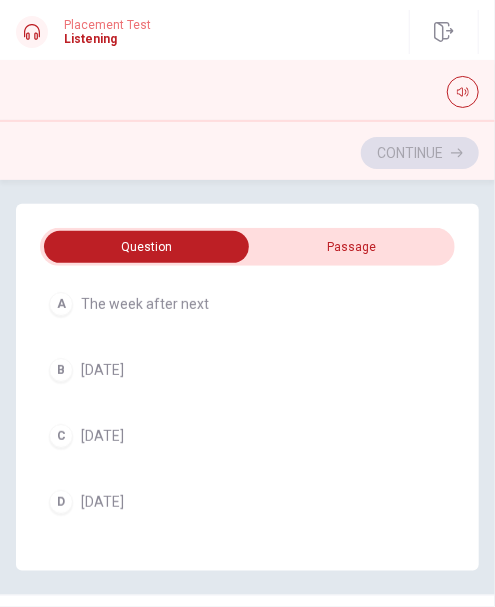 click on "[DATE]" at bounding box center [102, 502] 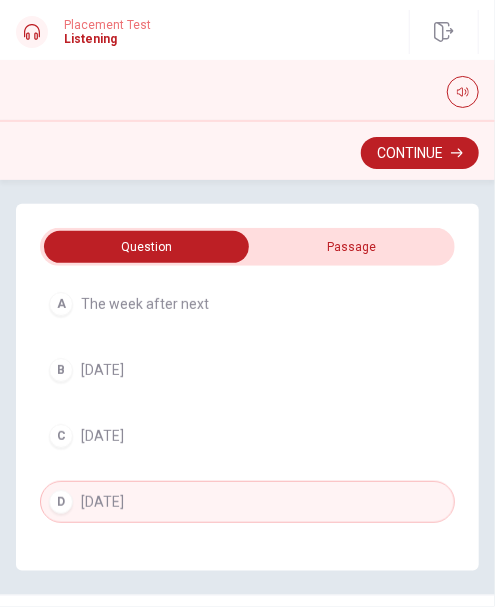 scroll, scrollTop: 1557, scrollLeft: 0, axis: vertical 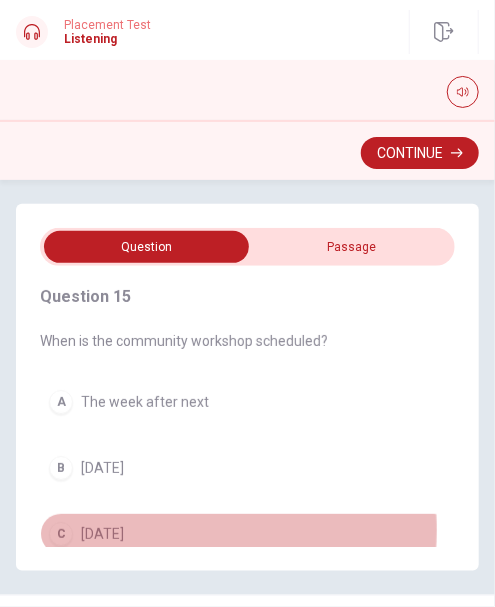 click on "[DATE]" at bounding box center [102, 534] 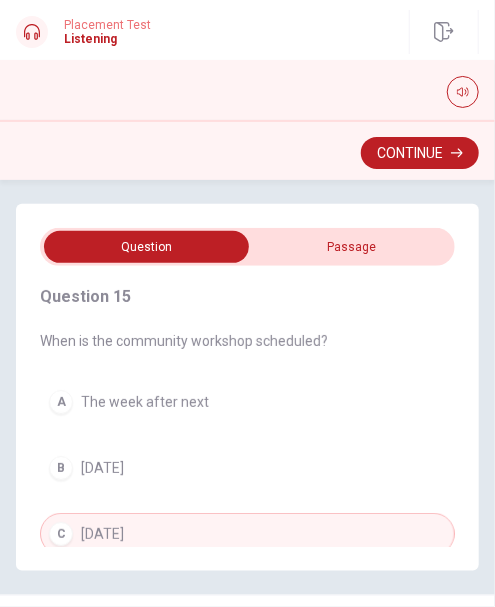 scroll, scrollTop: 1657, scrollLeft: 0, axis: vertical 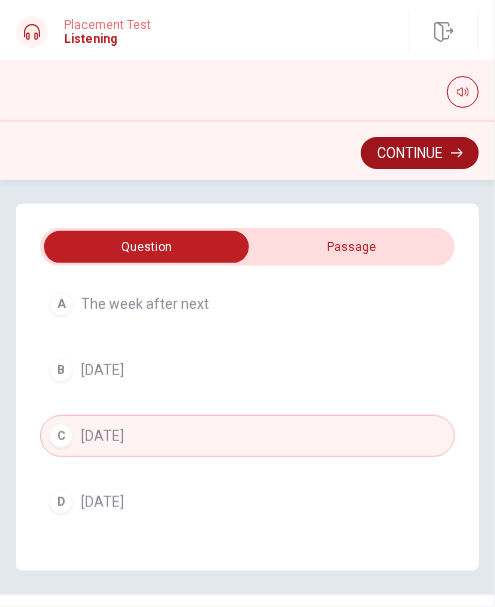click on "Continue" at bounding box center (420, 153) 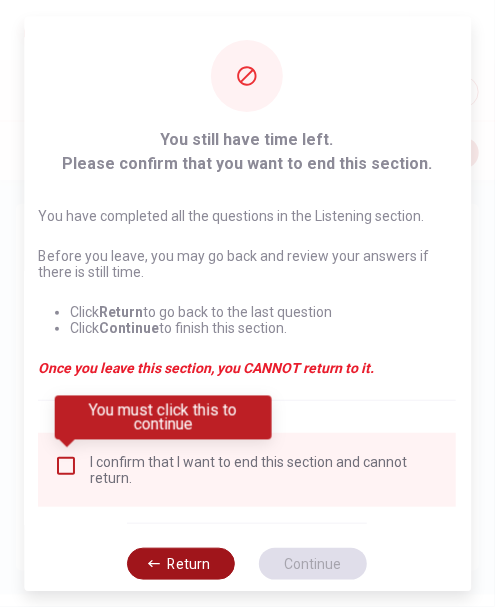click on "Return" at bounding box center [182, 564] 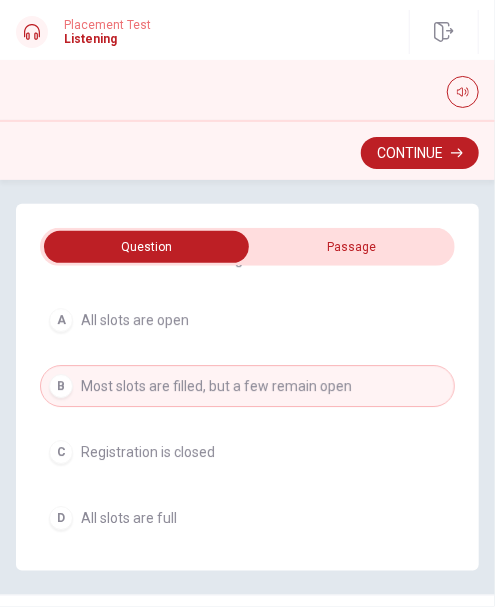 scroll, scrollTop: 1257, scrollLeft: 0, axis: vertical 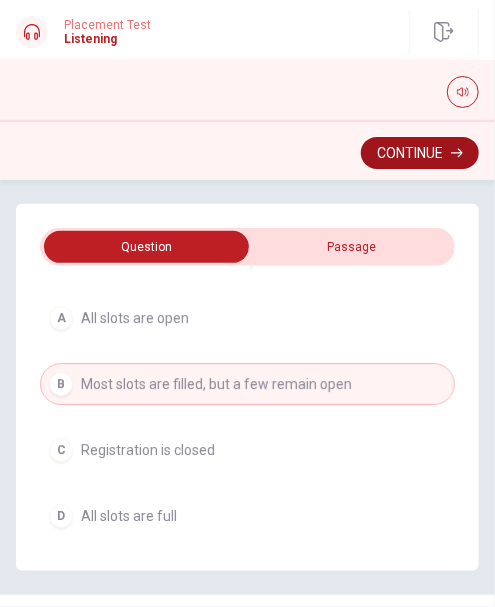 click on "Continue" at bounding box center [420, 153] 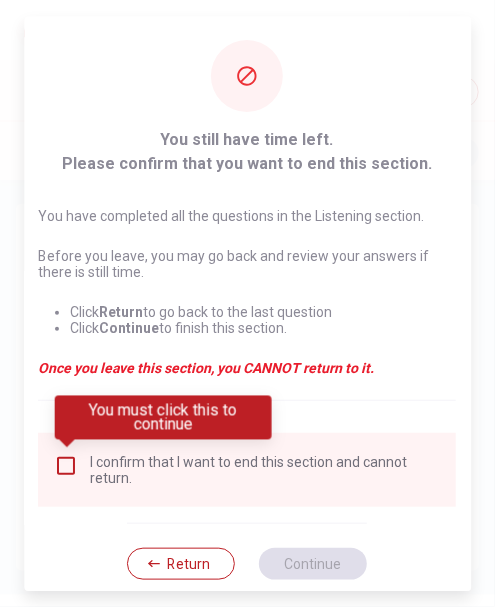 click on "I confirm that I want to end this section and cannot return." at bounding box center (266, 470) 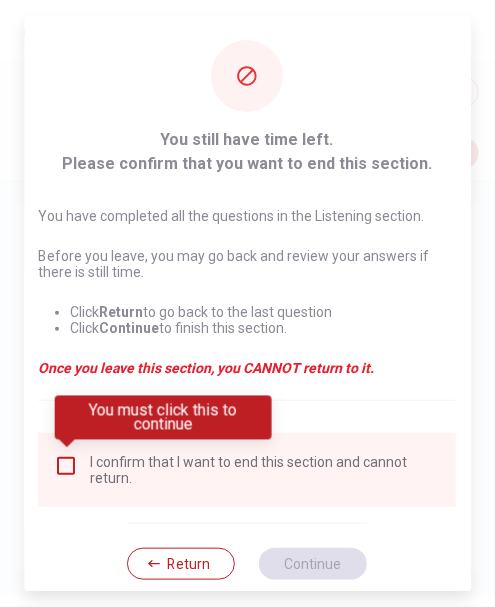 click at bounding box center [67, 466] 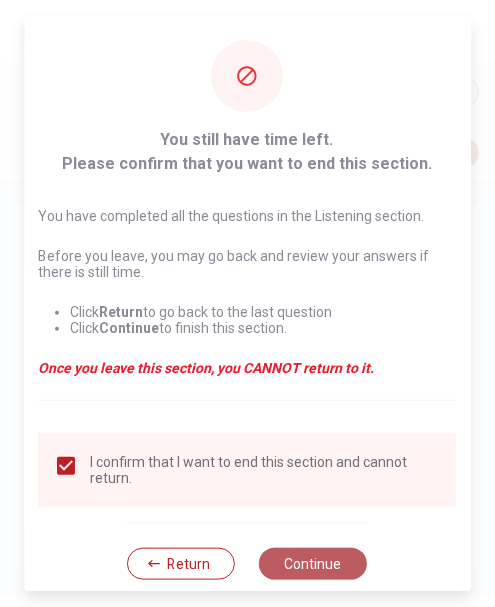 click on "Continue" at bounding box center (314, 564) 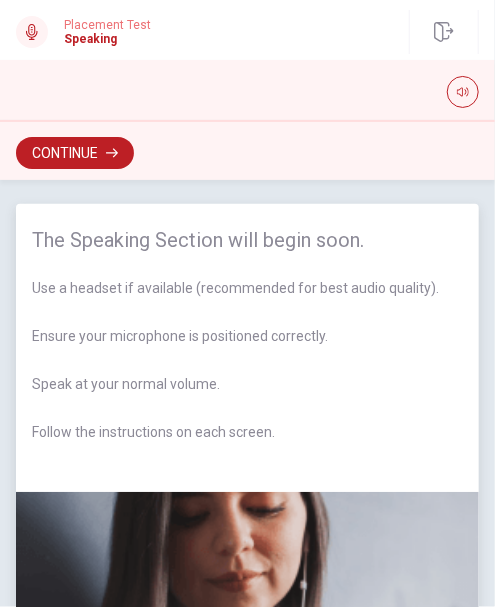 scroll, scrollTop: 252, scrollLeft: 0, axis: vertical 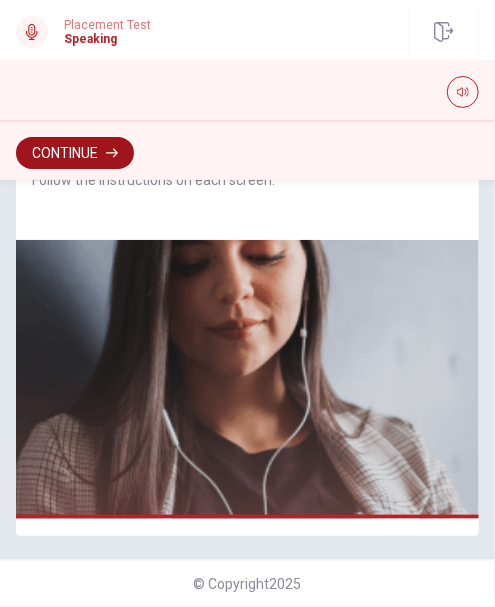 click on "Continue" at bounding box center (75, 153) 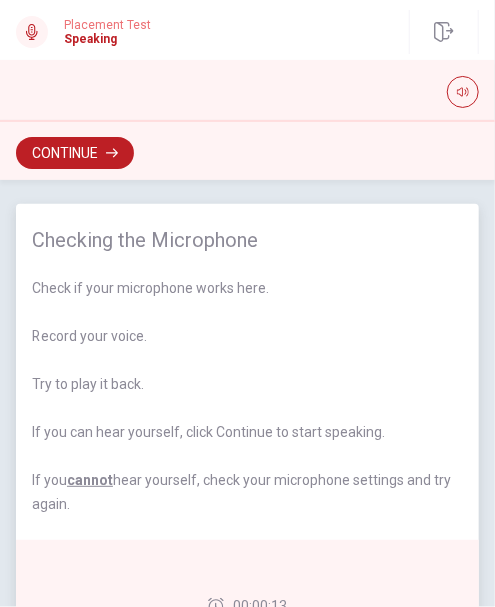 scroll, scrollTop: 200, scrollLeft: 0, axis: vertical 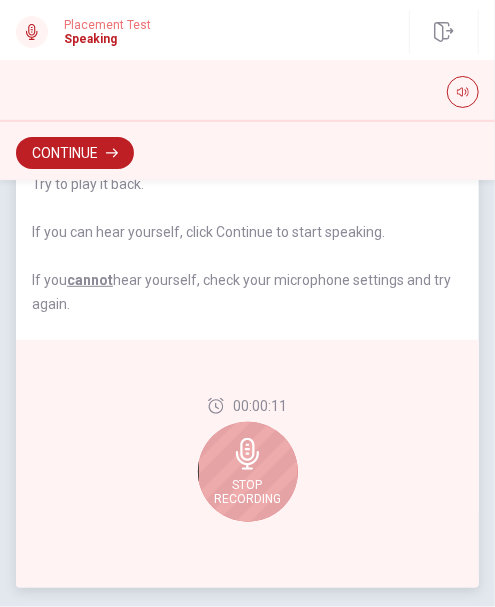 click on "Stop   Recording" at bounding box center (248, 472) 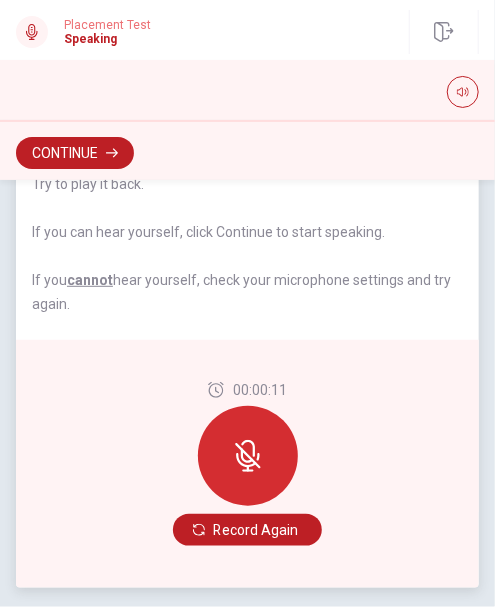 click 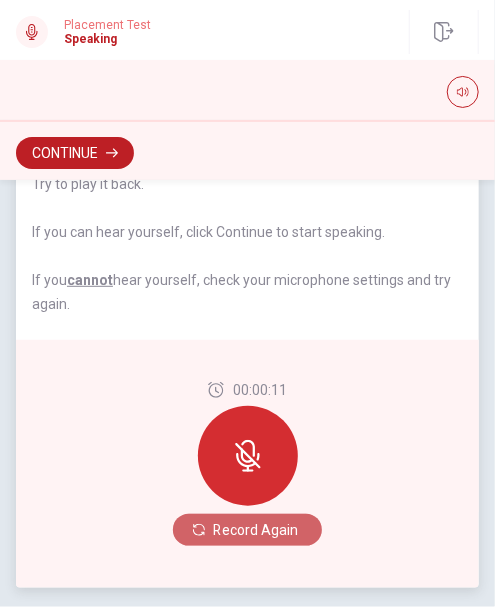 click on "Record Again" at bounding box center [247, 530] 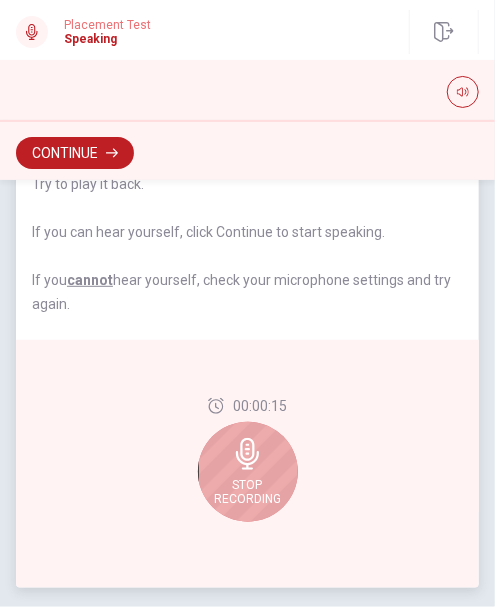 click on "Stop   Recording" at bounding box center (247, 492) 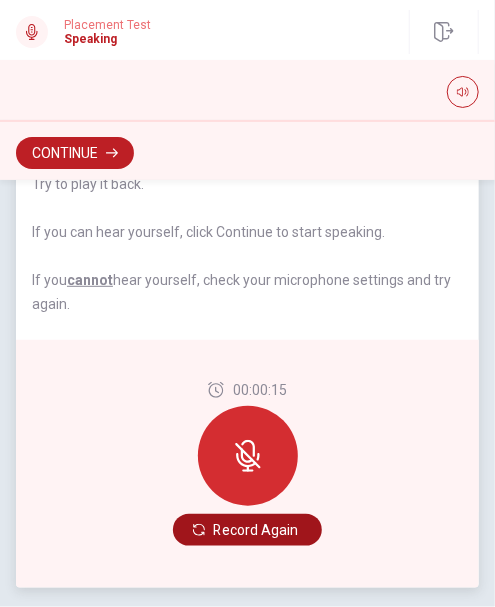 click on "Record Again" at bounding box center [247, 530] 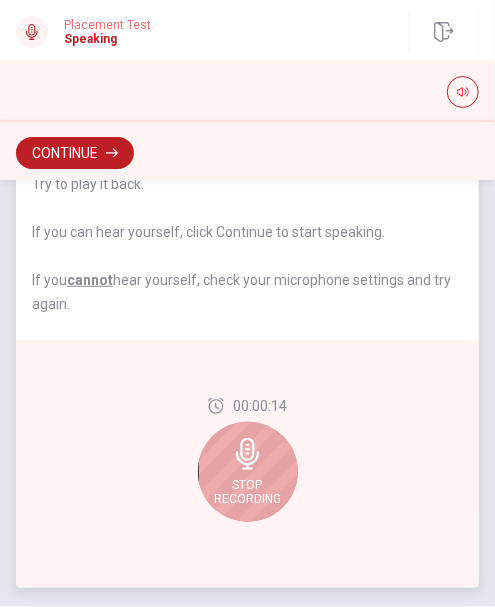 click on "Stop   Recording" at bounding box center [248, 472] 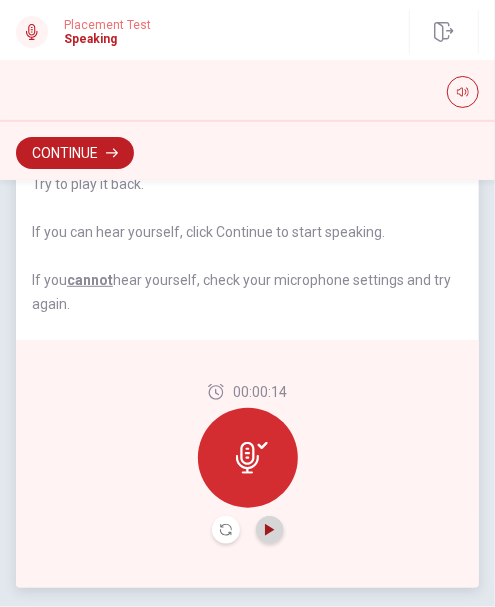click 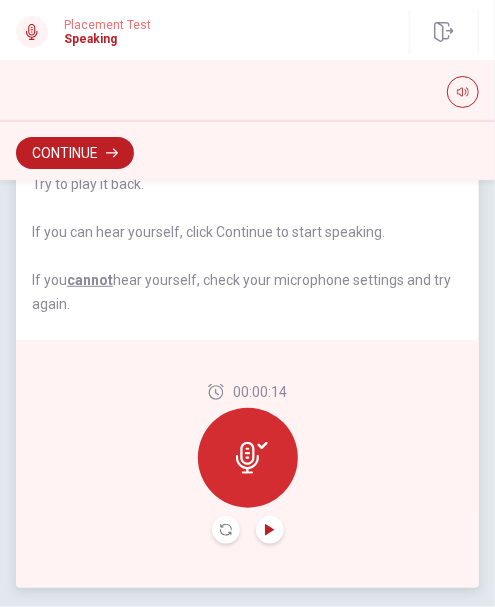 click 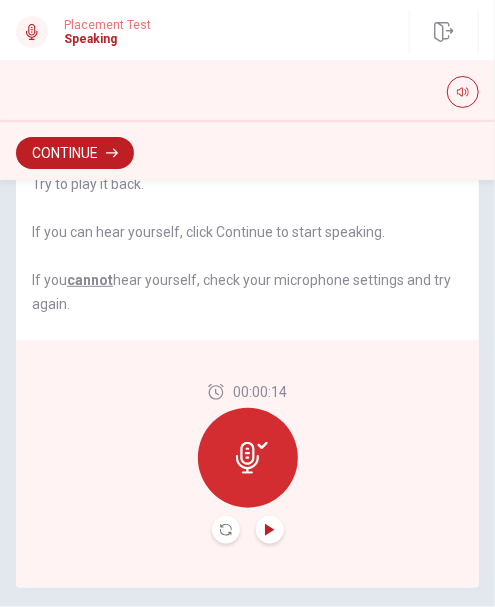 click at bounding box center (226, 530) 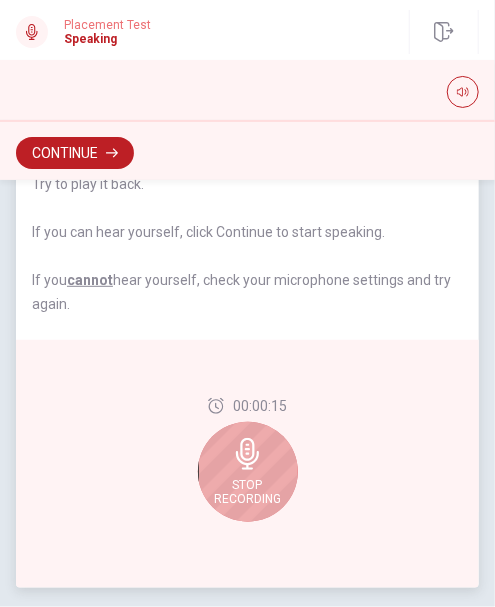 click on "Stop   Recording" at bounding box center [247, 492] 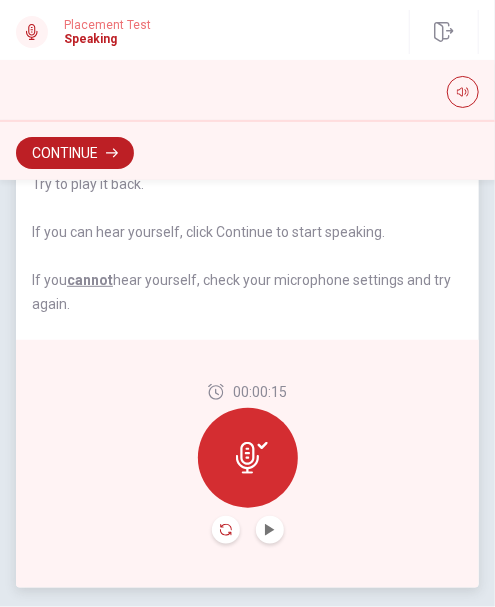 click 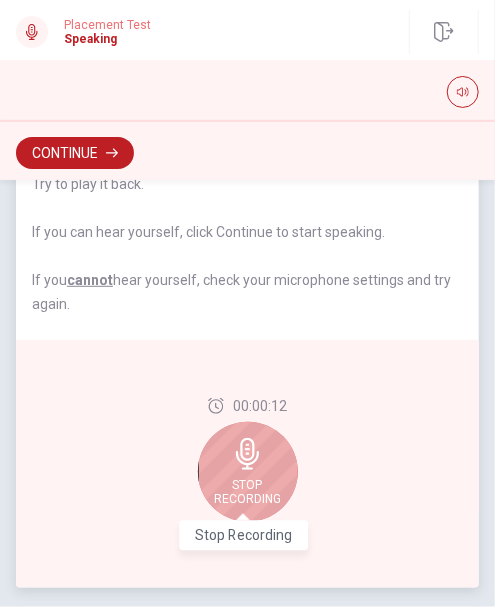 click on "Stop   Recording" at bounding box center [247, 492] 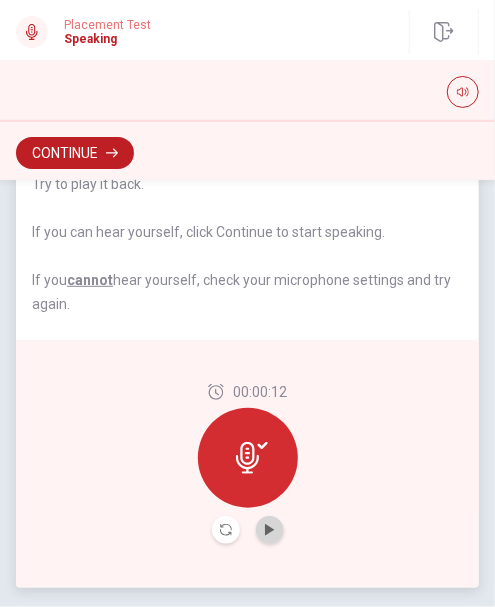 click at bounding box center (270, 530) 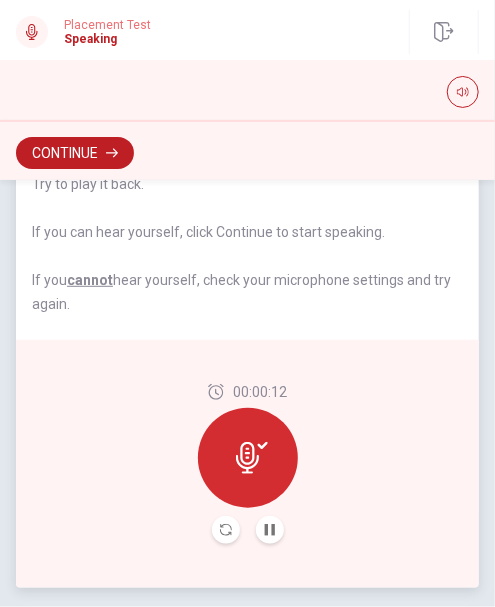 scroll, scrollTop: 0, scrollLeft: 0, axis: both 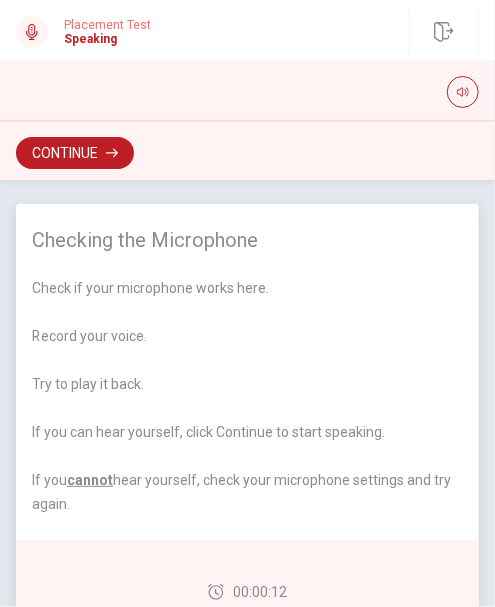 type 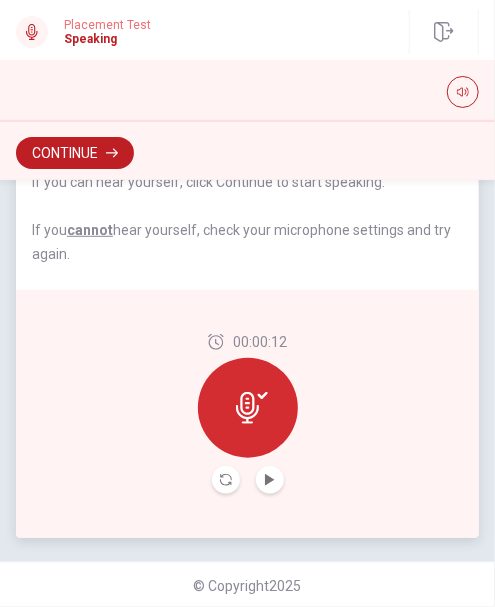 scroll, scrollTop: 252, scrollLeft: 0, axis: vertical 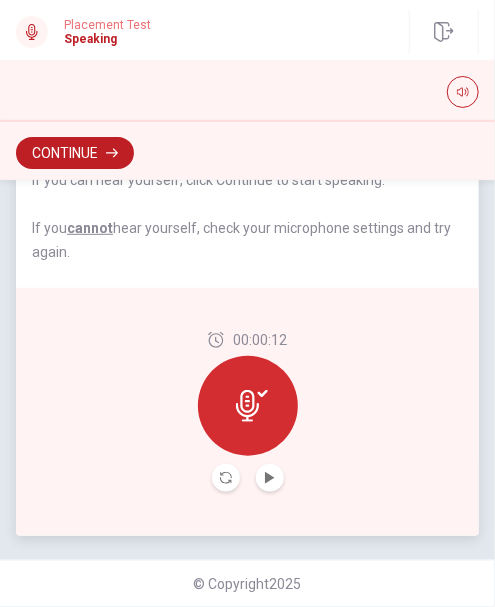 click at bounding box center (270, 478) 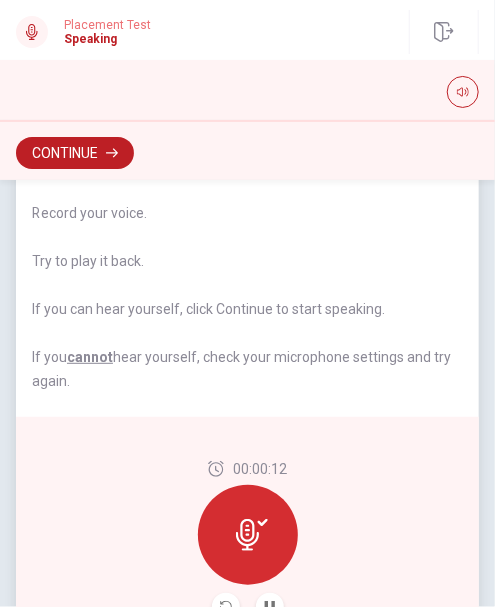 scroll, scrollTop: 0, scrollLeft: 0, axis: both 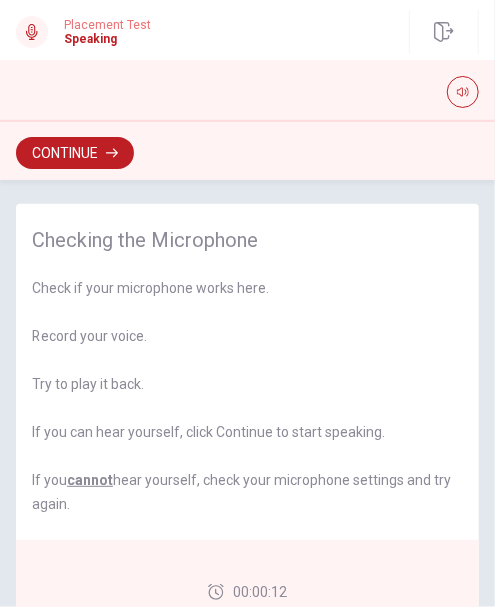 click on "Continue" at bounding box center [247, 150] 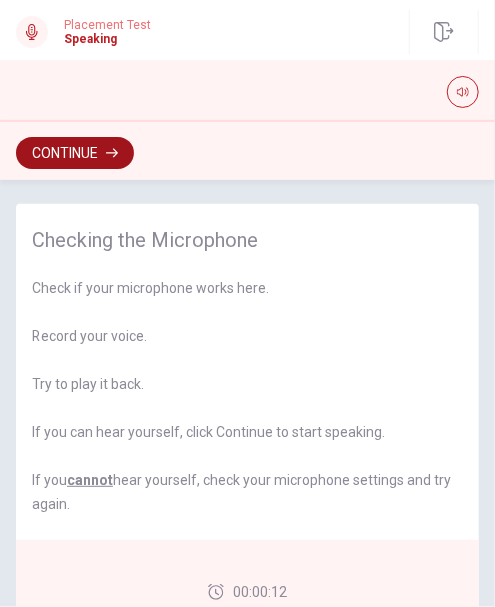 click on "Continue" at bounding box center (75, 153) 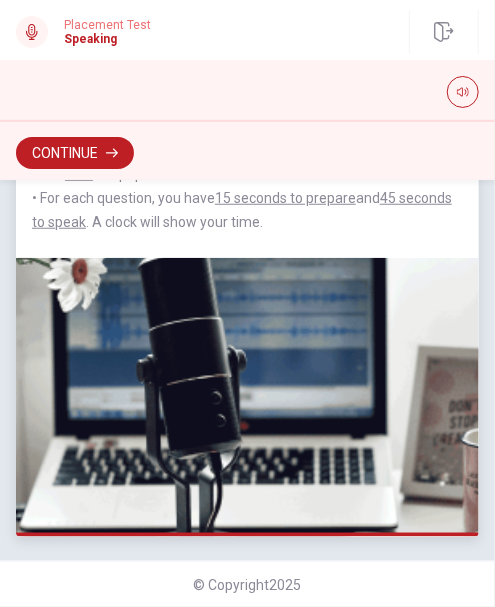 scroll, scrollTop: 355, scrollLeft: 0, axis: vertical 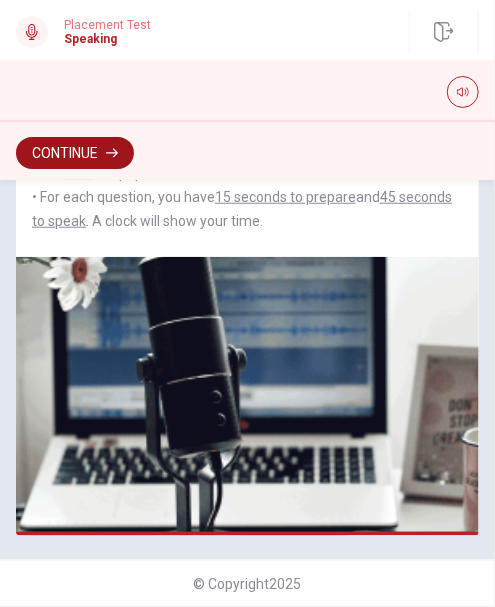 click on "Continue" at bounding box center [75, 153] 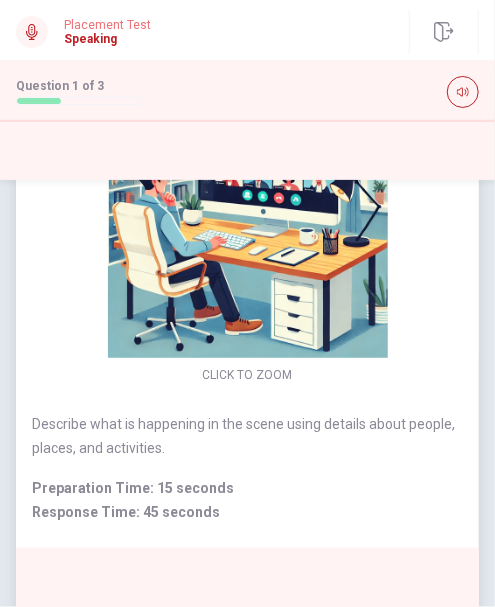 scroll, scrollTop: 342, scrollLeft: 0, axis: vertical 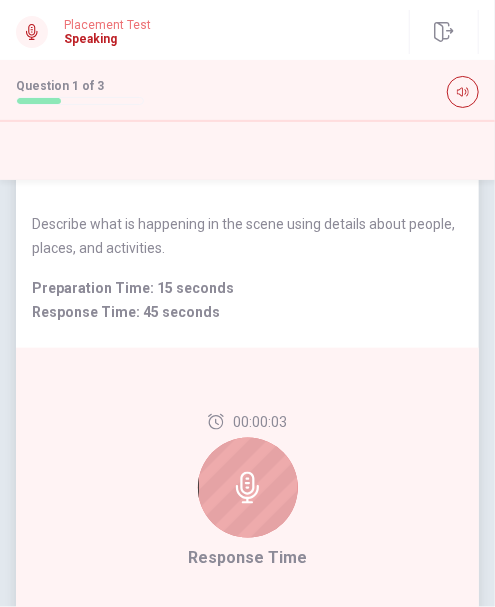 click at bounding box center [248, 488] 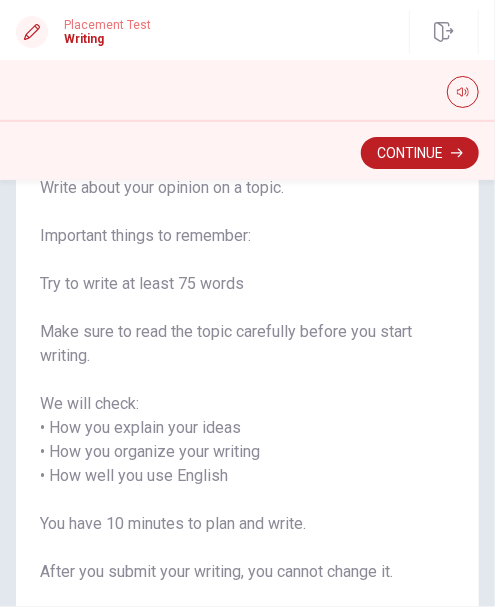 scroll, scrollTop: 196, scrollLeft: 0, axis: vertical 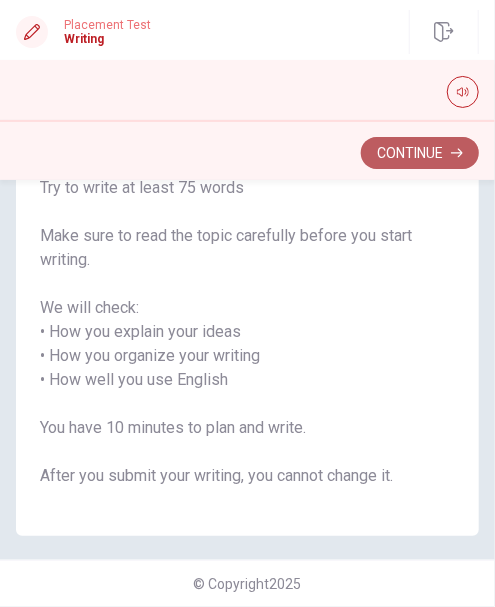 click on "Continue" at bounding box center (420, 153) 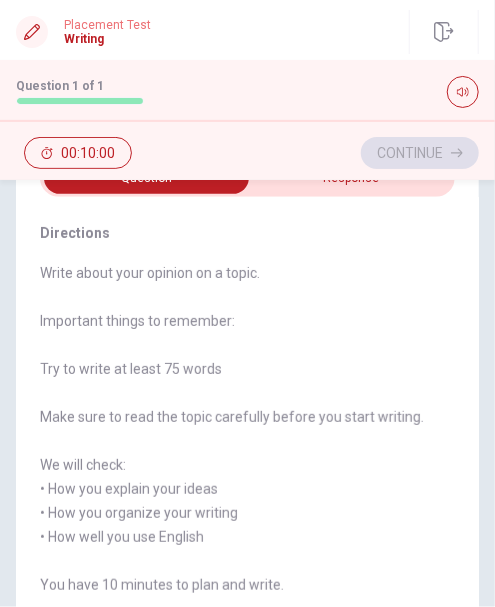 scroll, scrollTop: 0, scrollLeft: 0, axis: both 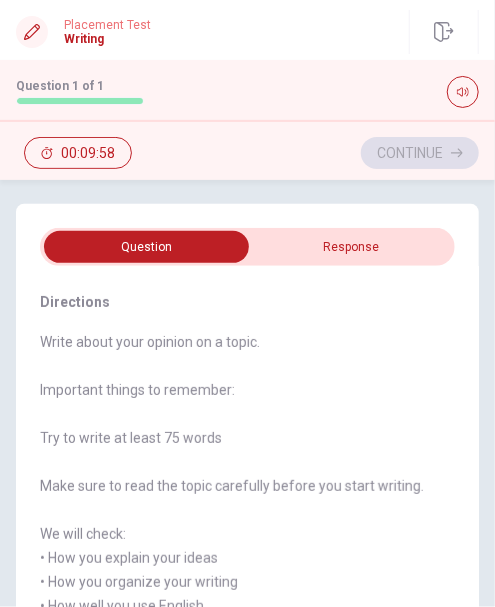 click at bounding box center [147, 247] 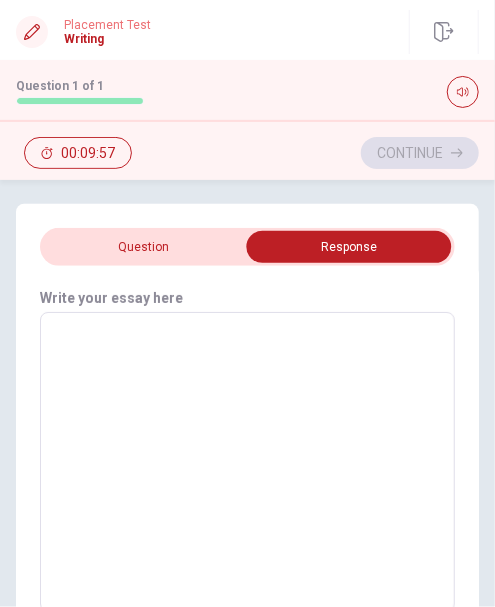 click at bounding box center [349, 247] 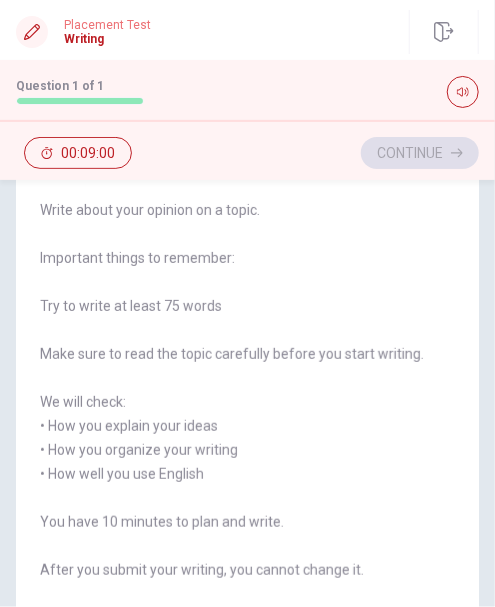 scroll, scrollTop: 0, scrollLeft: 0, axis: both 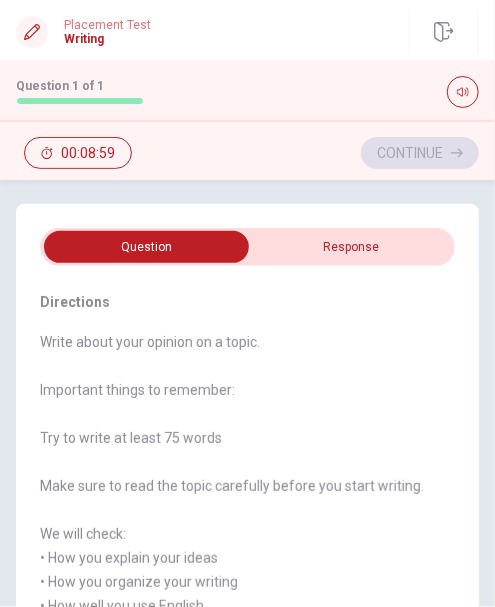 click at bounding box center (147, 247) 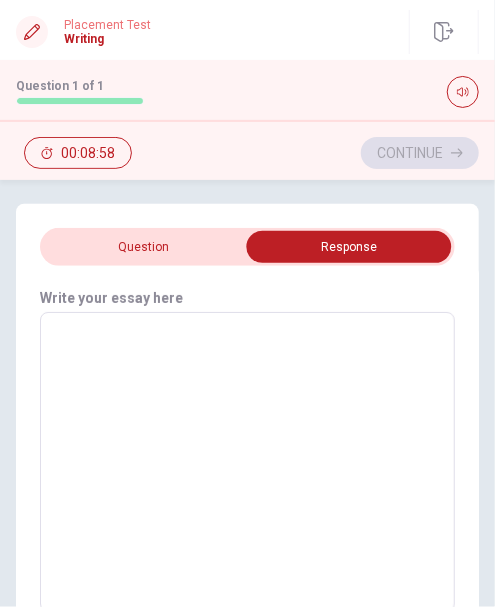 click at bounding box center [247, 462] 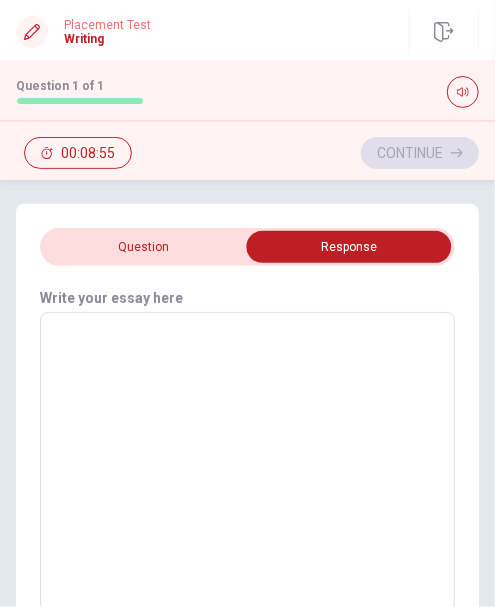 type on "t" 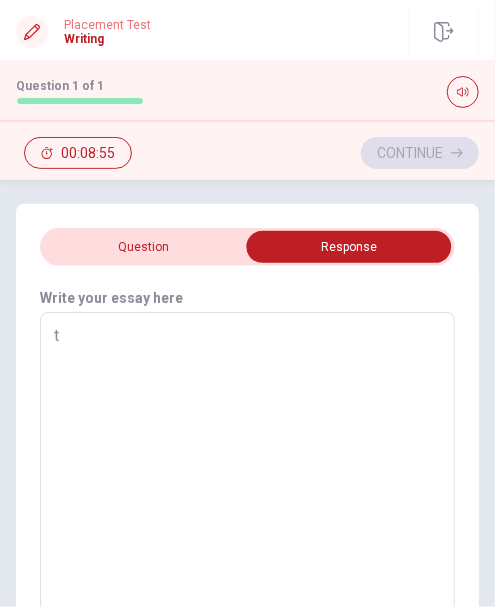 type on "x" 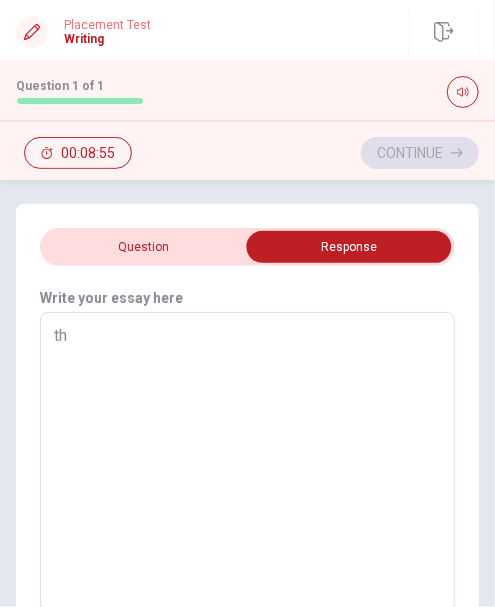 type on "x" 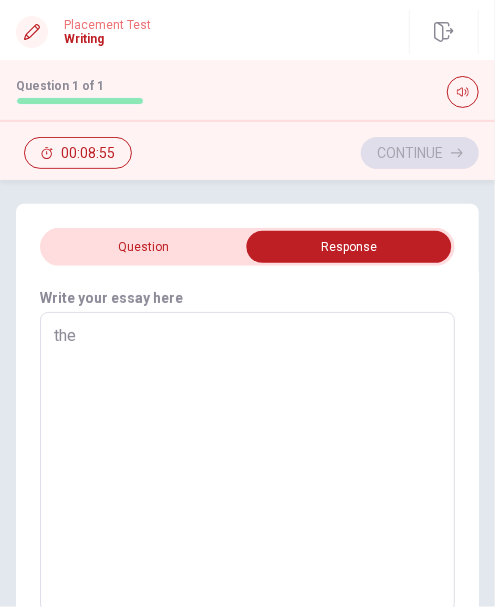 type on "x" 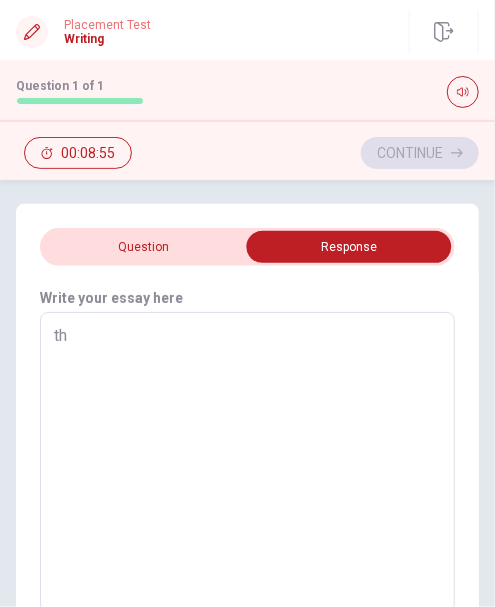 type on "x" 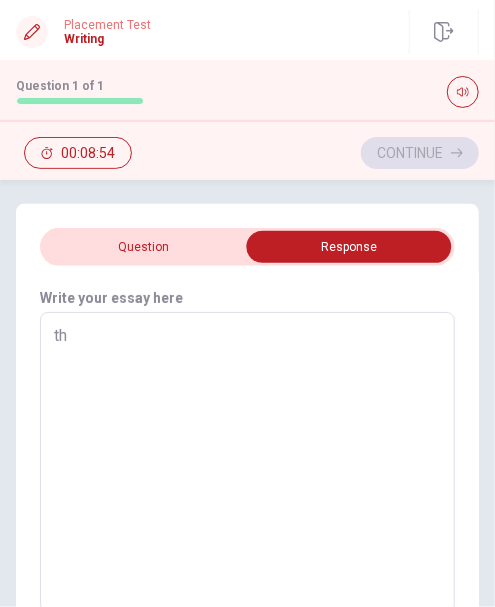 type on "t" 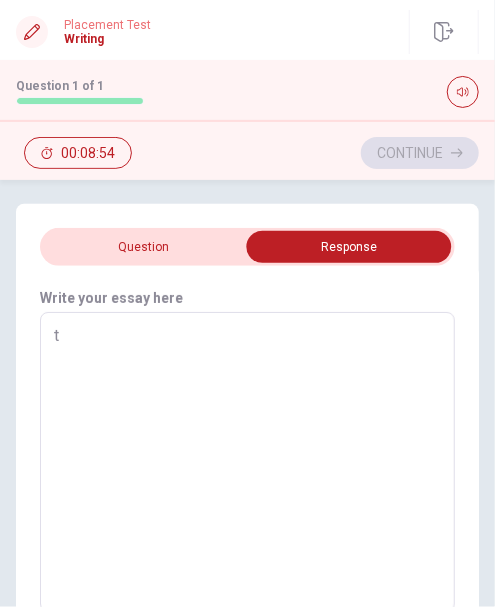 type on "x" 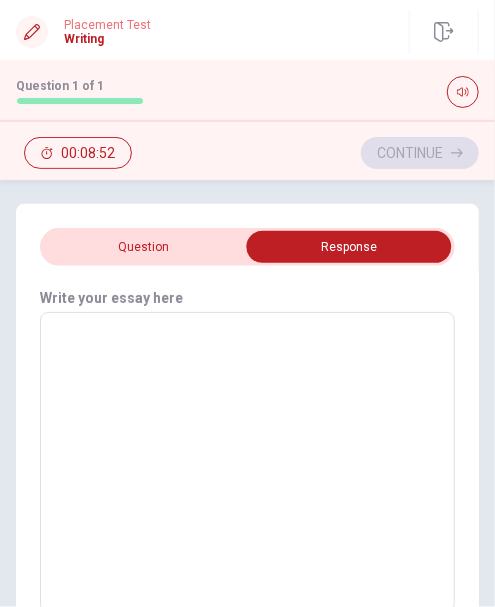 click at bounding box center (349, 247) 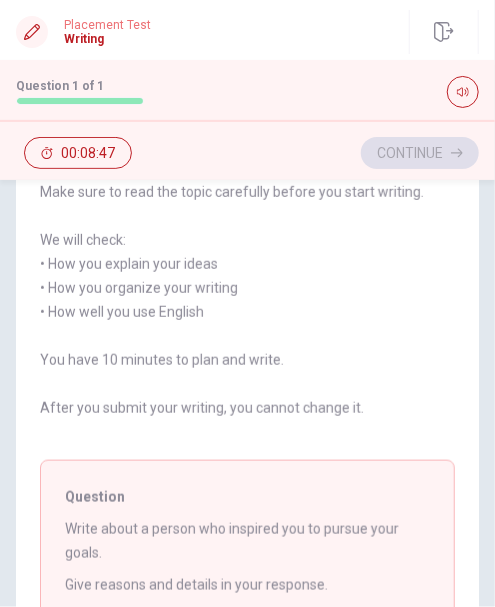 scroll, scrollTop: 0, scrollLeft: 0, axis: both 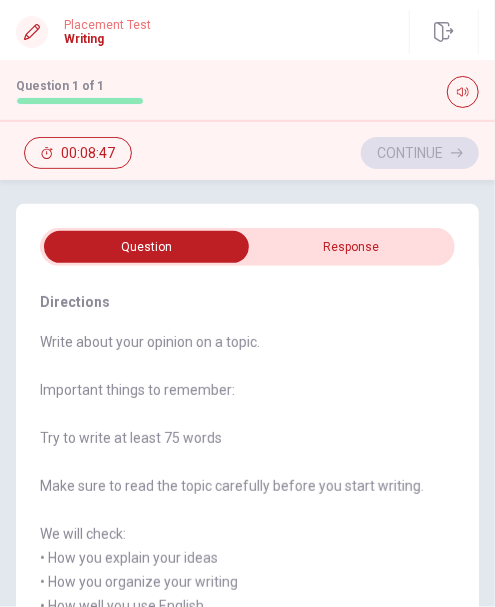 click at bounding box center [147, 247] 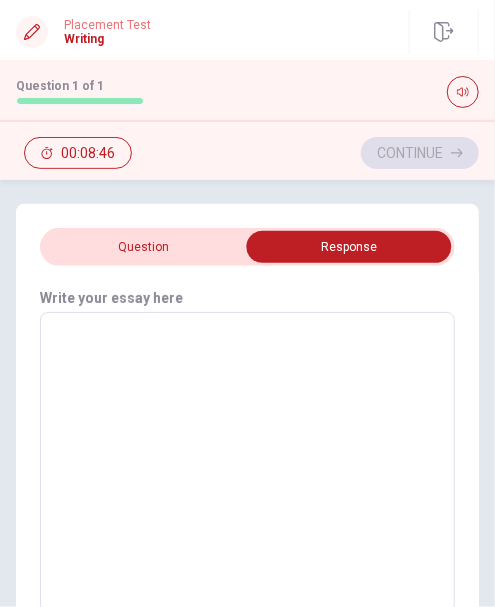 click on "x ​" at bounding box center (247, 462) 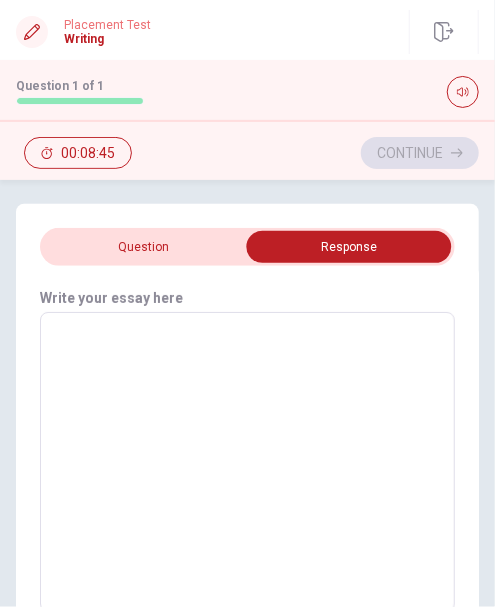 type on "A" 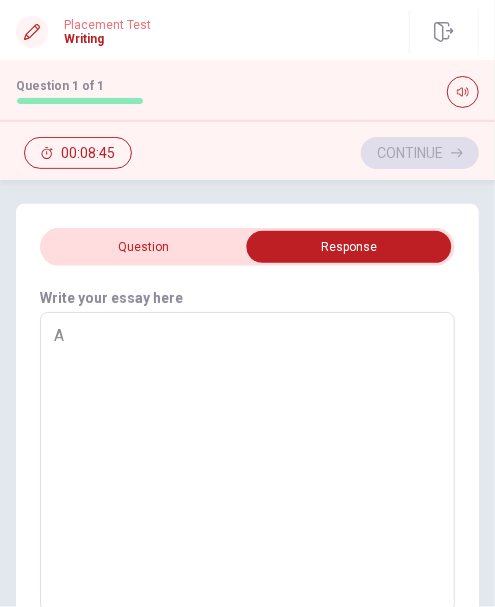 type on "x" 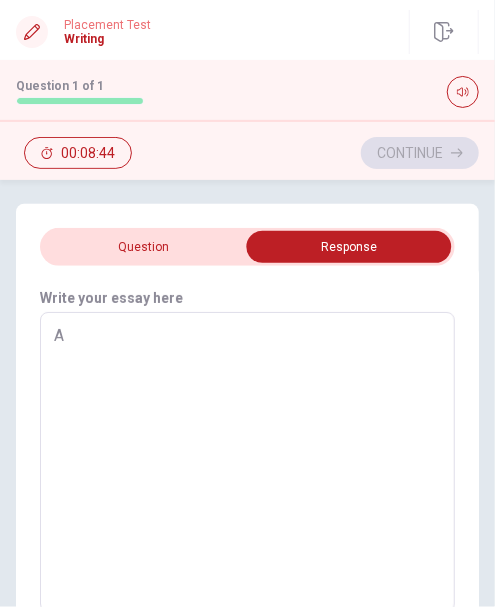 type on "A" 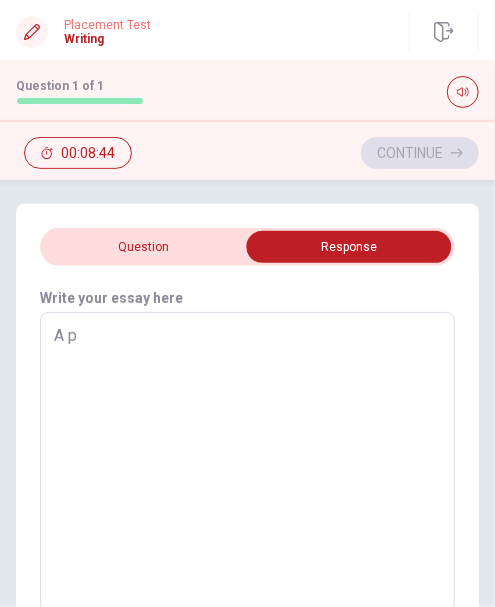 type on "x" 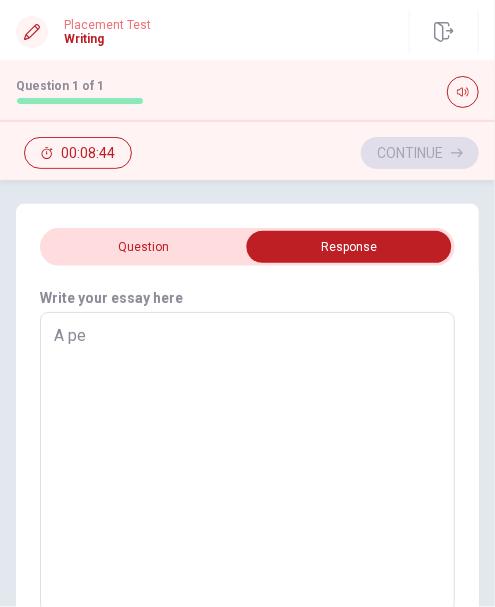 type on "x" 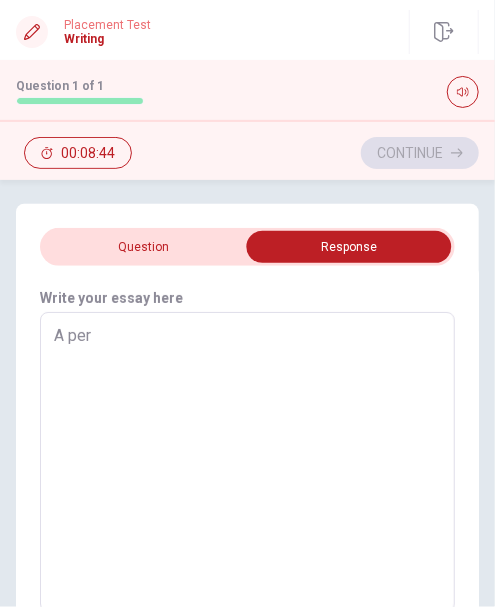 type on "x" 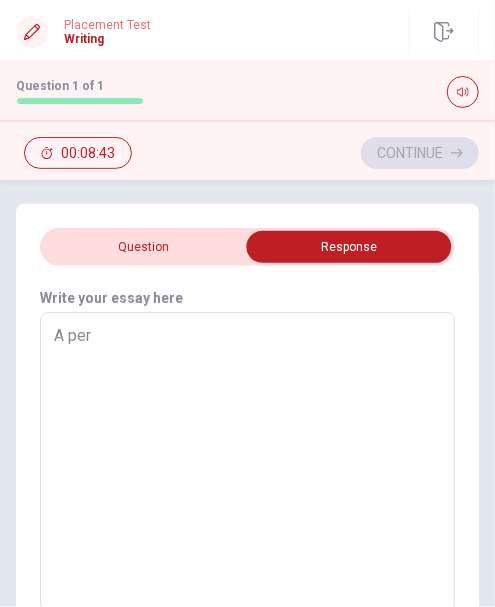 type on "A pers" 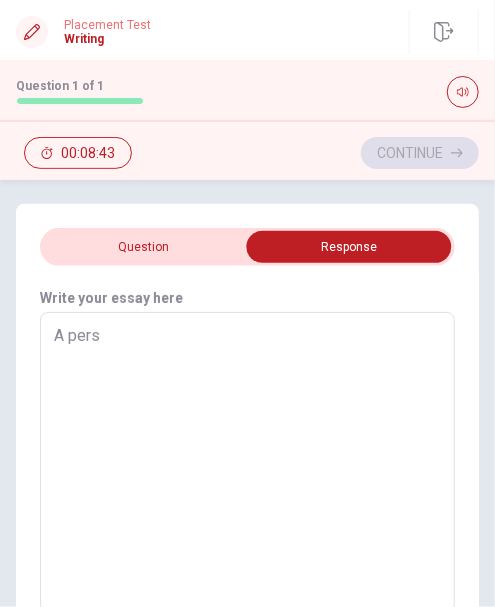 type on "x" 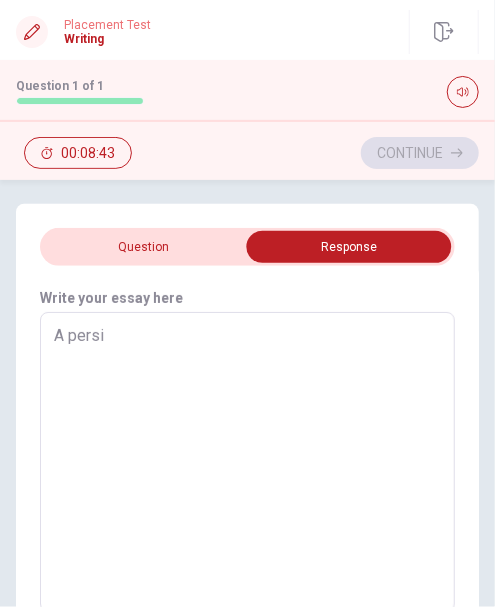 type on "x" 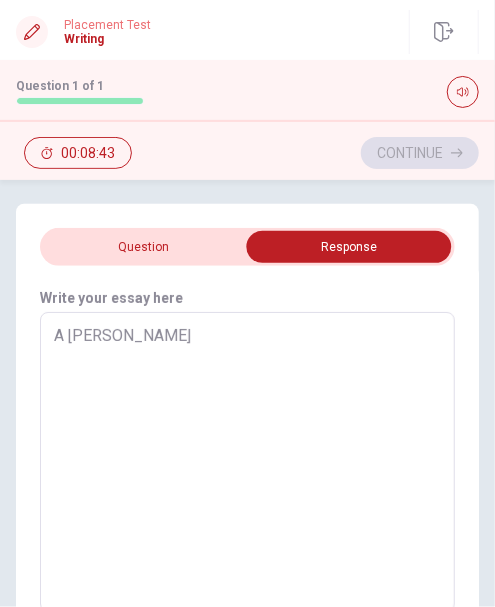 type on "x" 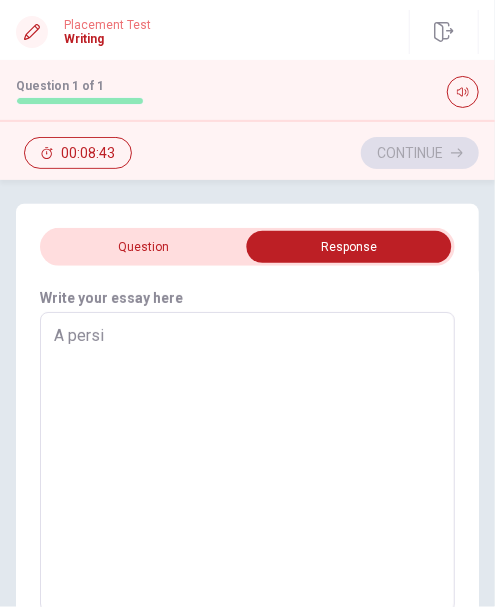 type on "x" 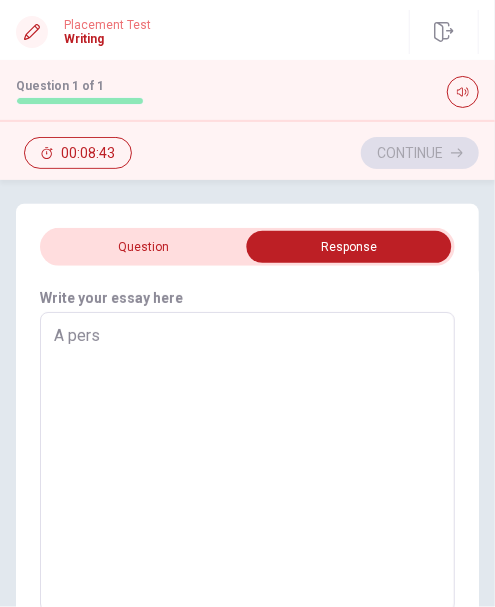 type on "x" 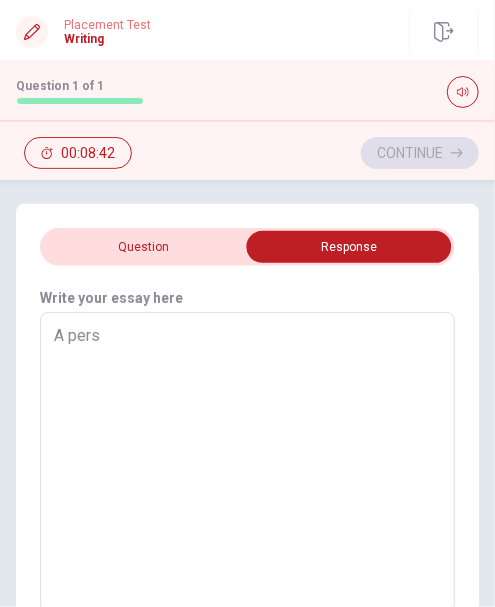 type on "A perso" 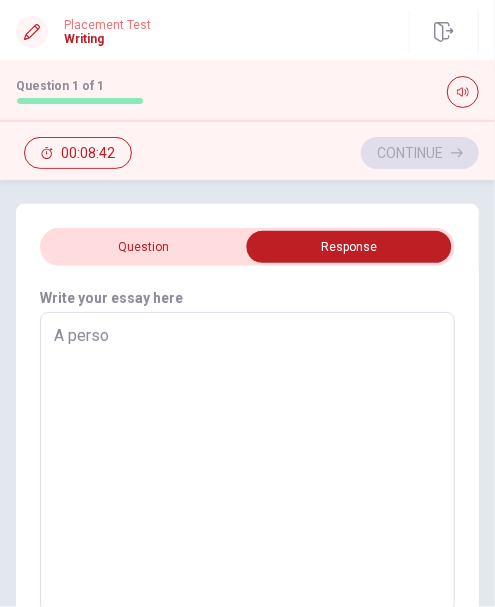 type on "x" 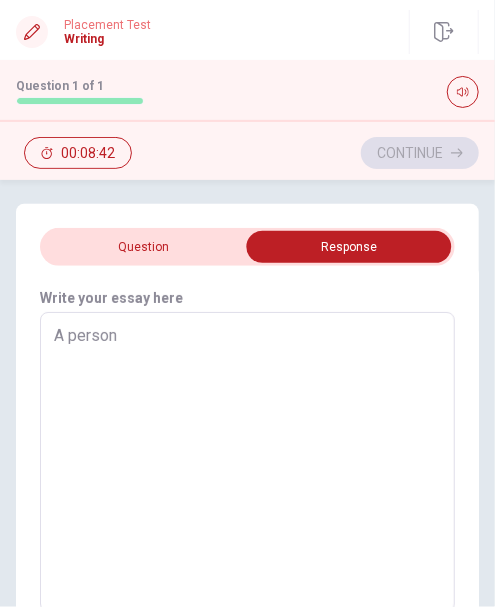 type on "x" 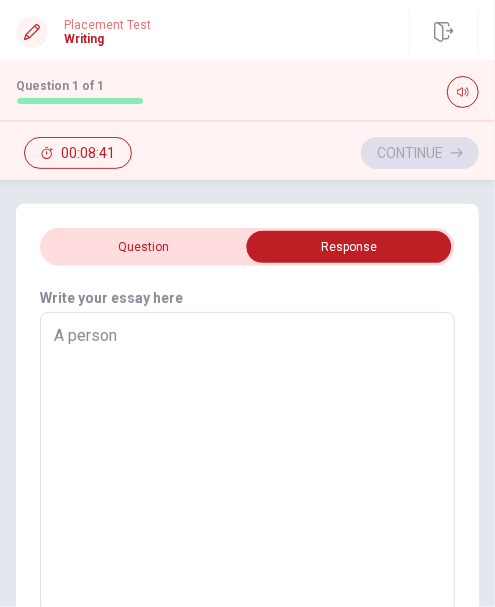 type on "A person w" 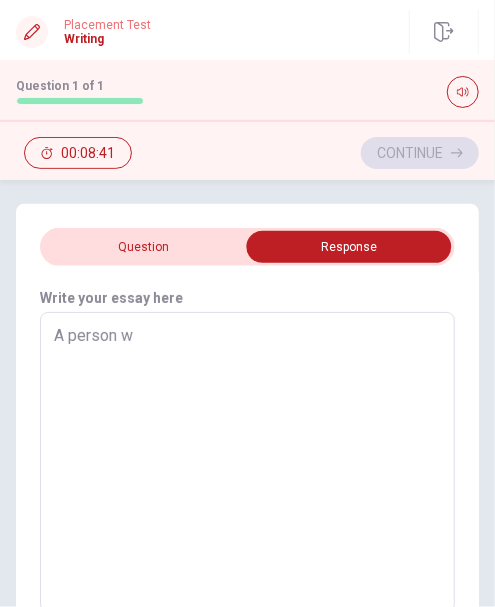 type on "x" 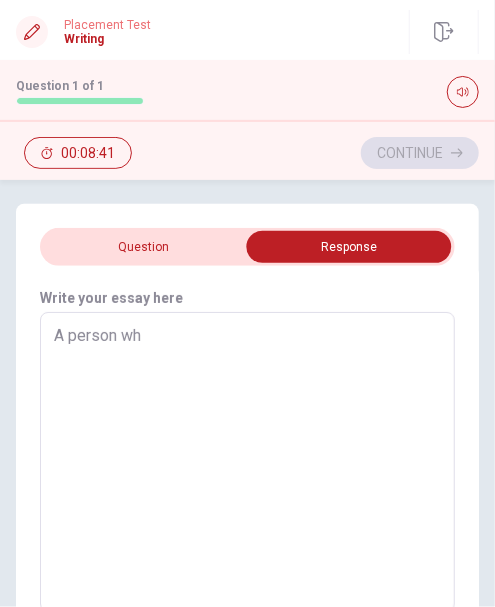 type on "x" 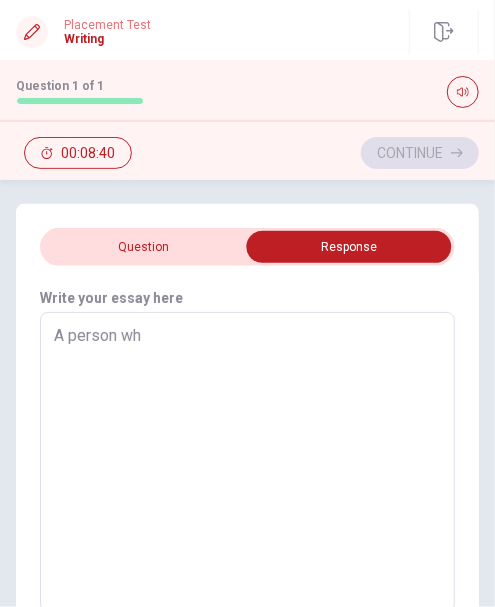 type on "A person who" 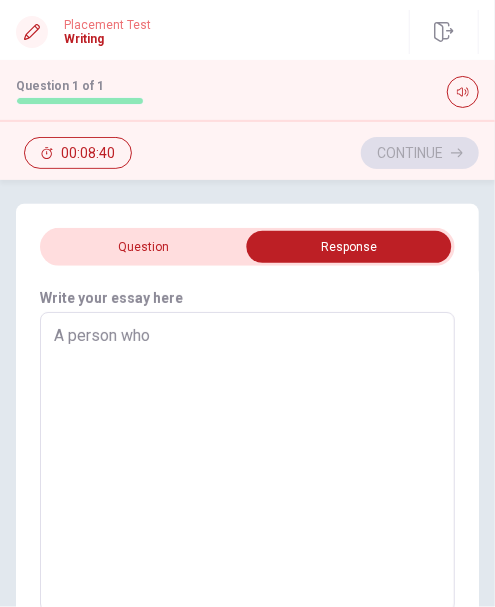 type on "x" 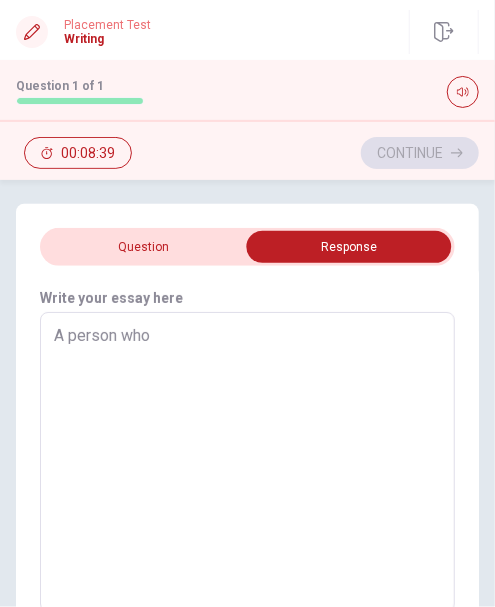 type on "x" 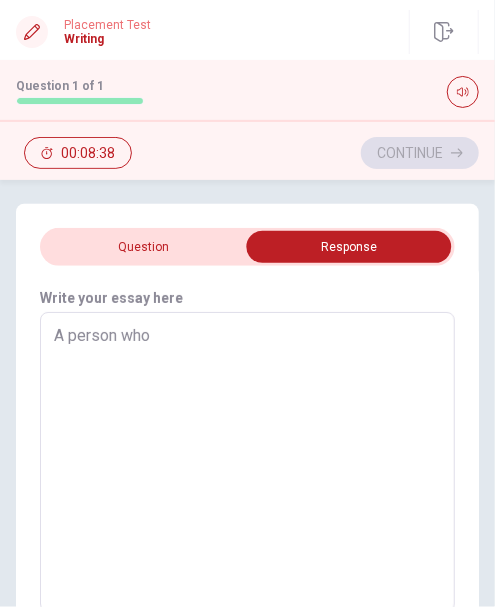 type on "A person who i" 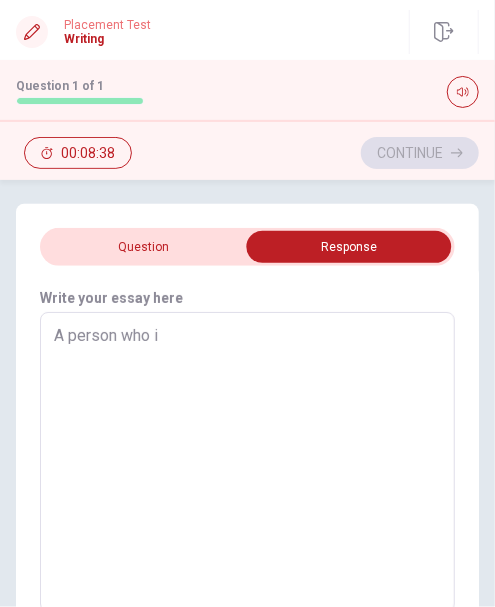 type on "x" 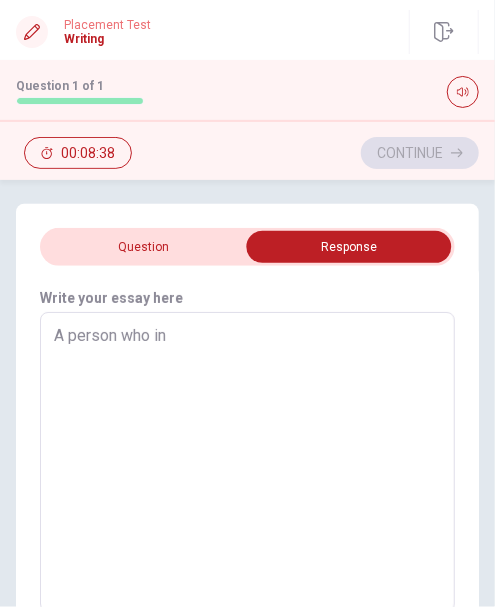 type on "x" 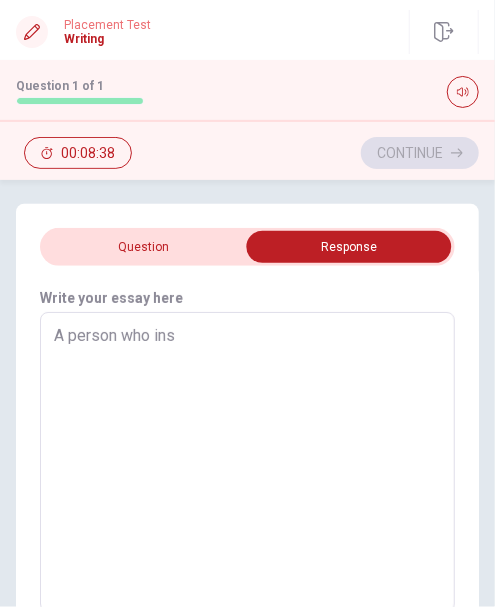 type on "x" 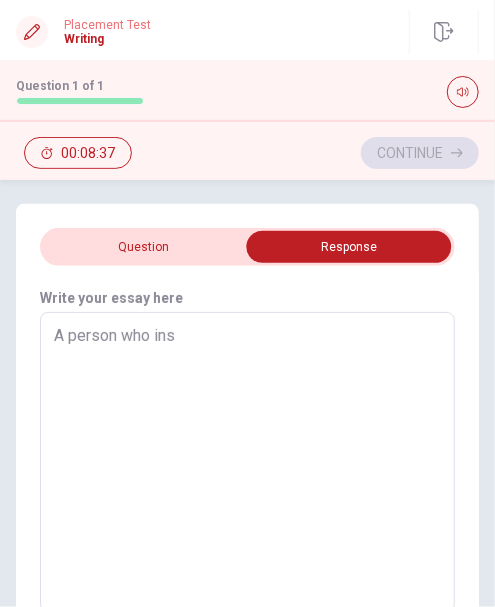 type on "A person who inso" 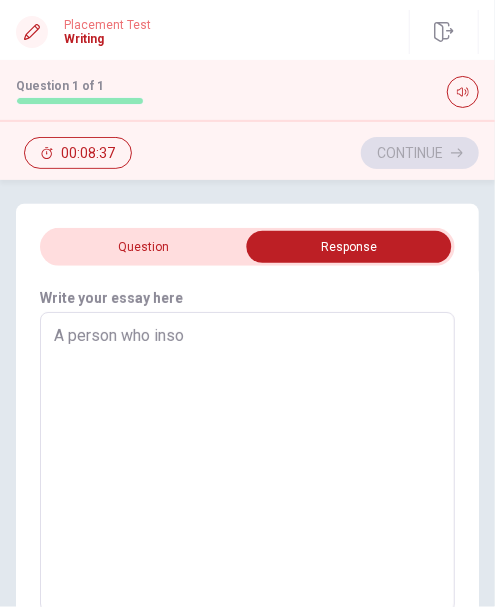 type on "x" 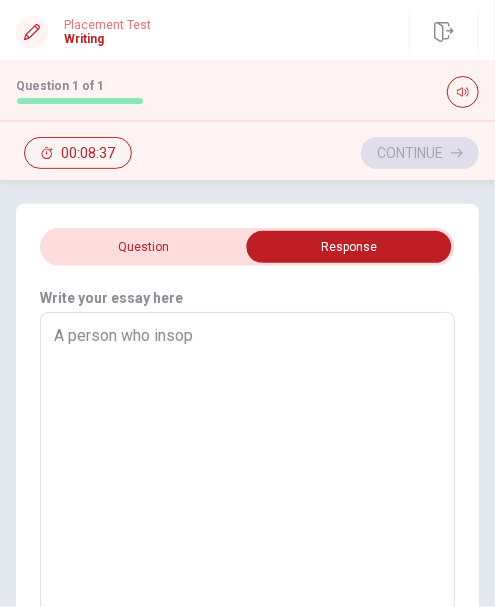 type on "x" 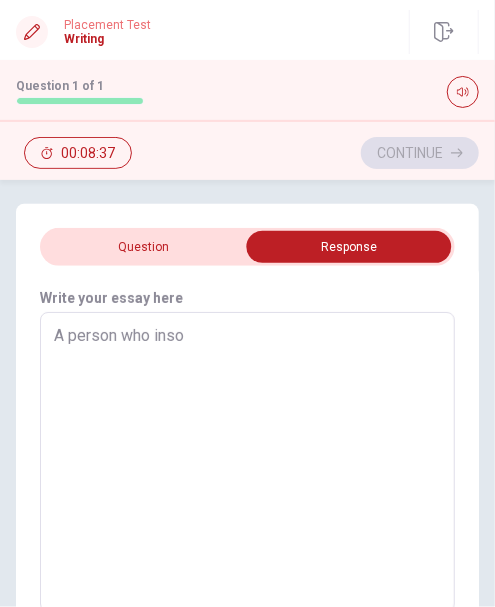 type on "x" 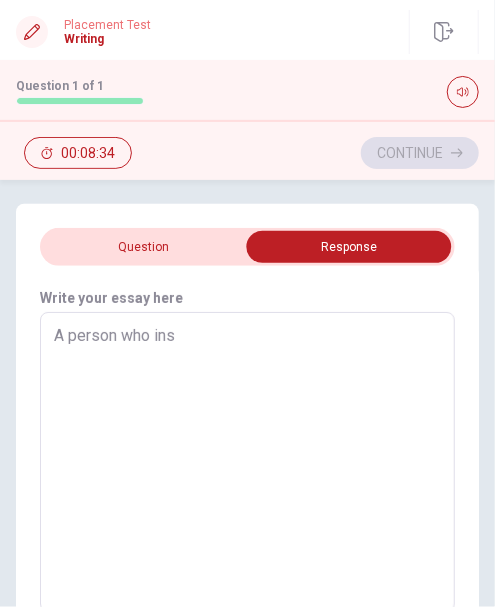 type on "x" 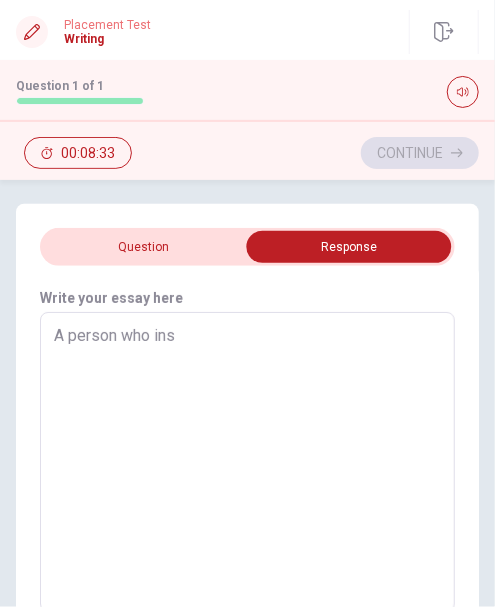 type on "A person who insp" 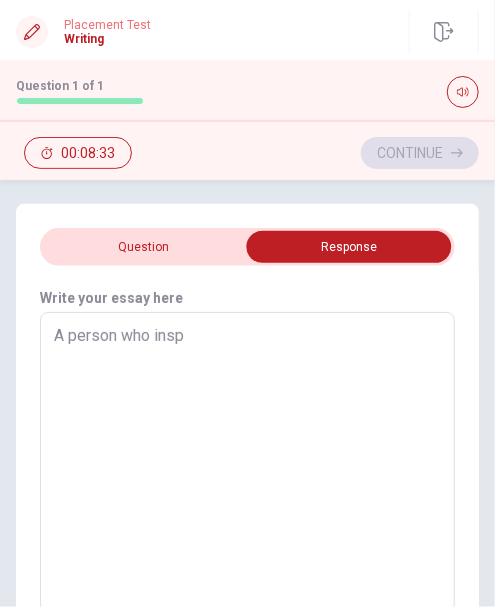 type on "x" 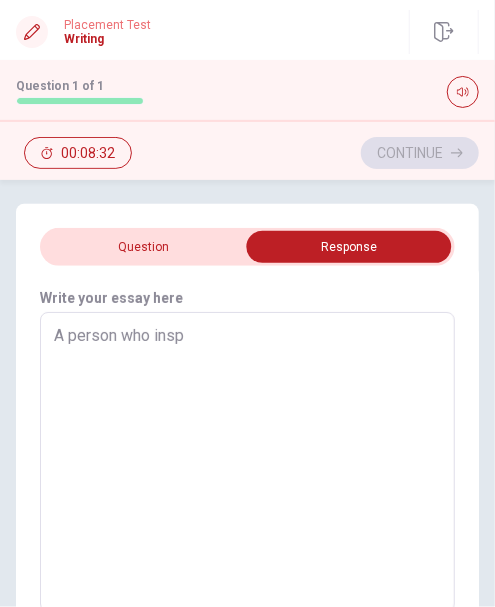 type on "A person who inspi" 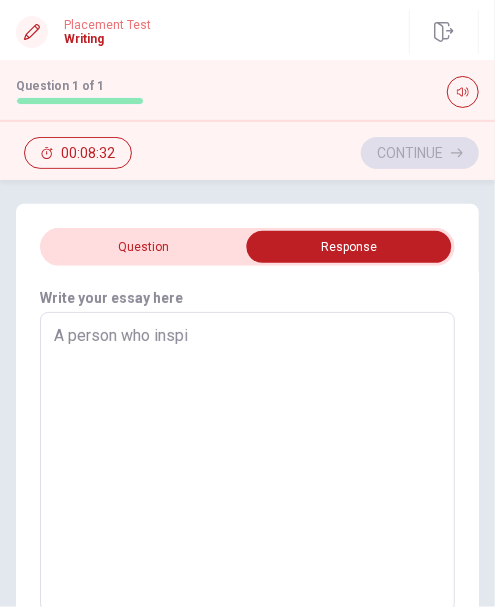 type on "x" 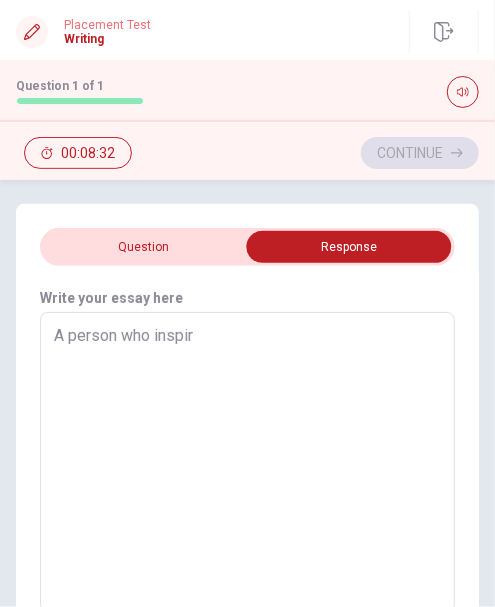 type on "x" 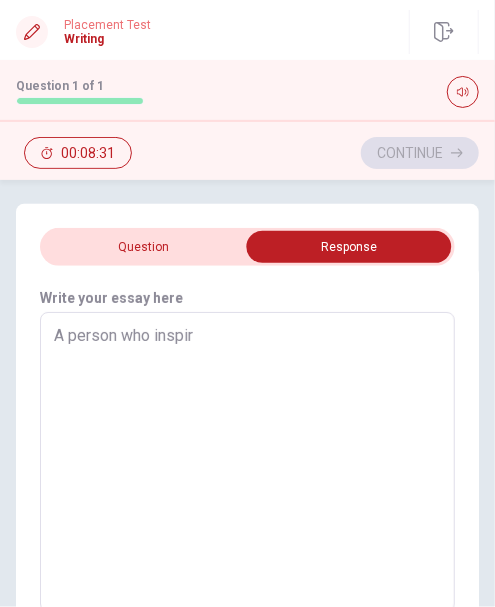 type on "A person who inspire" 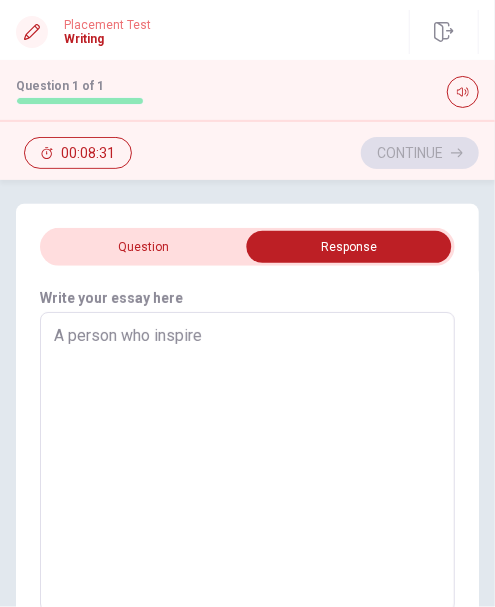 type on "x" 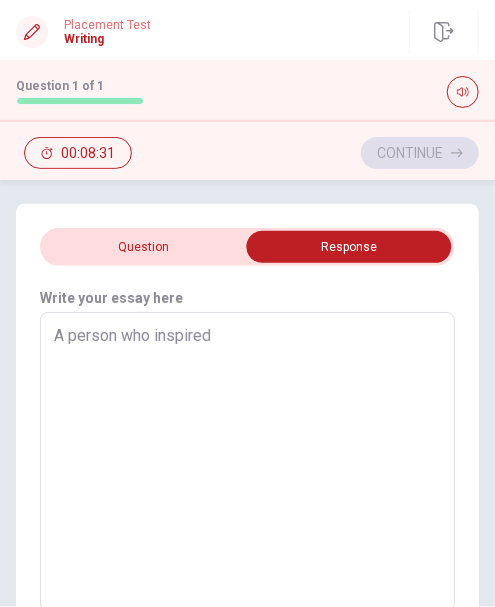 type on "x" 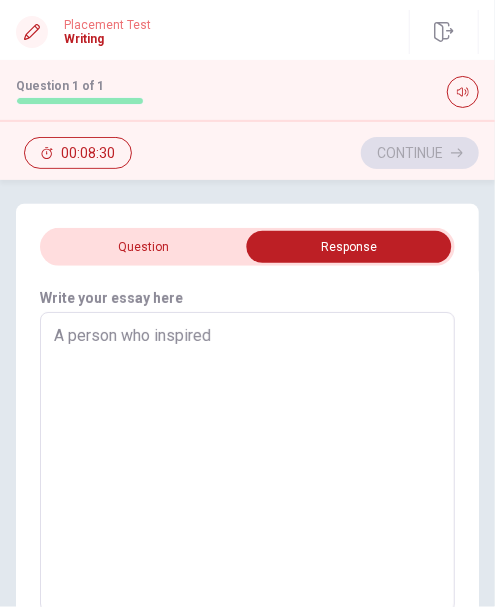 type on "A person who inspired m" 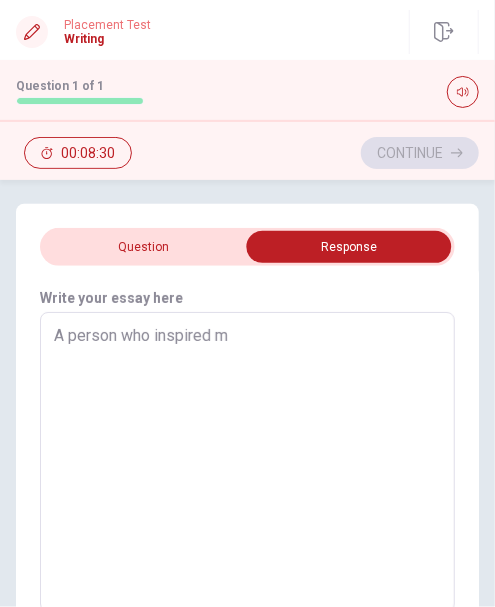 type on "x" 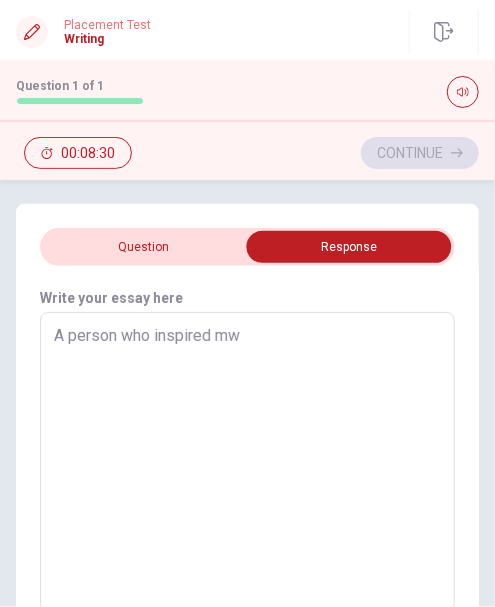 type on "x" 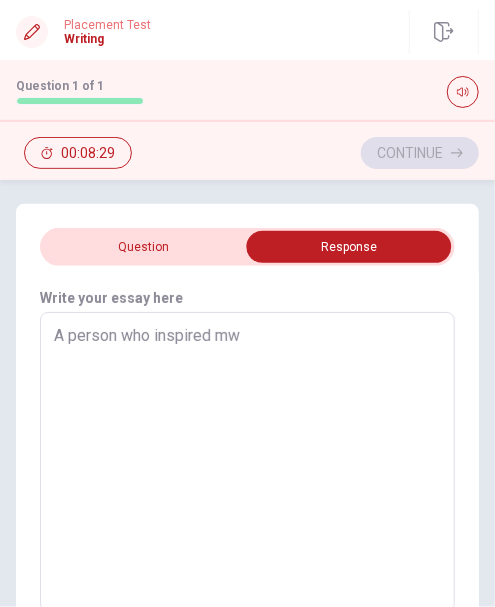 type on "A person who inspired m" 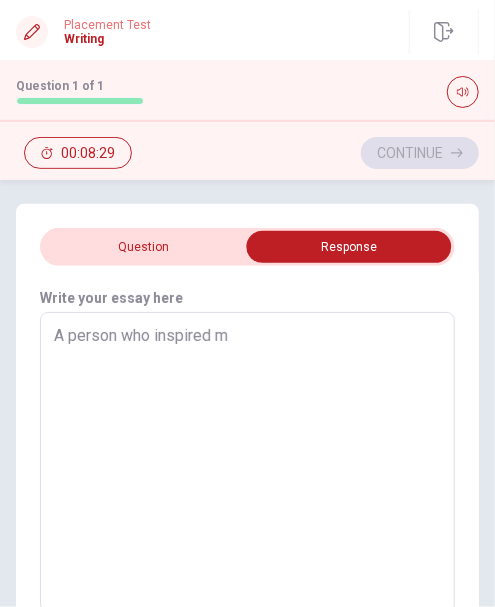 type on "x" 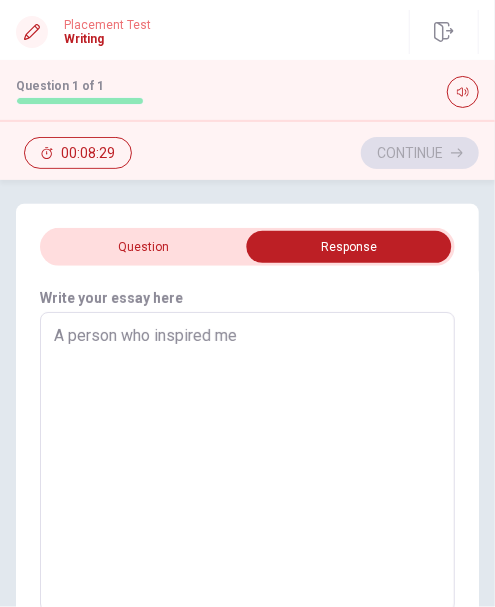 type on "x" 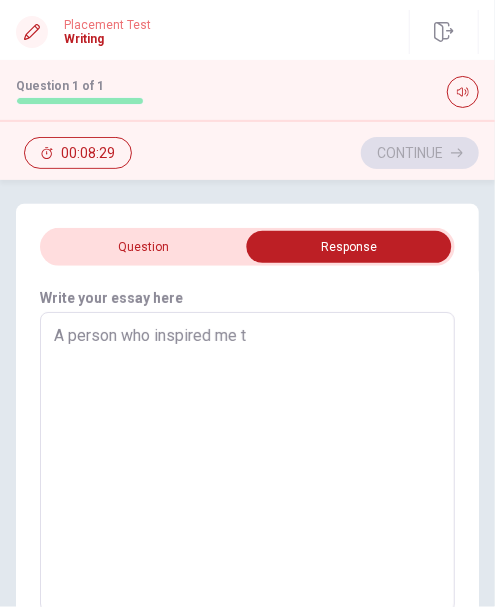 type on "x" 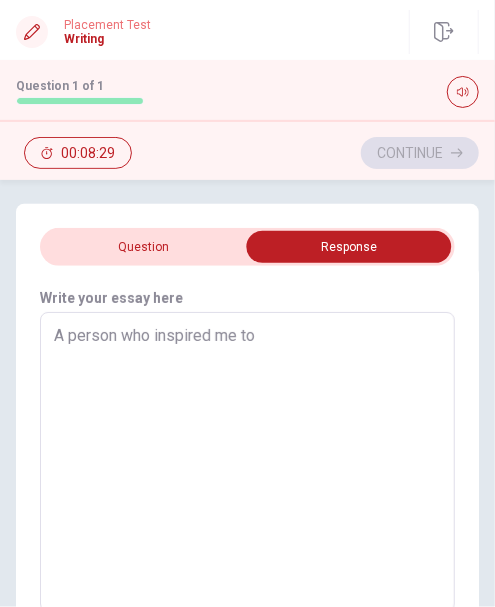 type on "x" 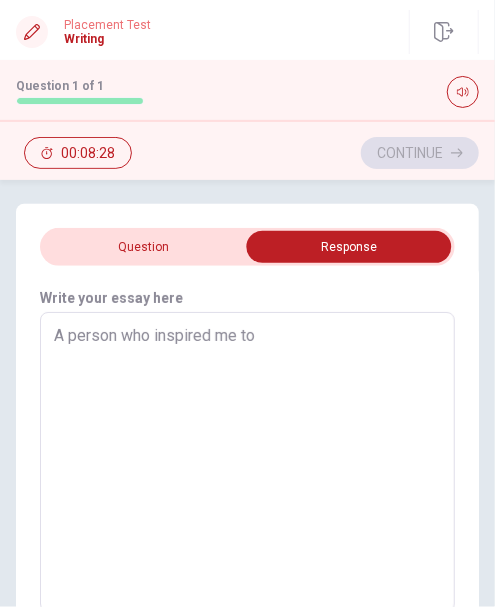 type on "x" 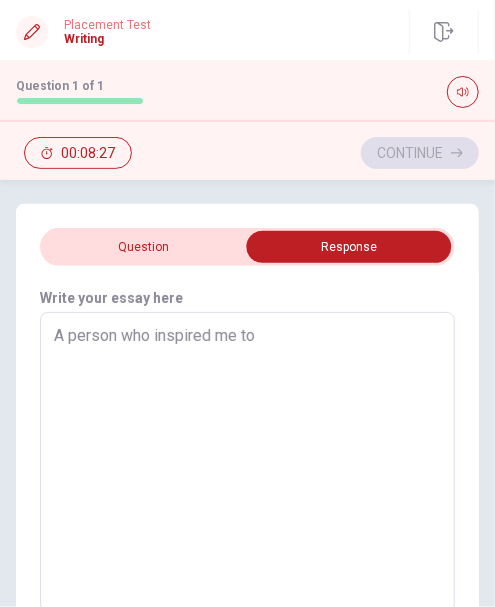 type on "A person who inspired me to p" 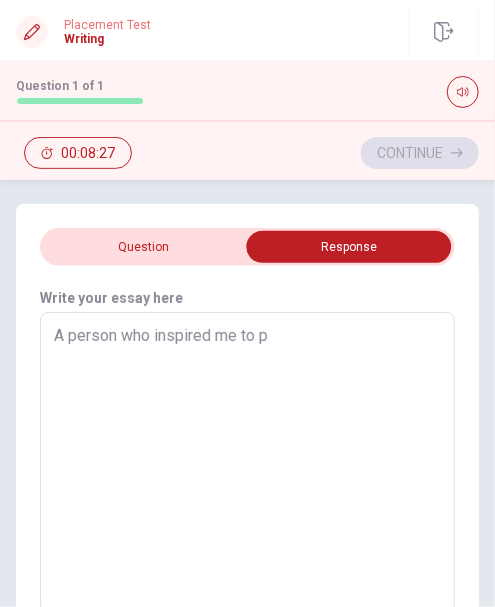 type on "x" 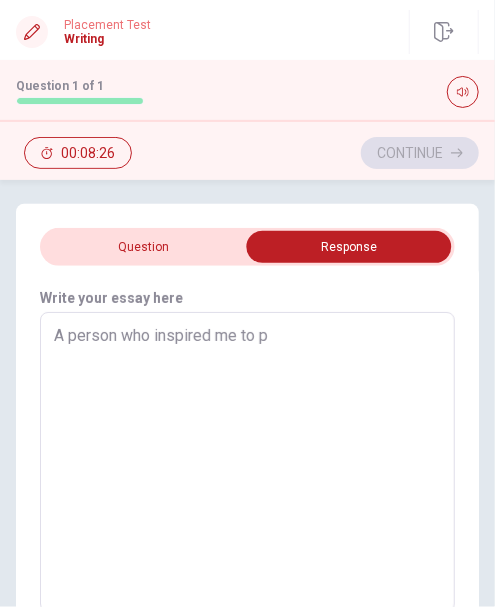 type on "A person who inspired me to pu" 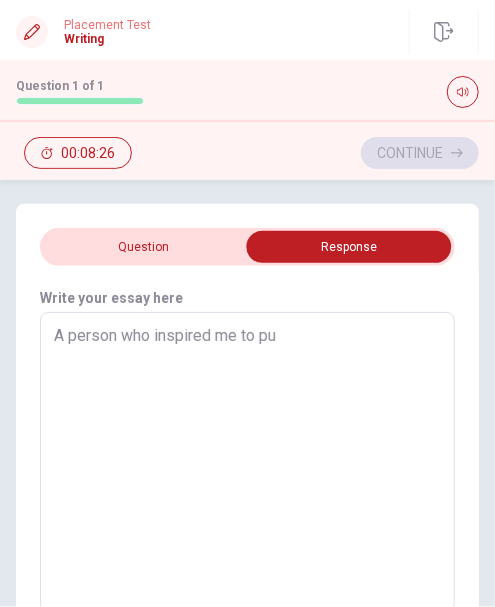 type on "x" 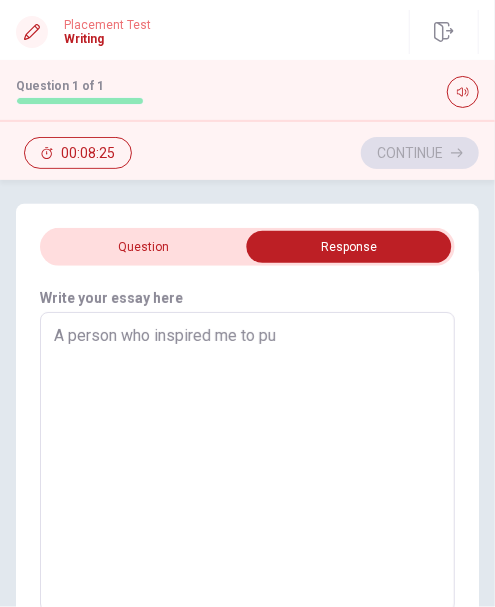type on "A person who inspired me to pur" 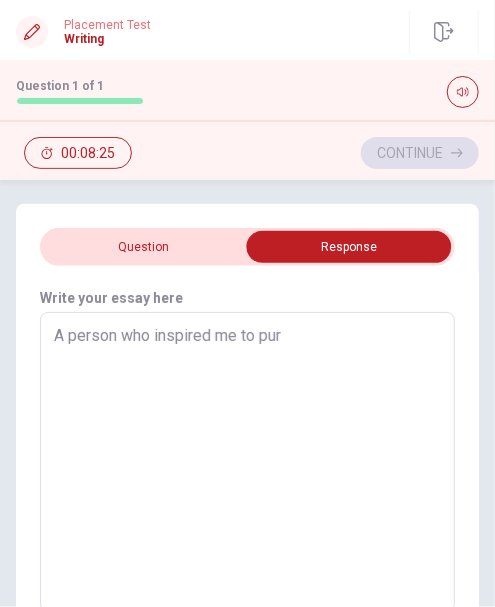 type on "x" 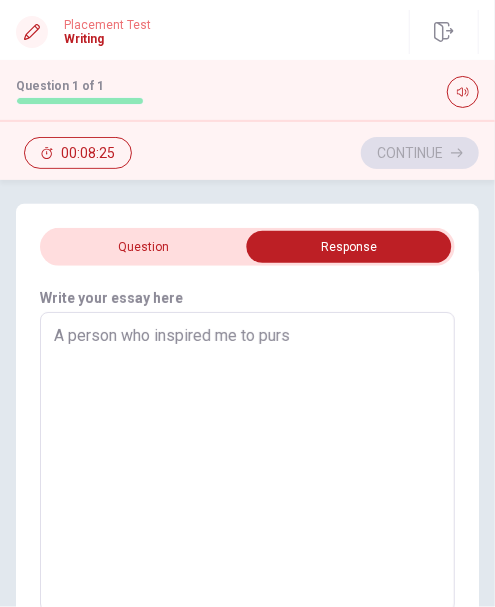 type on "x" 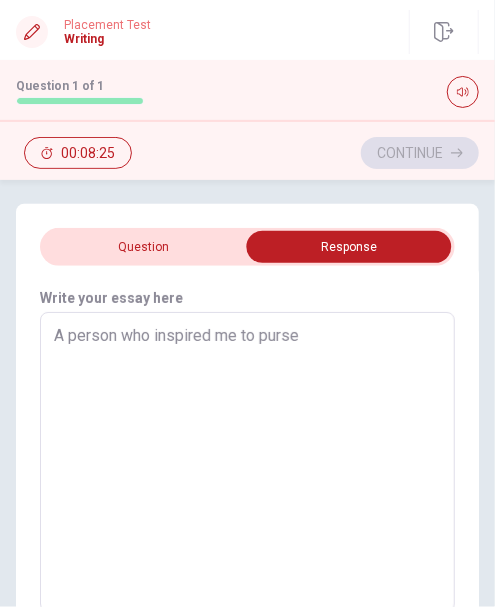 type on "x" 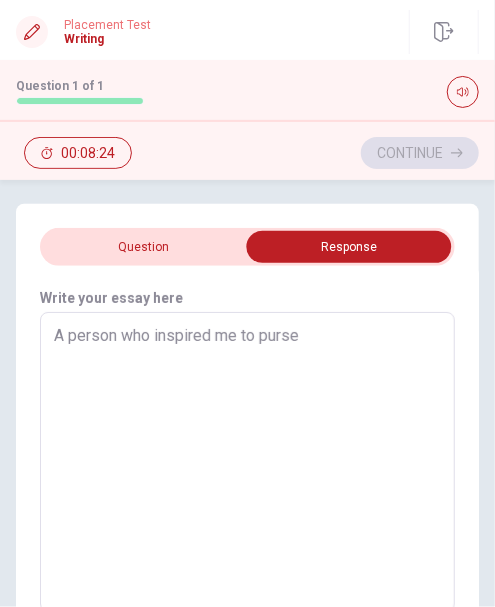 type on "A person who inspired me to [PERSON_NAME]" 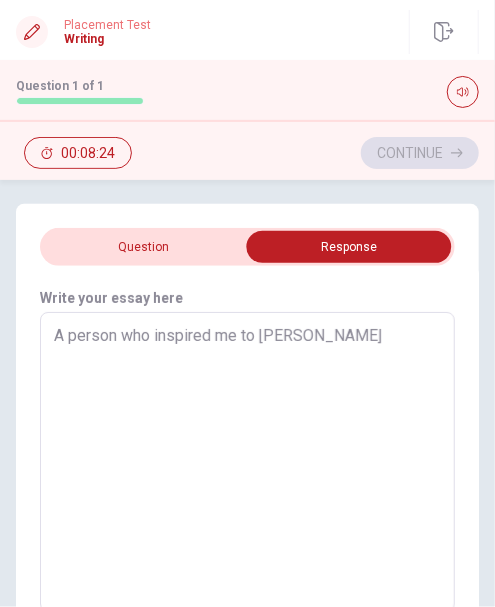 type on "x" 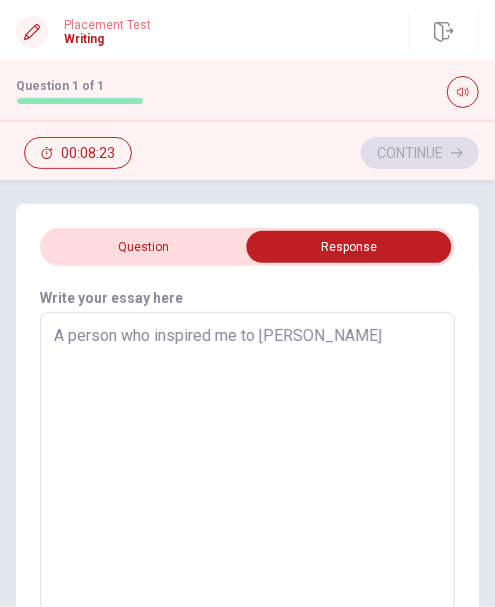 type on "A person who inspired me to purse" 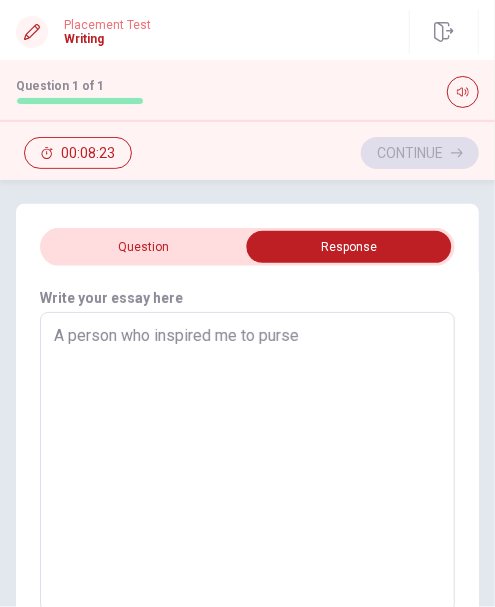 type on "x" 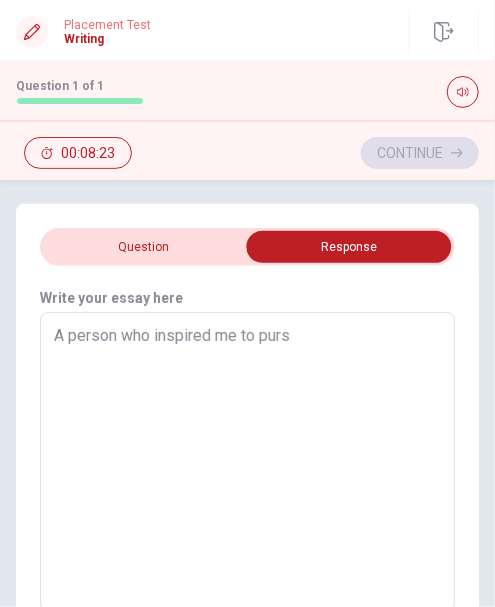 type on "x" 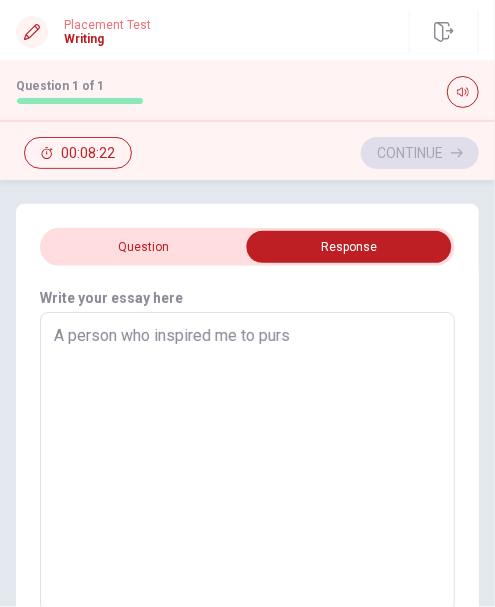 type on "A person who inspired me to pursu" 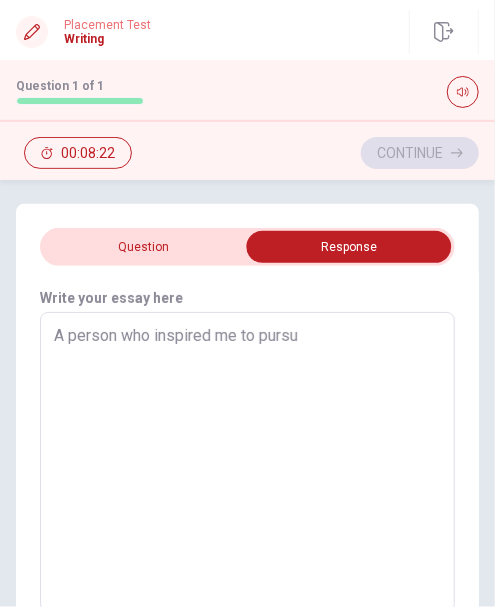 type on "x" 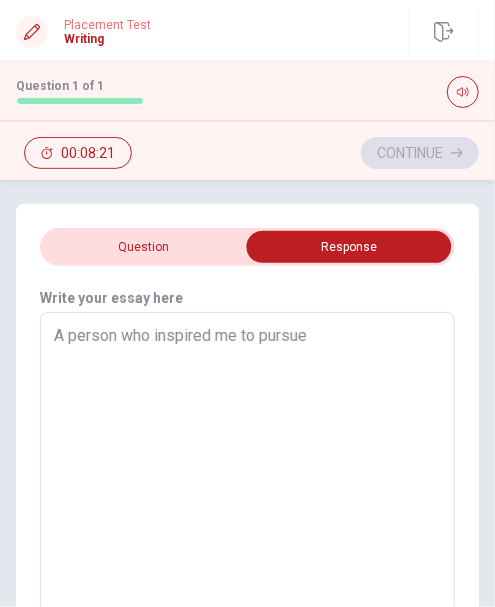 type on "x" 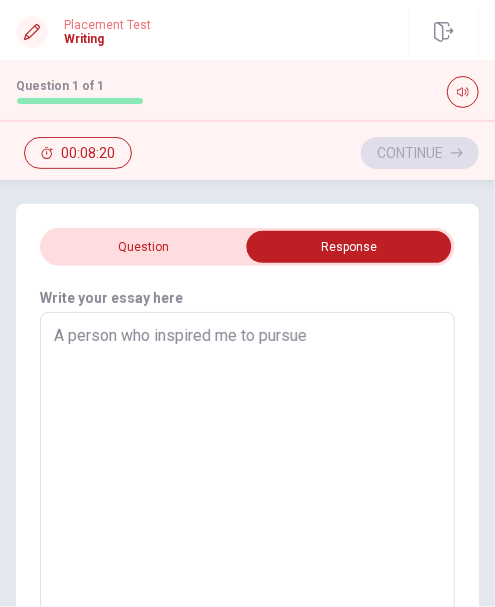 type on "x" 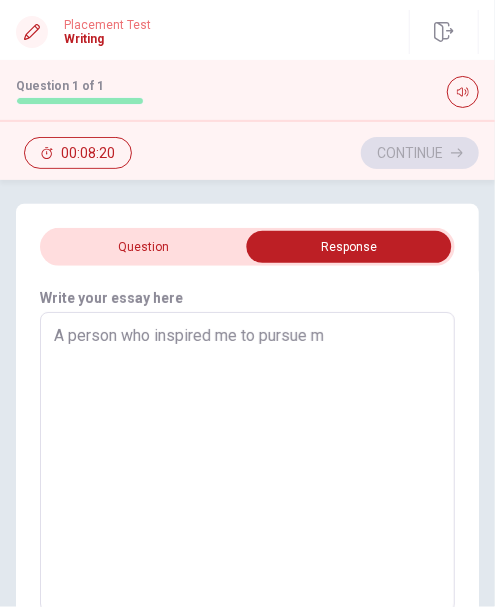 type on "x" 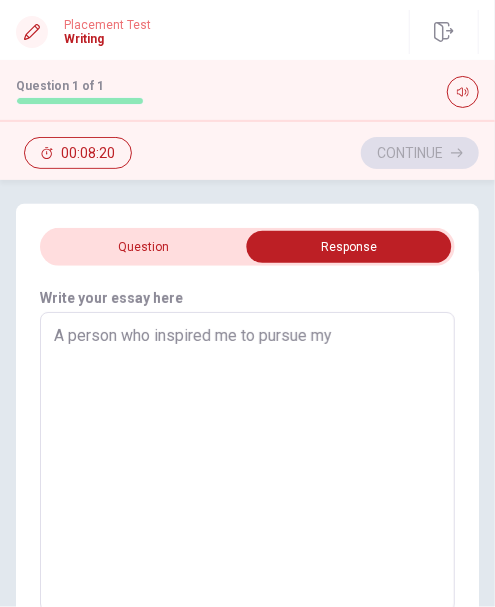 type on "x" 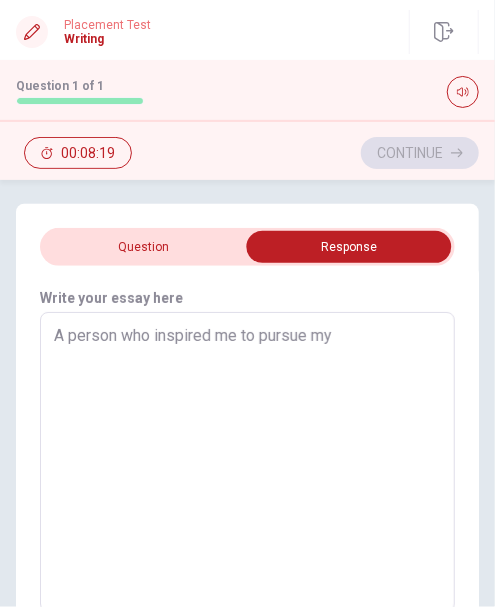type on "A person who inspired me to pursue my g" 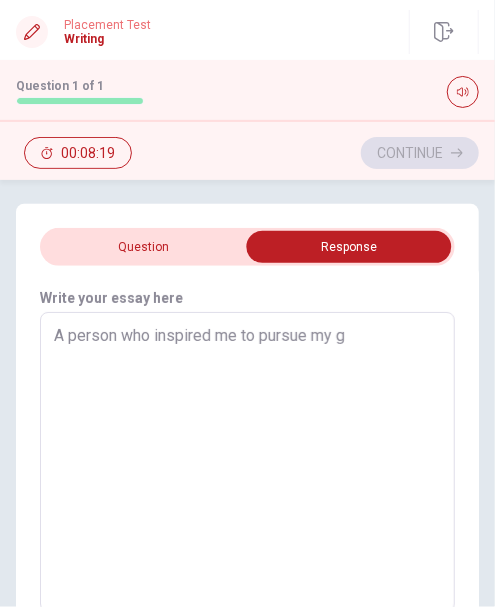 type on "x" 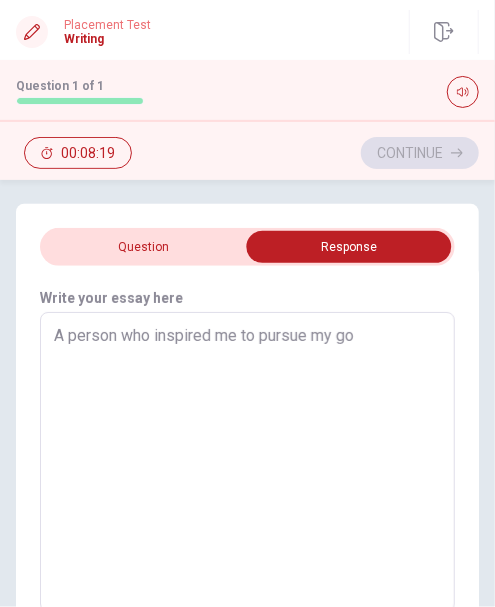 type on "x" 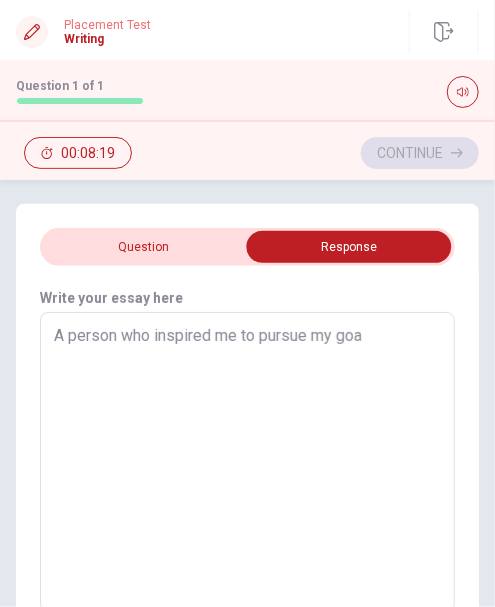 type on "x" 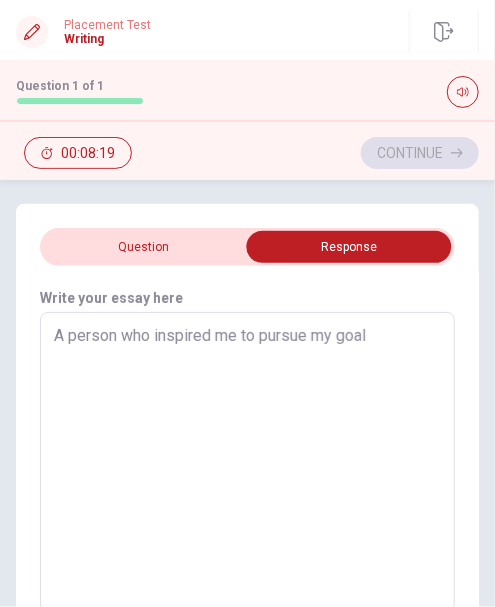 type on "x" 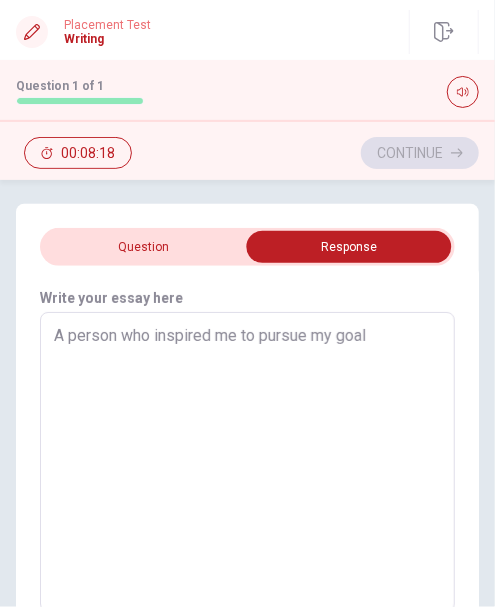 type on "A person who inspired me to pursue my goal" 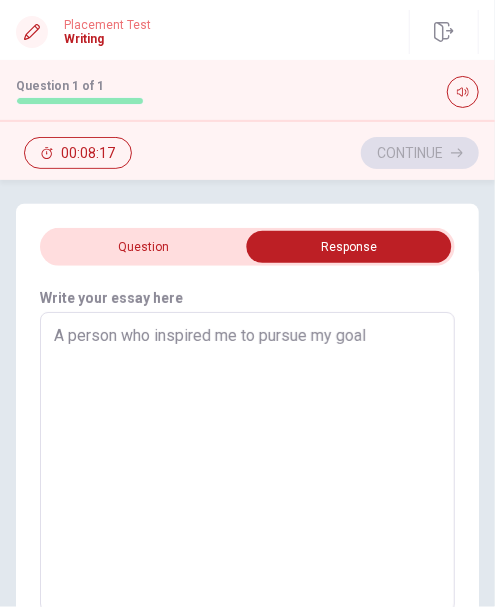 type on "A person who inspired me to pursue my goals" 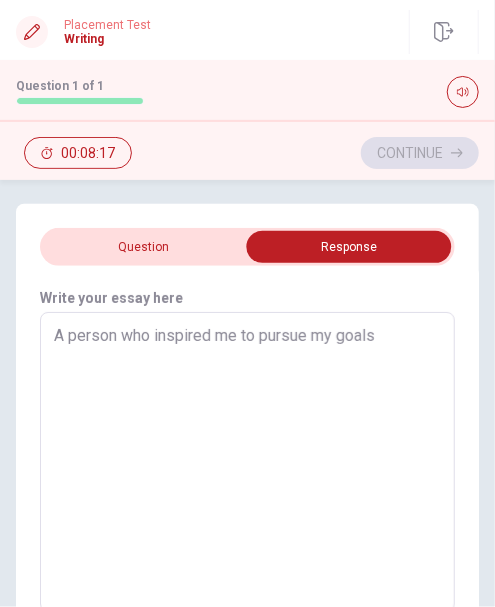 type on "x" 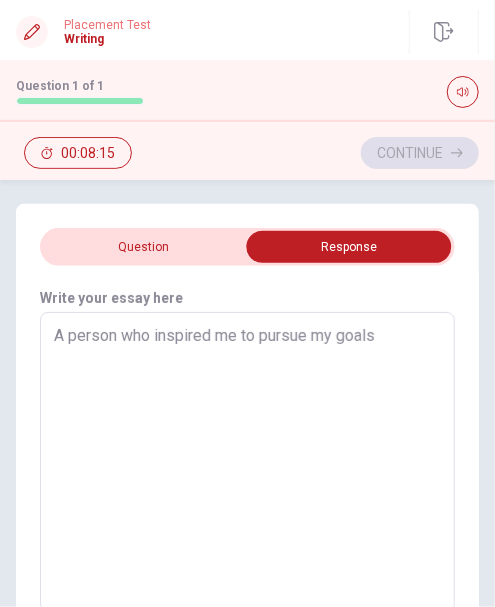 type on "x" 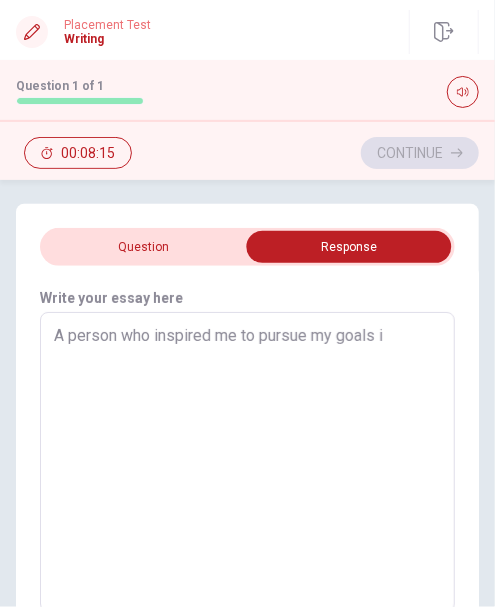 type on "x" 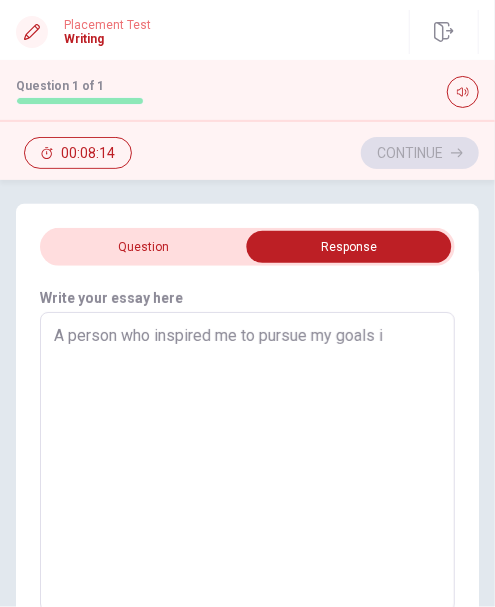 type on "A person who inspired me to pursue my goals is" 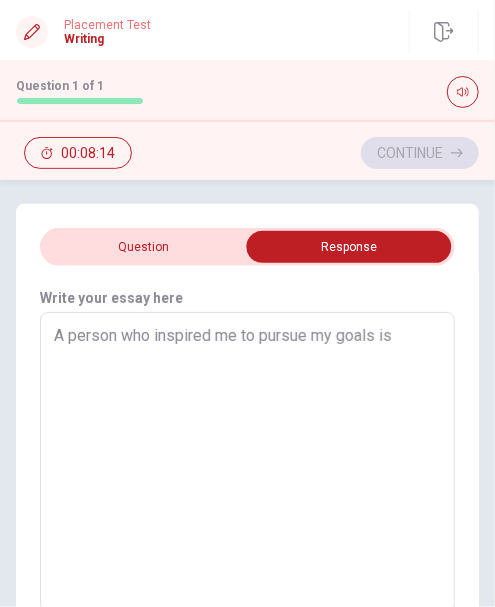 type on "x" 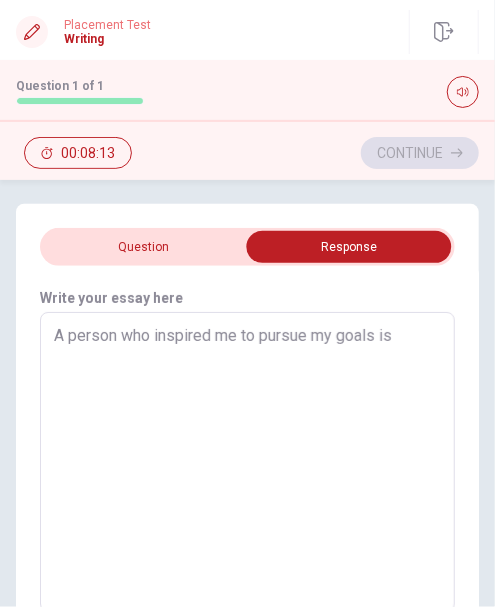 type on "A person who inspired me to pursue my goals is m" 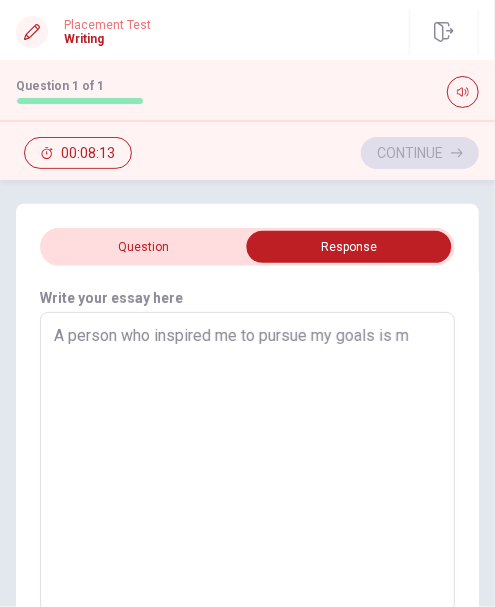 type on "x" 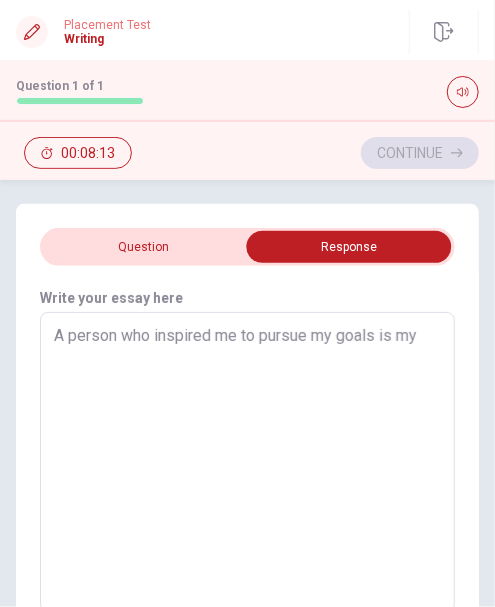 type on "x" 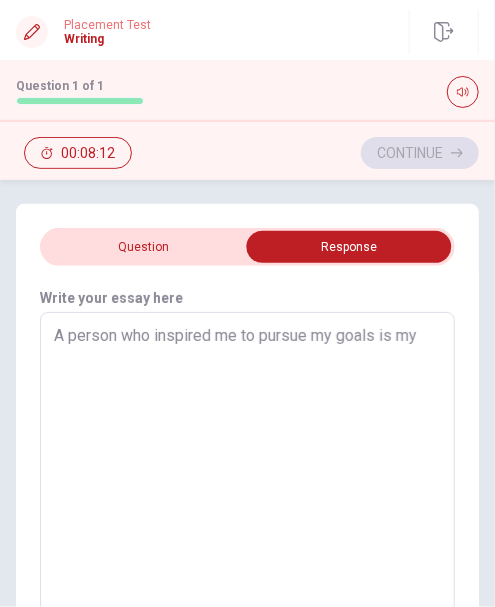 type on "x" 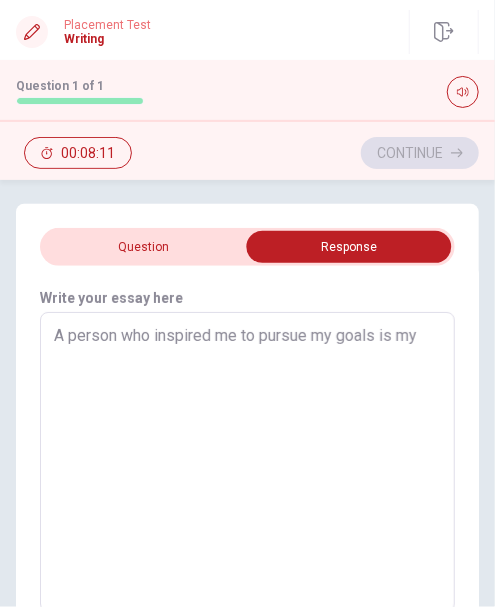 type on "A person who inspired me to pursue my goals is my a" 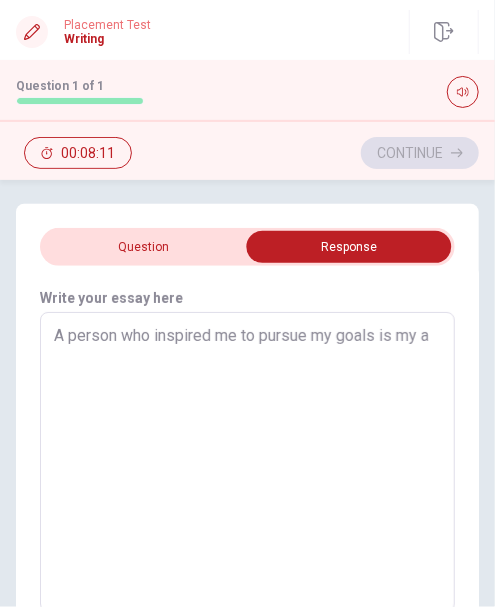 type on "x" 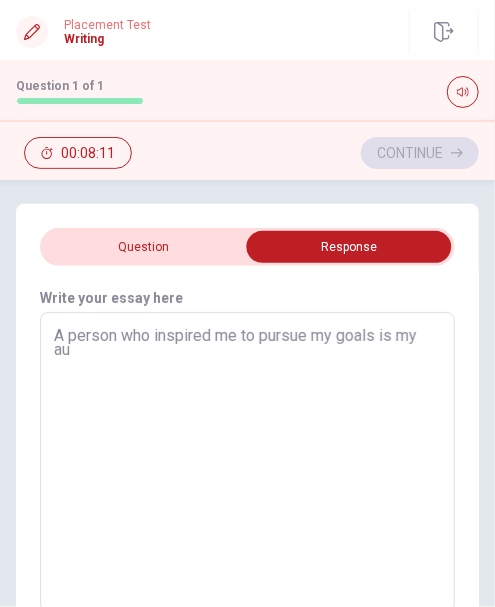 type on "x" 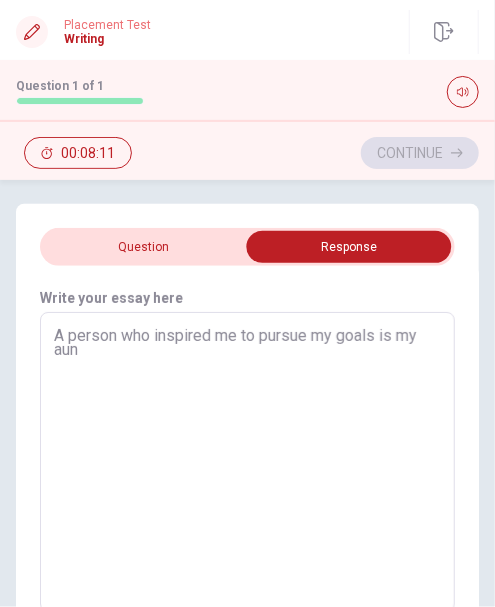type on "x" 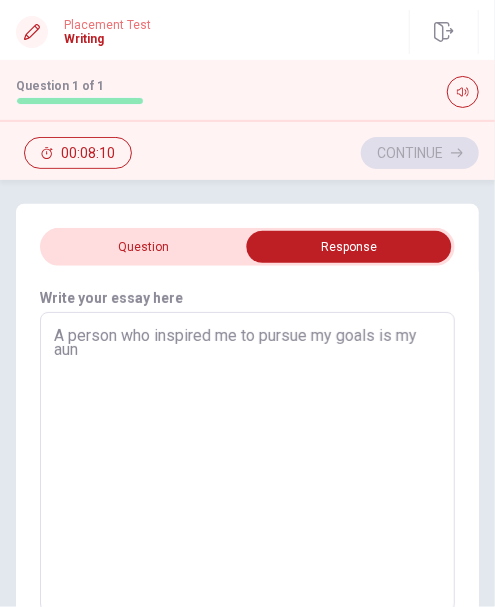 type on "A person who inspired me to pursue my goals is my aunt" 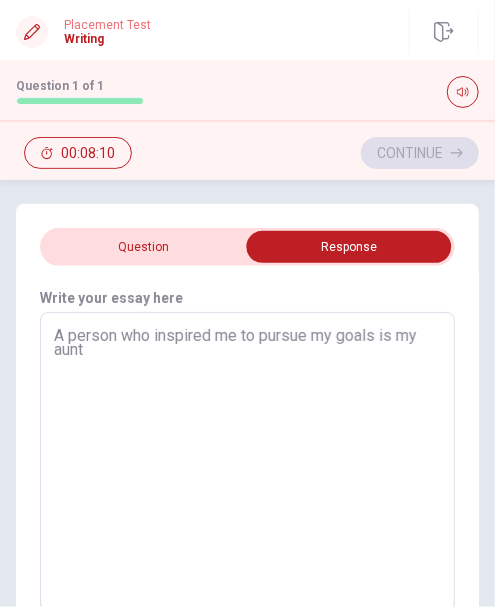 type on "x" 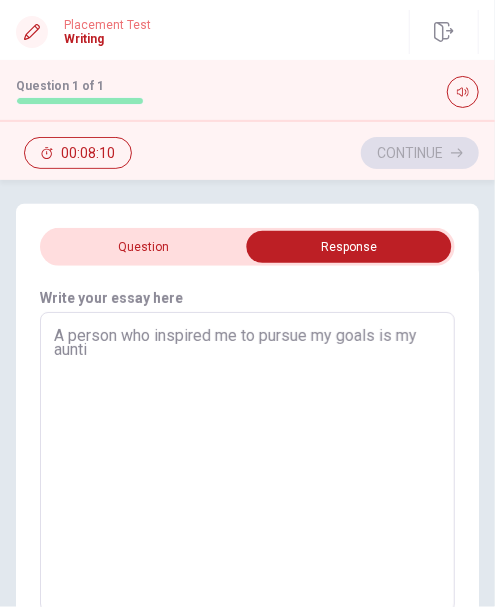 type on "x" 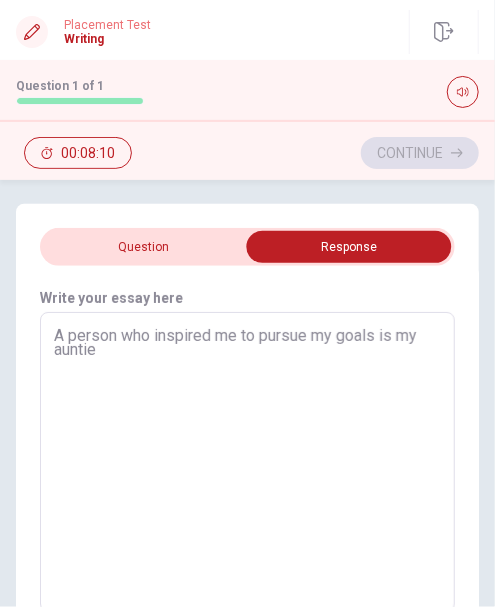 type on "x" 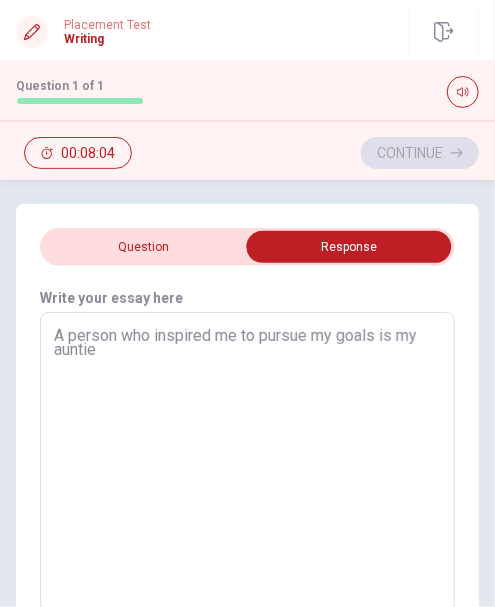 type on "x" 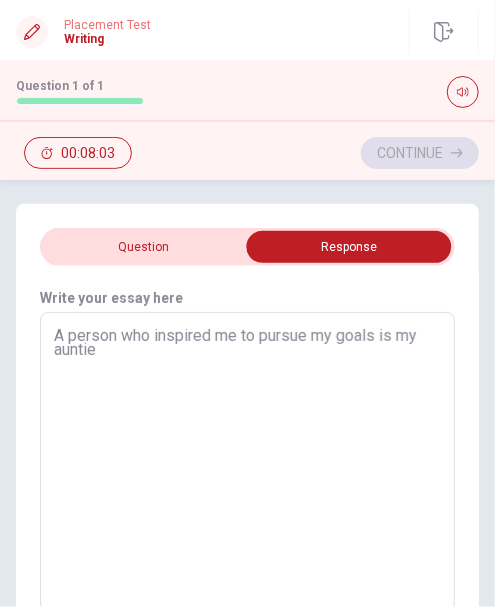 type on "A person who inspired me to pursue my goals is my auntie L" 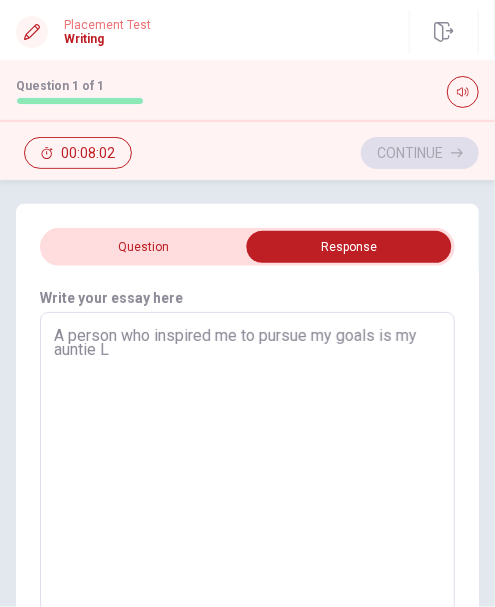 type on "x" 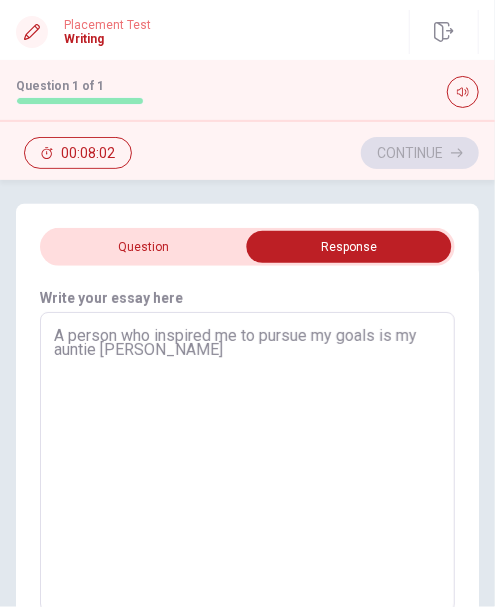 type on "x" 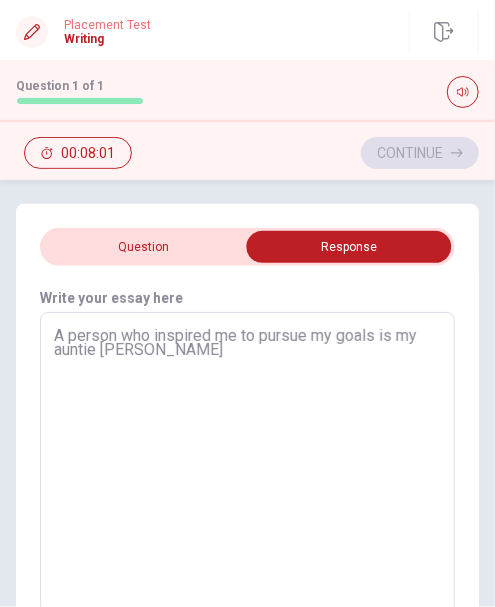 type on "A person who inspired me to pursue my goals is my auntie [PERSON_NAME]" 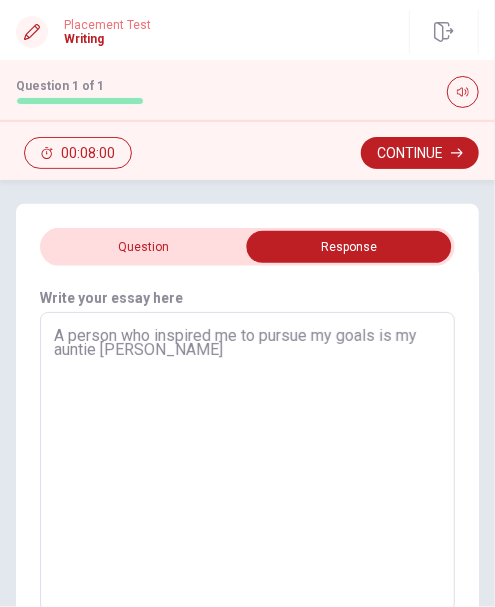 type on "A person who inspired me to pursue my goals is my auntie [PERSON_NAME]" 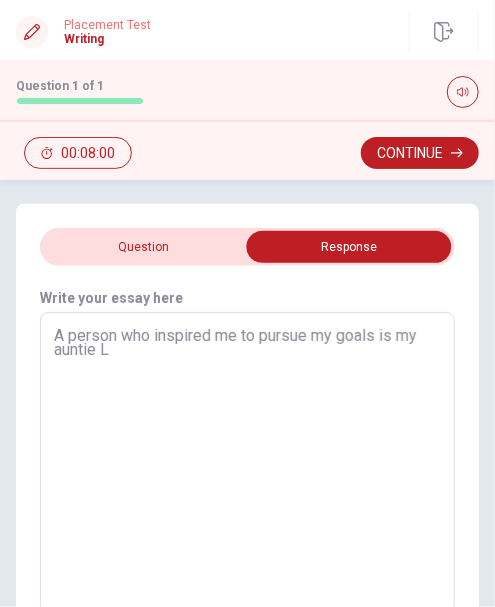 type on "x" 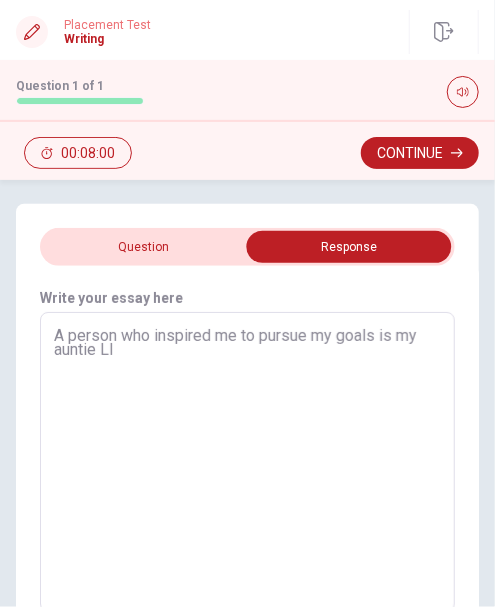 type on "x" 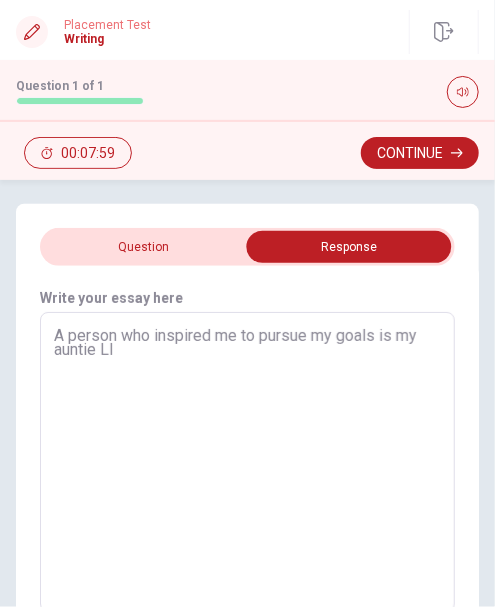 type on "A person who inspired me to pursue my goals is my auntie [PERSON_NAME]" 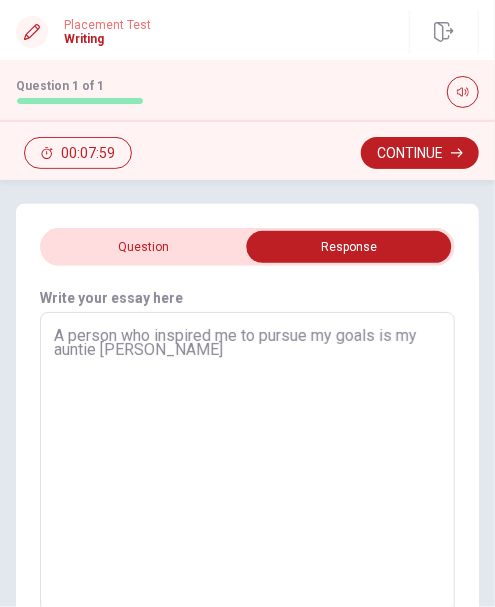 type on "x" 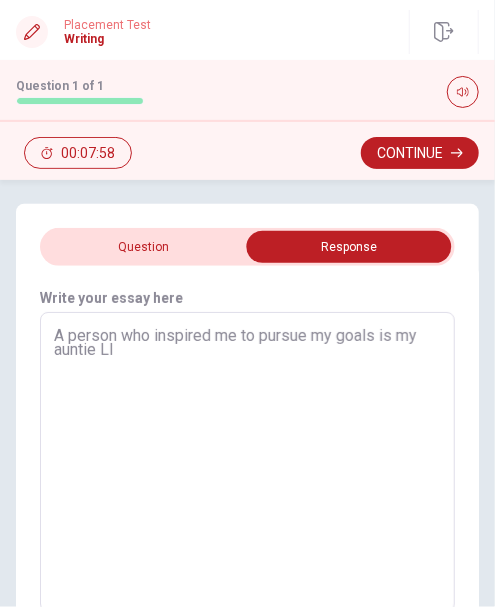 type on "A person who inspired me to pursue my goals is my auntie L" 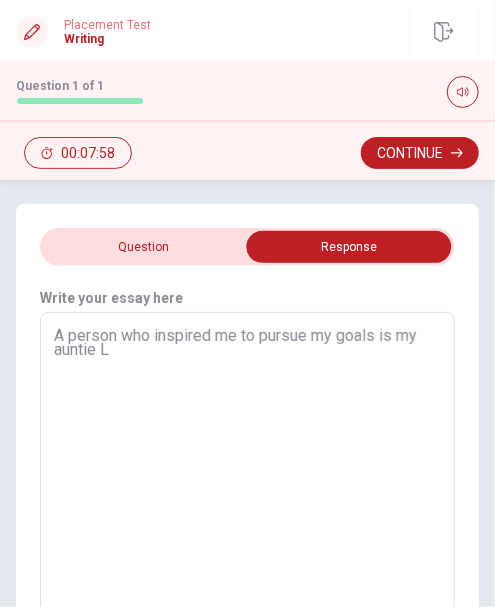 type on "x" 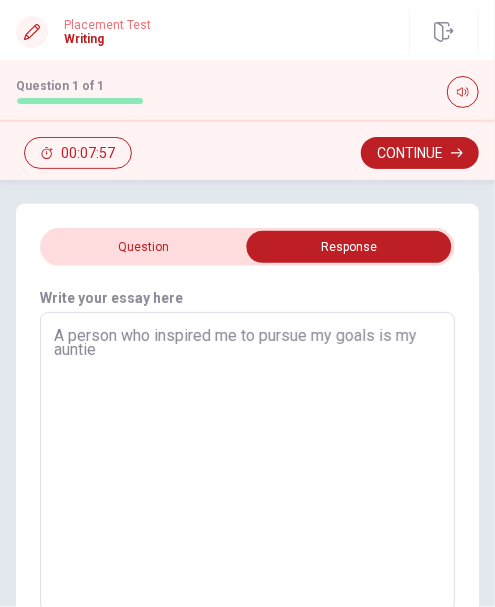 type on "x" 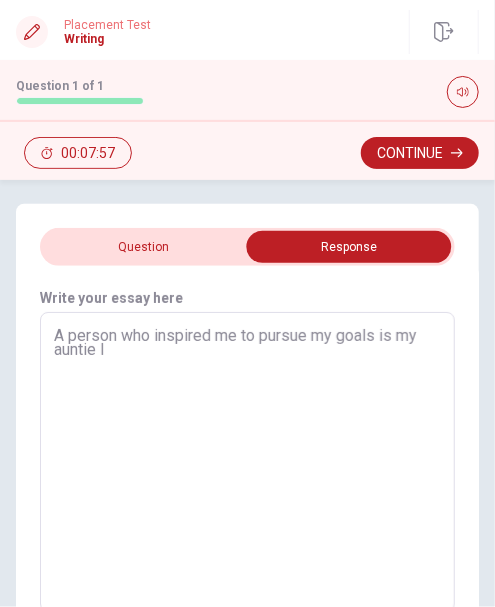 type on "x" 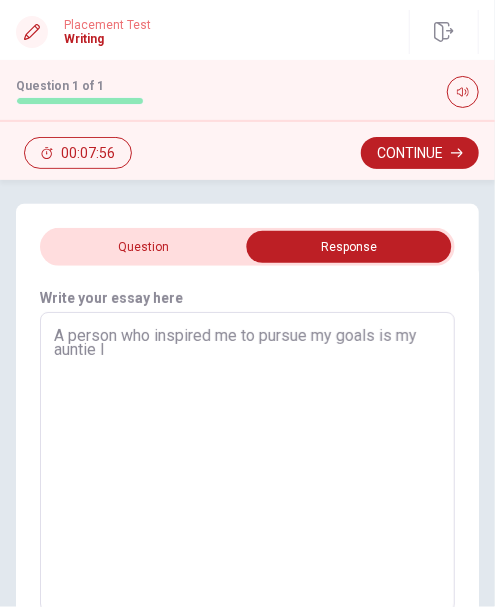 type on "A person who inspired me to pursue my goals is my auntie [PERSON_NAME]" 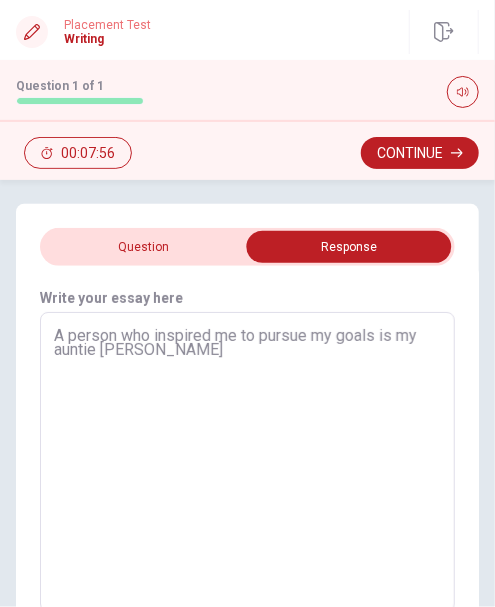 type on "x" 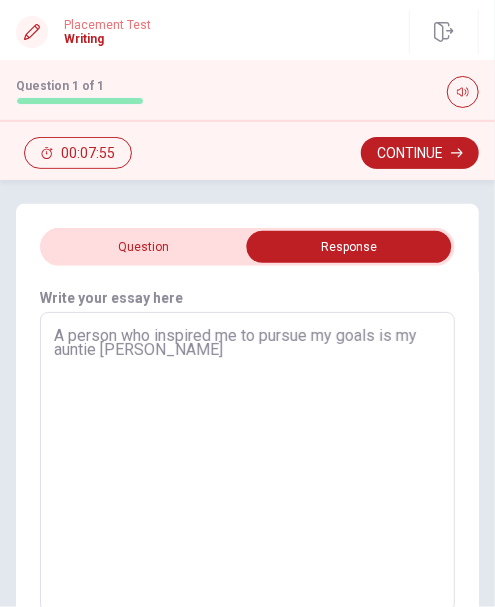 type on "A person who inspired me to pursue my goals is my auntie l" 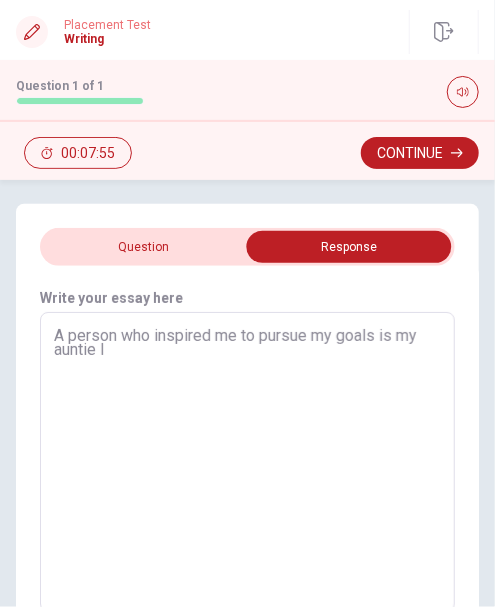 type on "x" 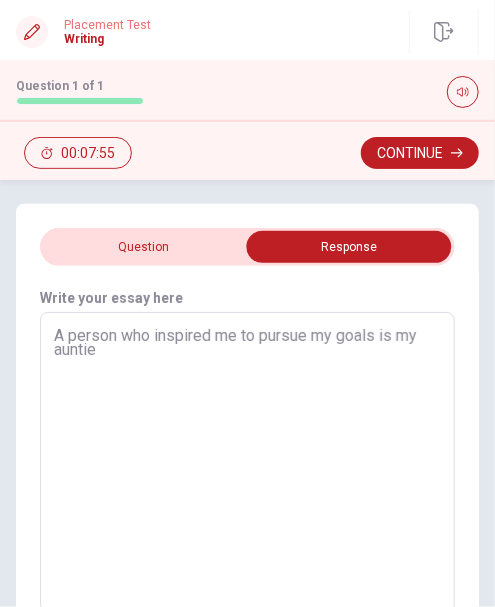 type on "x" 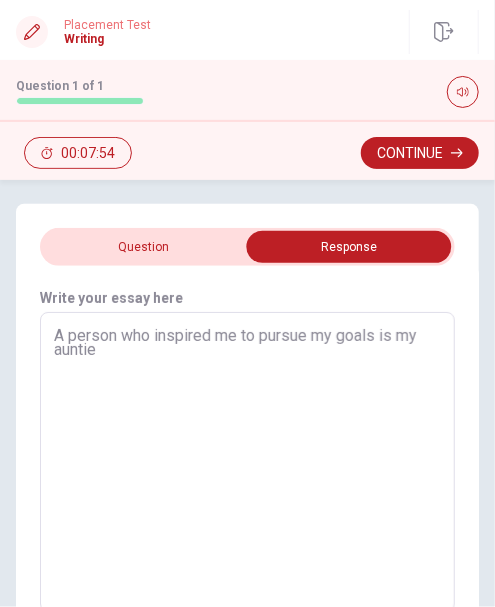 type on "A person who inspired me to pursue my goals is my auntie L" 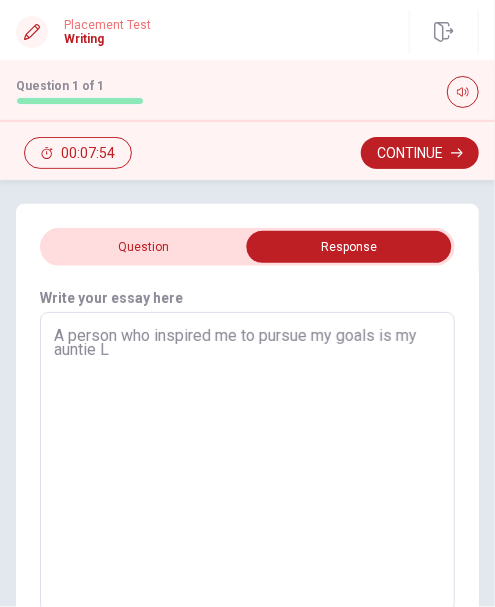 type on "x" 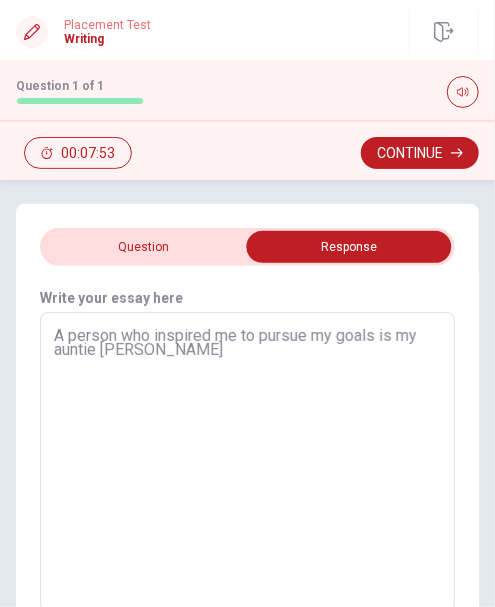 type 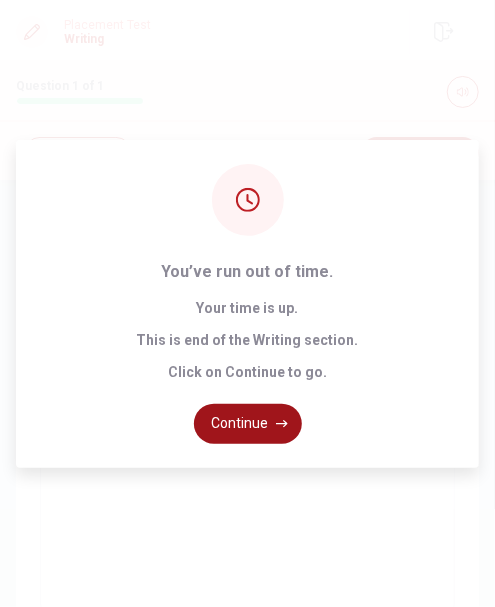 click on "Continue" at bounding box center (248, 424) 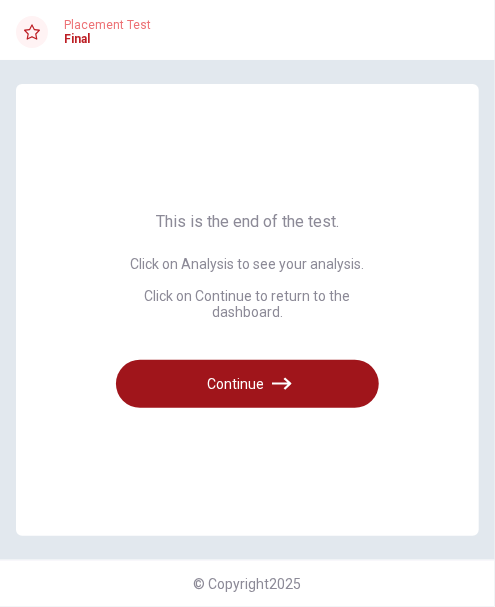 click on "Continue" at bounding box center [247, 384] 